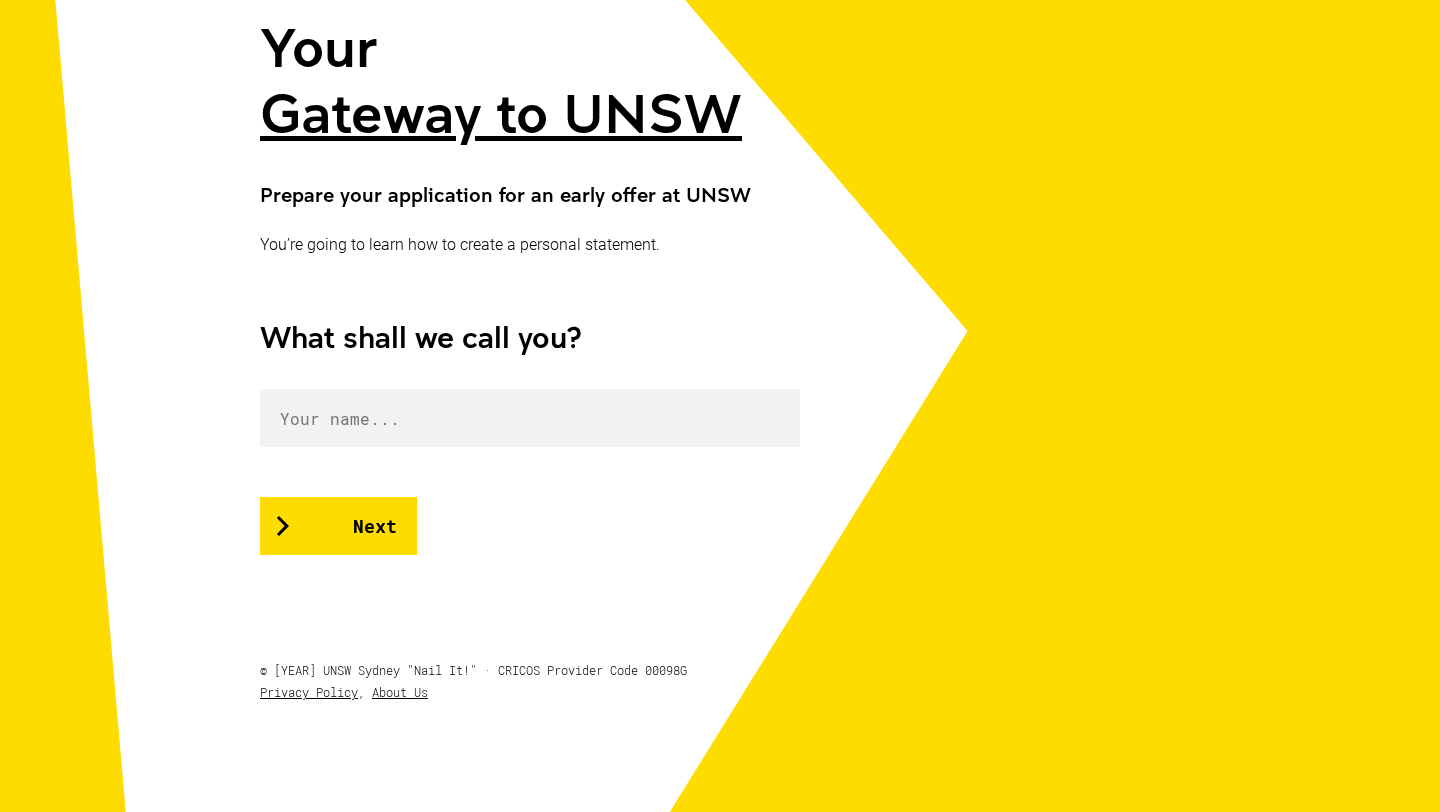 scroll, scrollTop: 276, scrollLeft: 0, axis: vertical 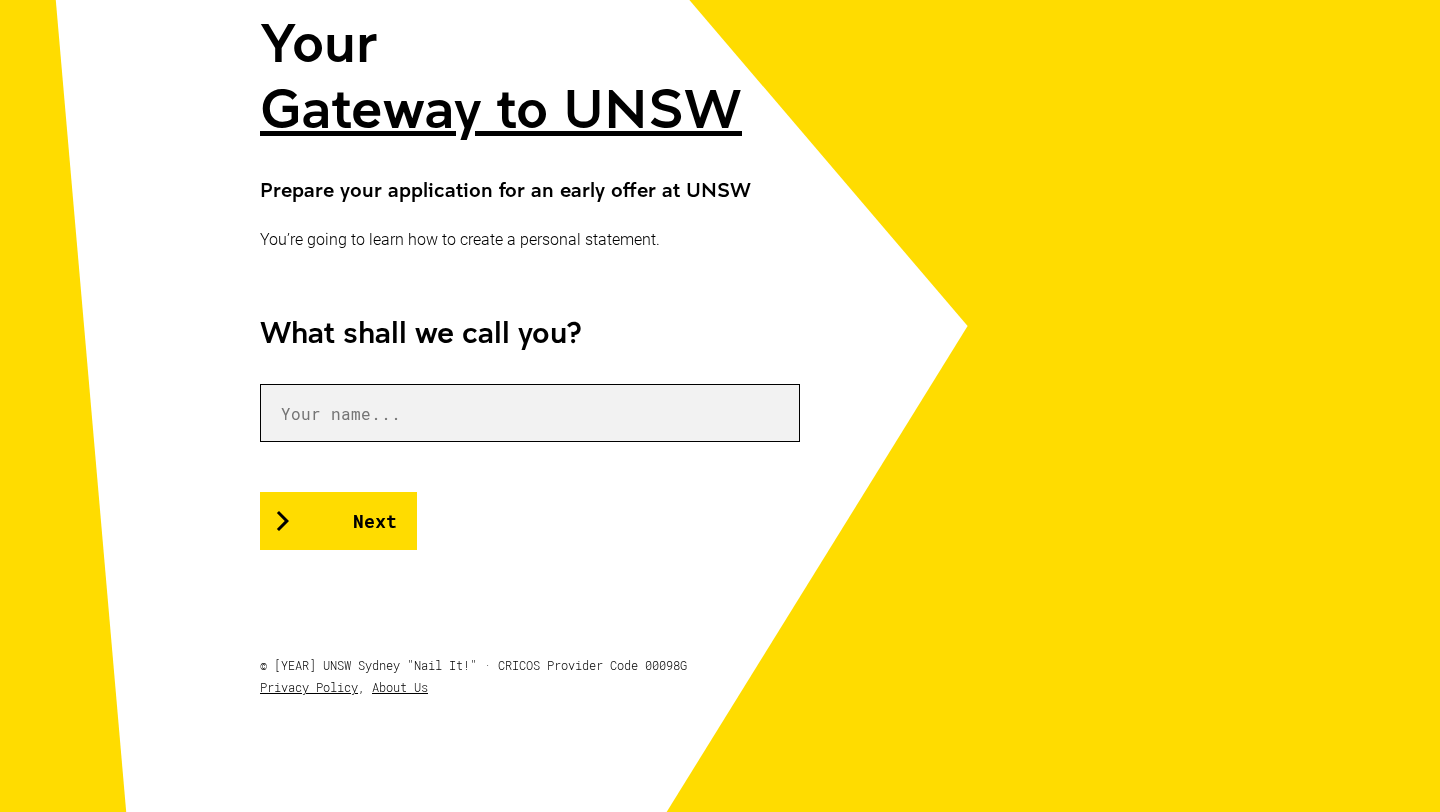 click at bounding box center [530, 413] 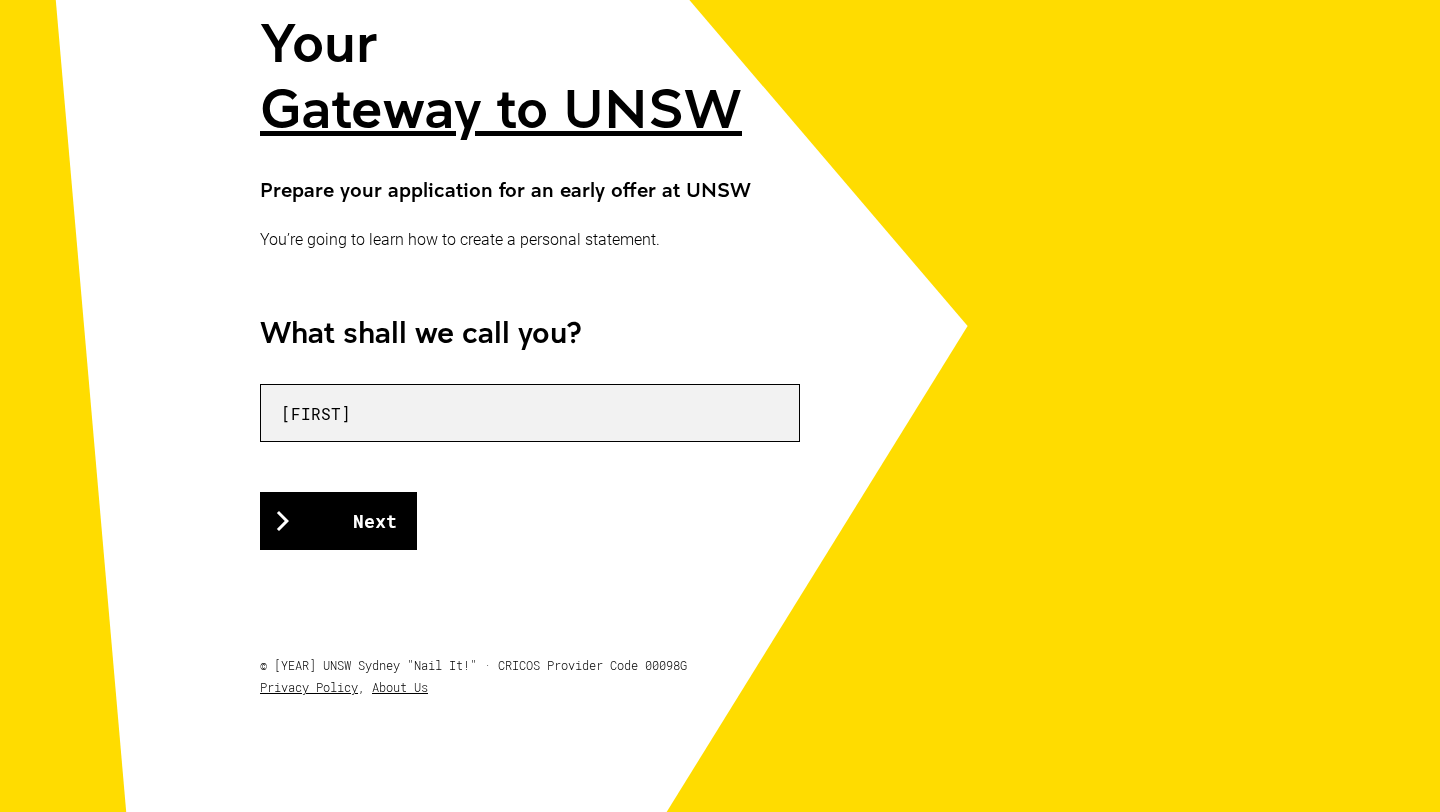 type on "Josh" 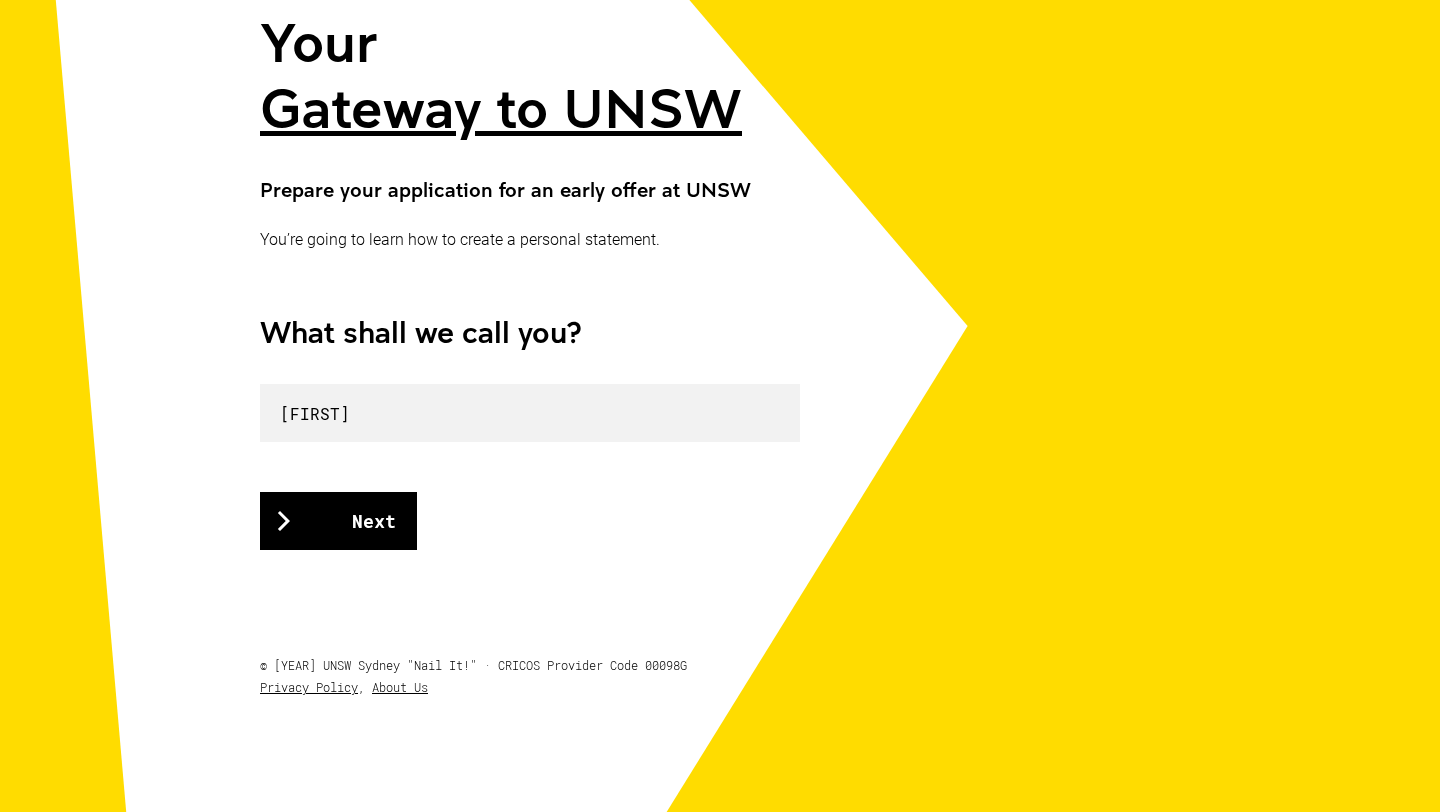 click on "Next" at bounding box center (338, 521) 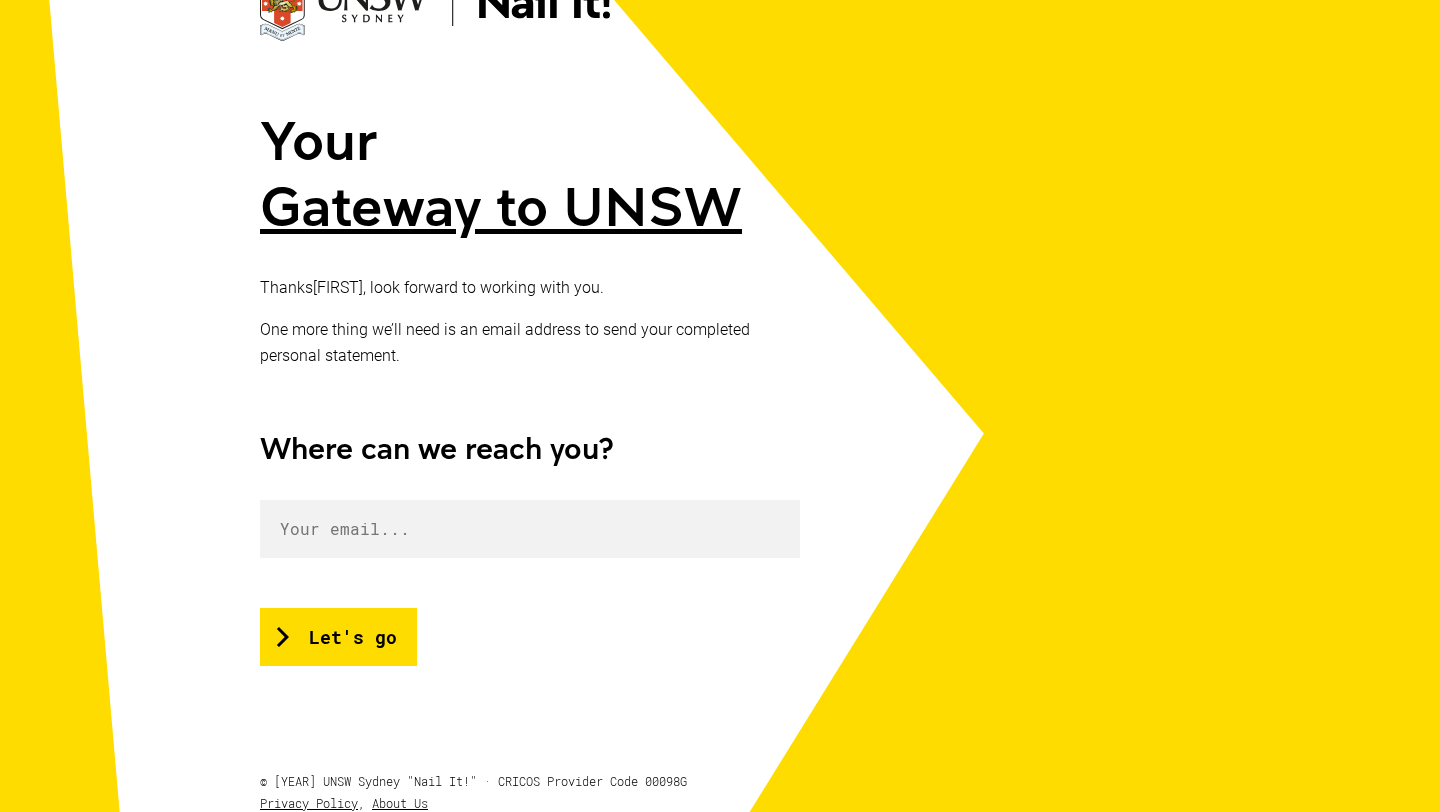 scroll, scrollTop: 197, scrollLeft: 0, axis: vertical 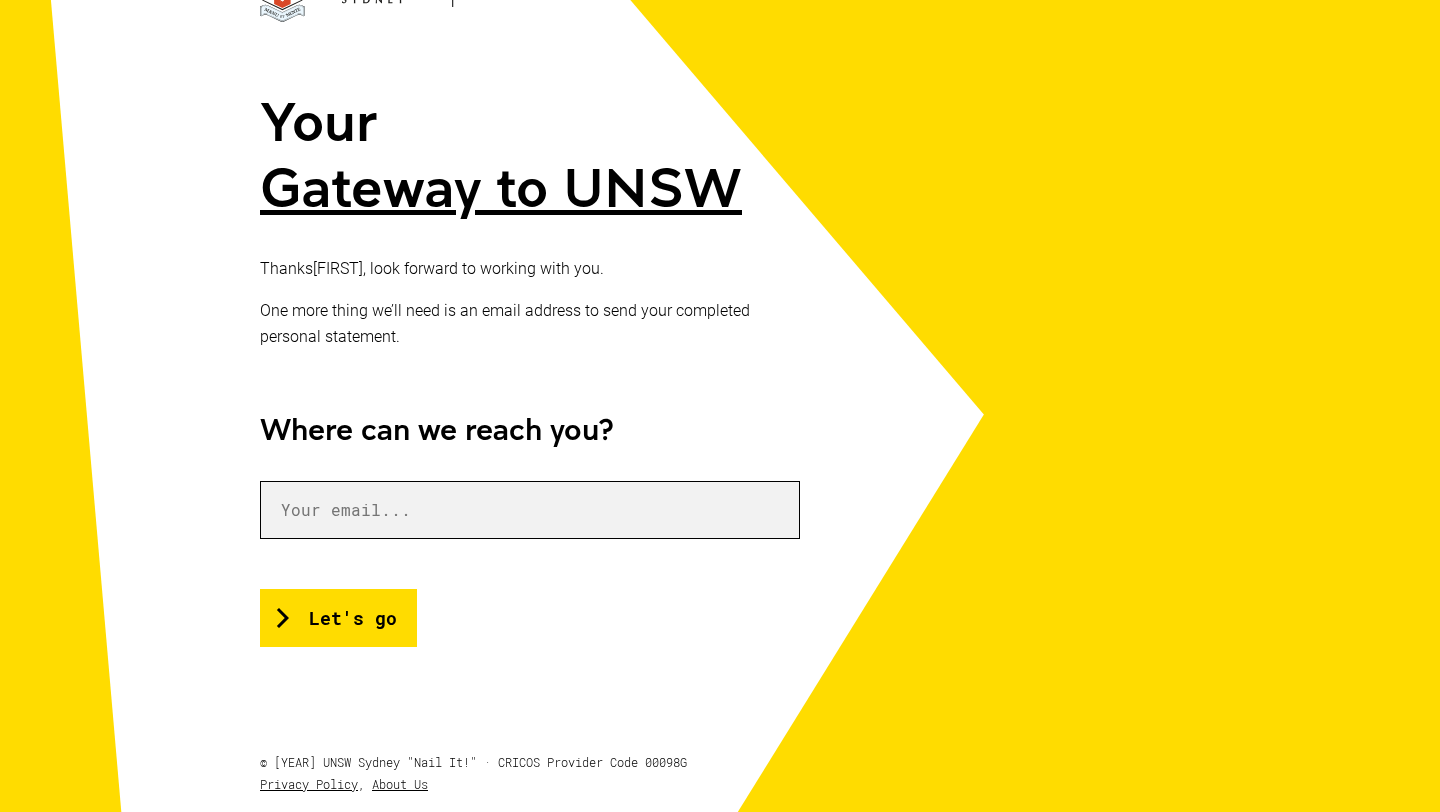 click at bounding box center (530, 510) 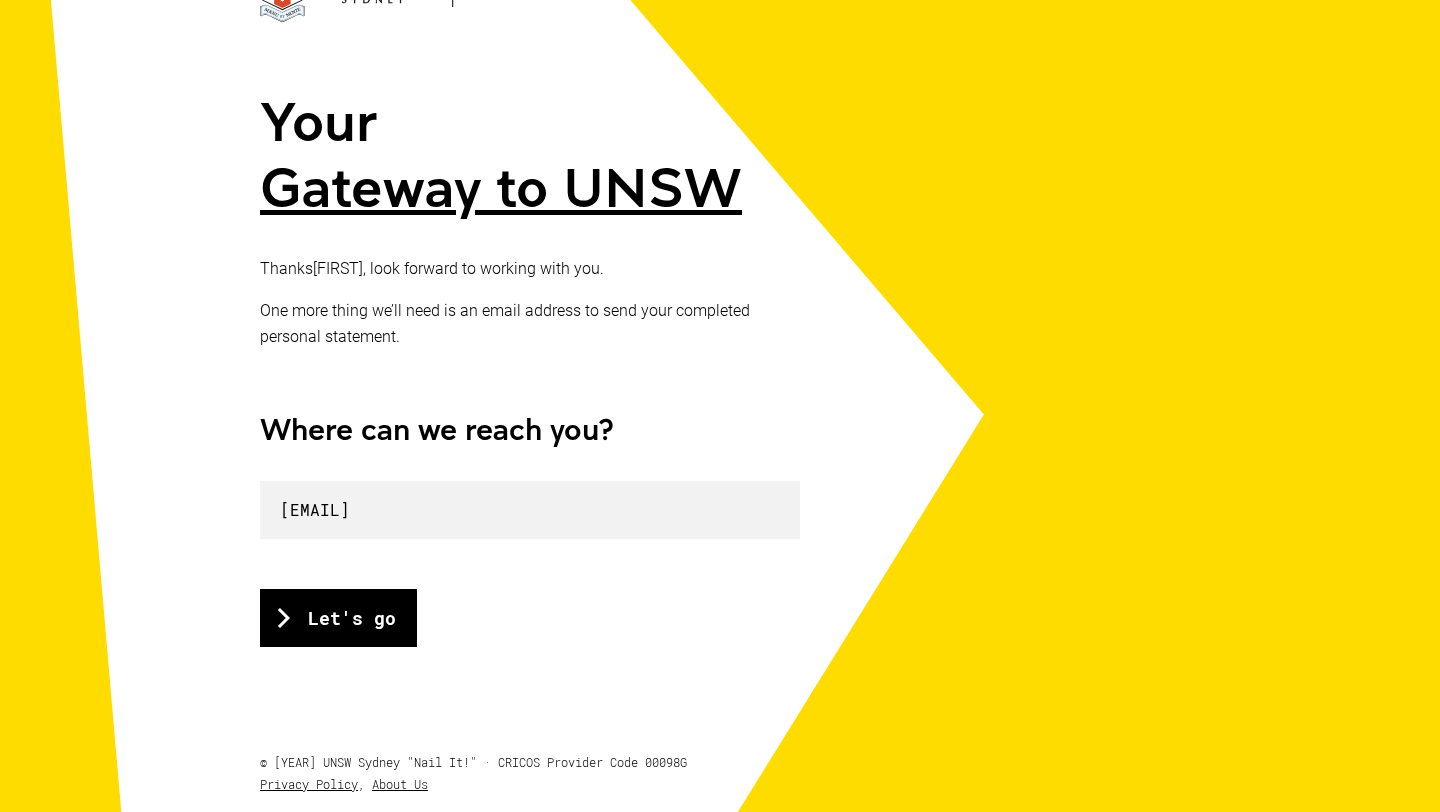 click on "Let's go" at bounding box center [338, 618] 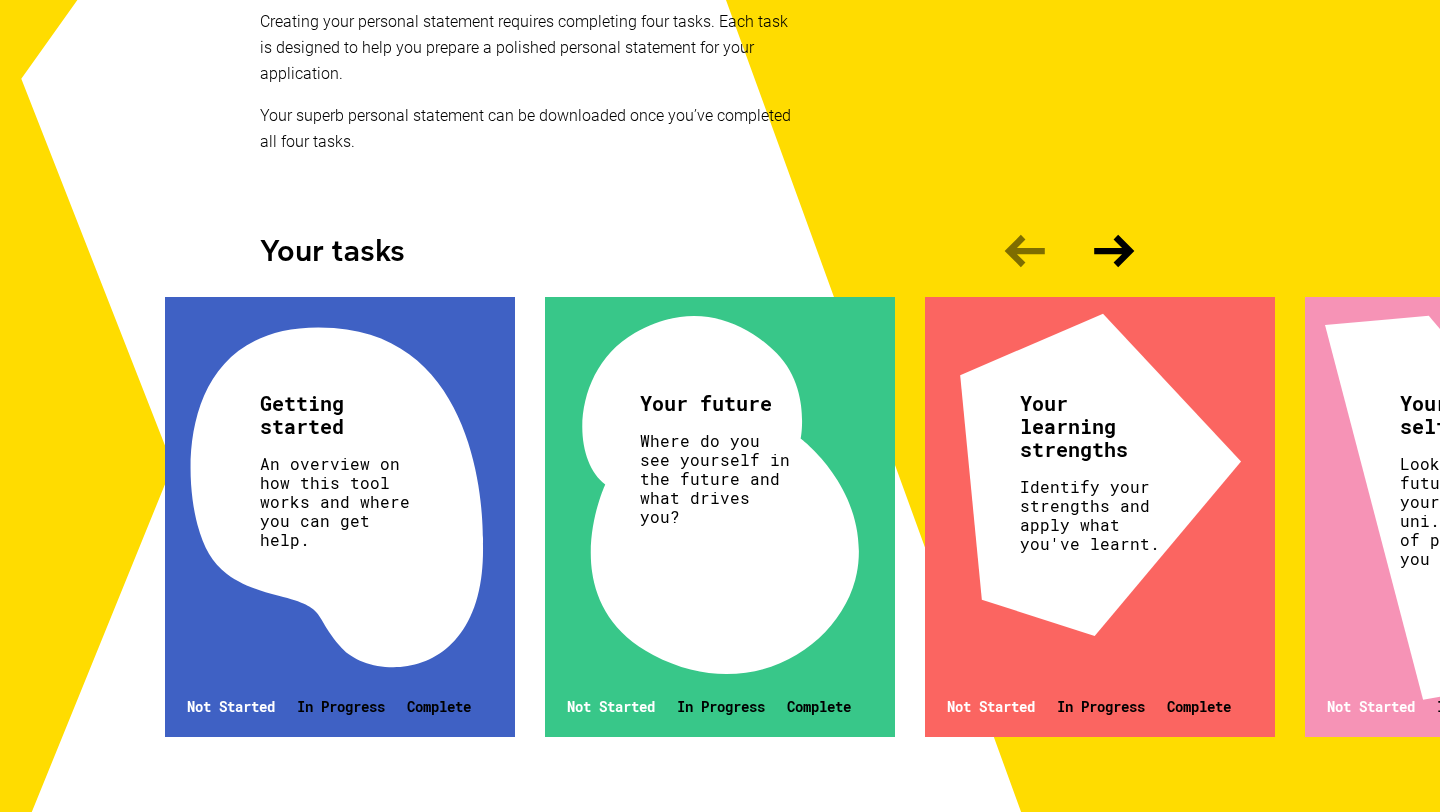 scroll, scrollTop: 466, scrollLeft: 0, axis: vertical 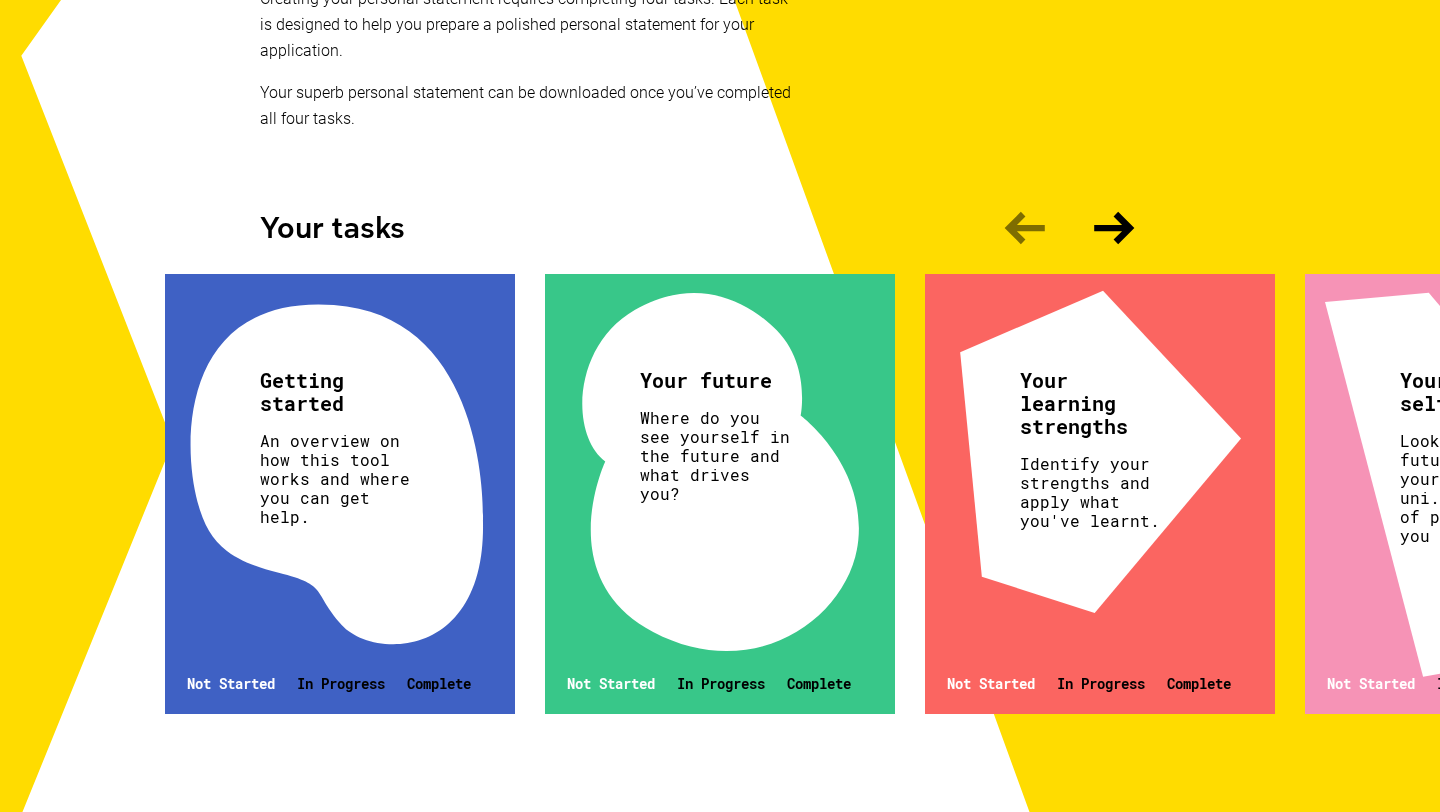 click on "Getting started An overview on how this tool works and where you can get help. Not Started In Progress Complete" at bounding box center [340, 494] 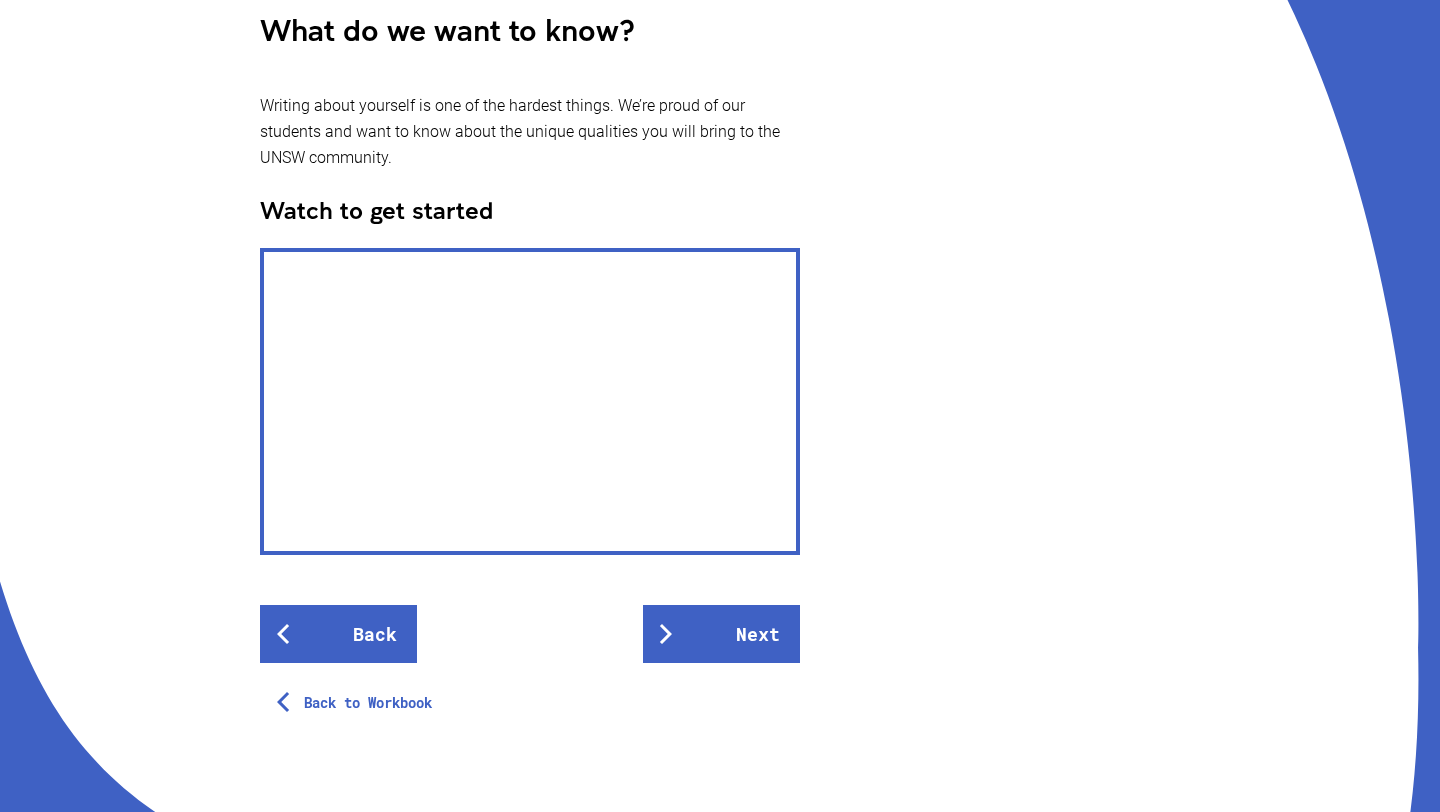 scroll, scrollTop: 516, scrollLeft: 0, axis: vertical 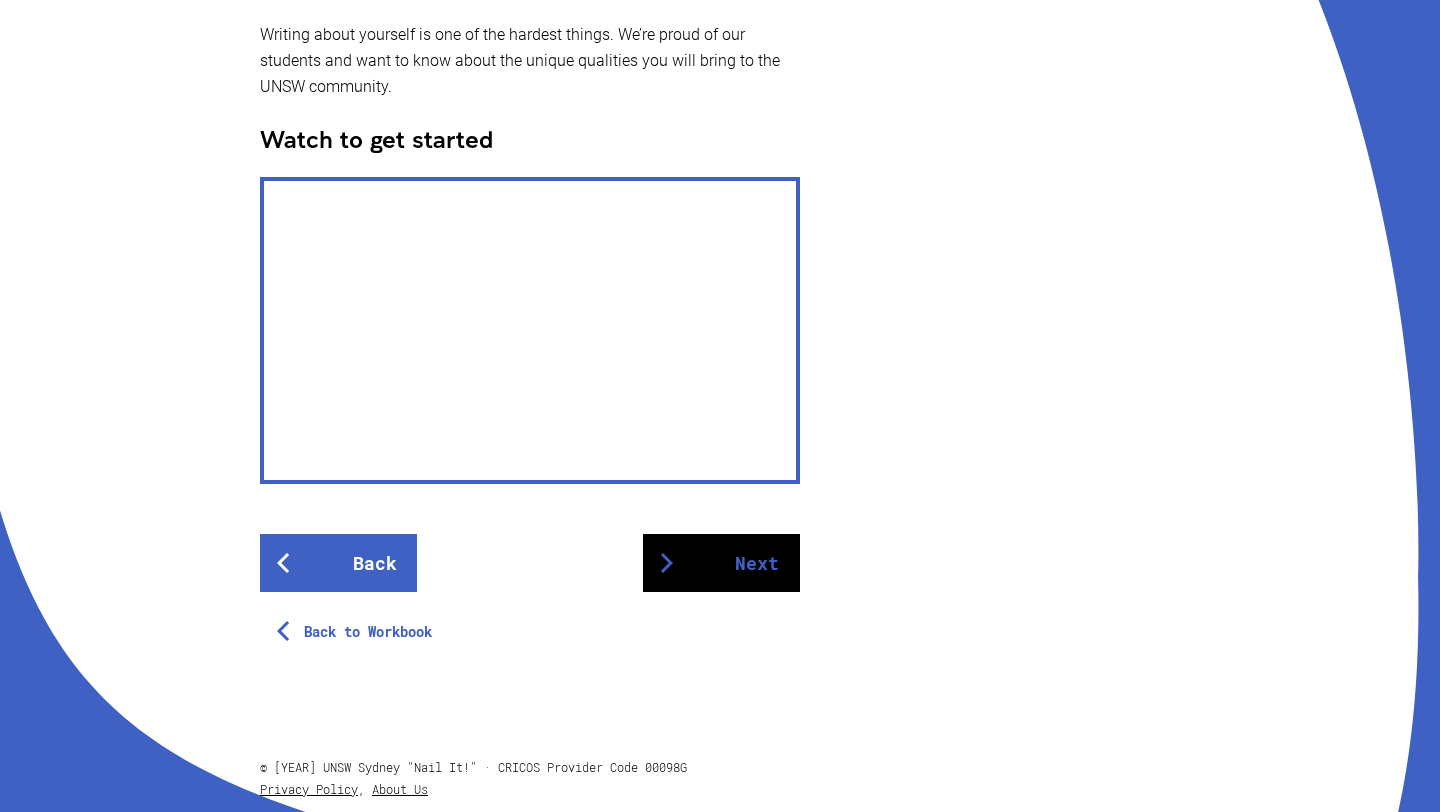 click on "Next" at bounding box center (721, 563) 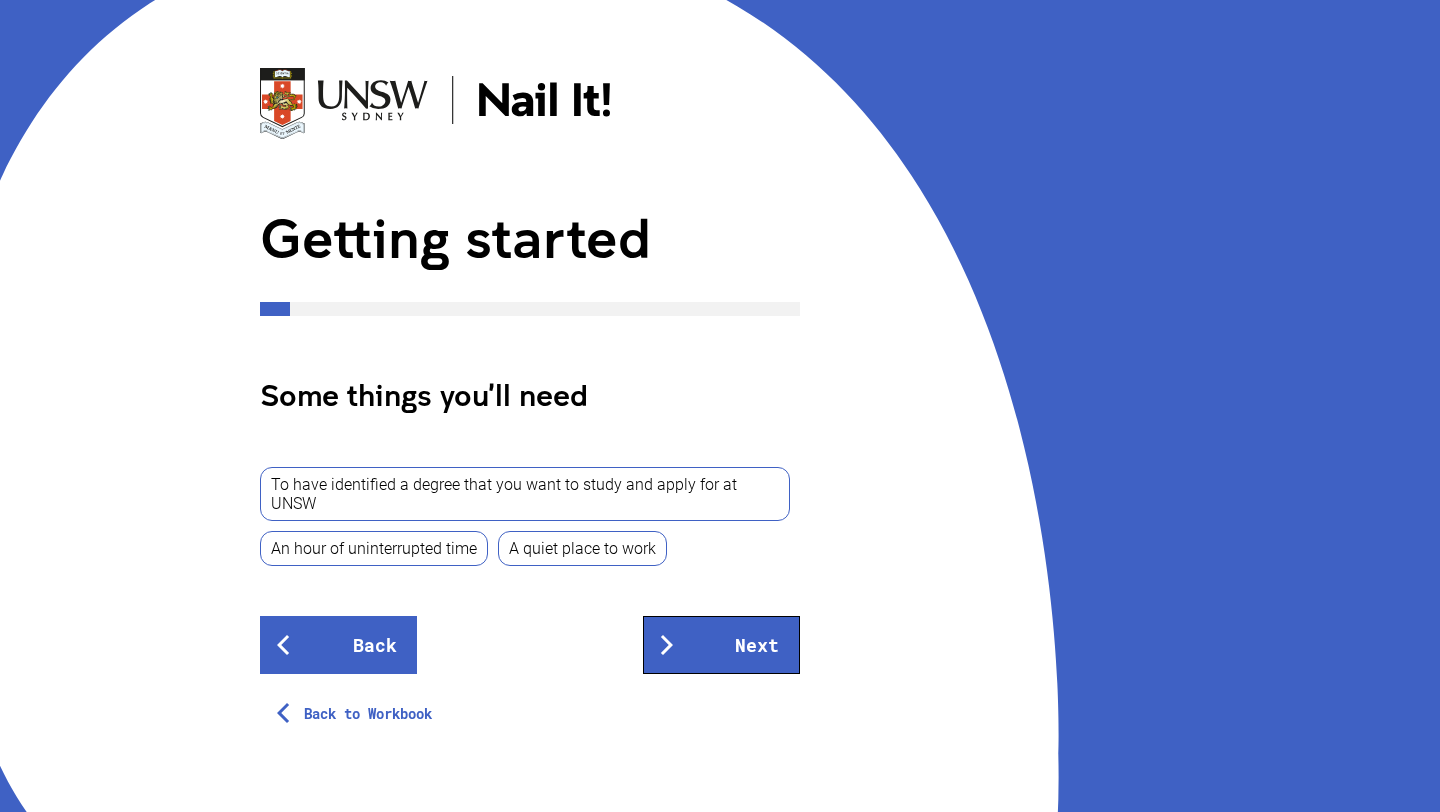 scroll, scrollTop: 84, scrollLeft: 0, axis: vertical 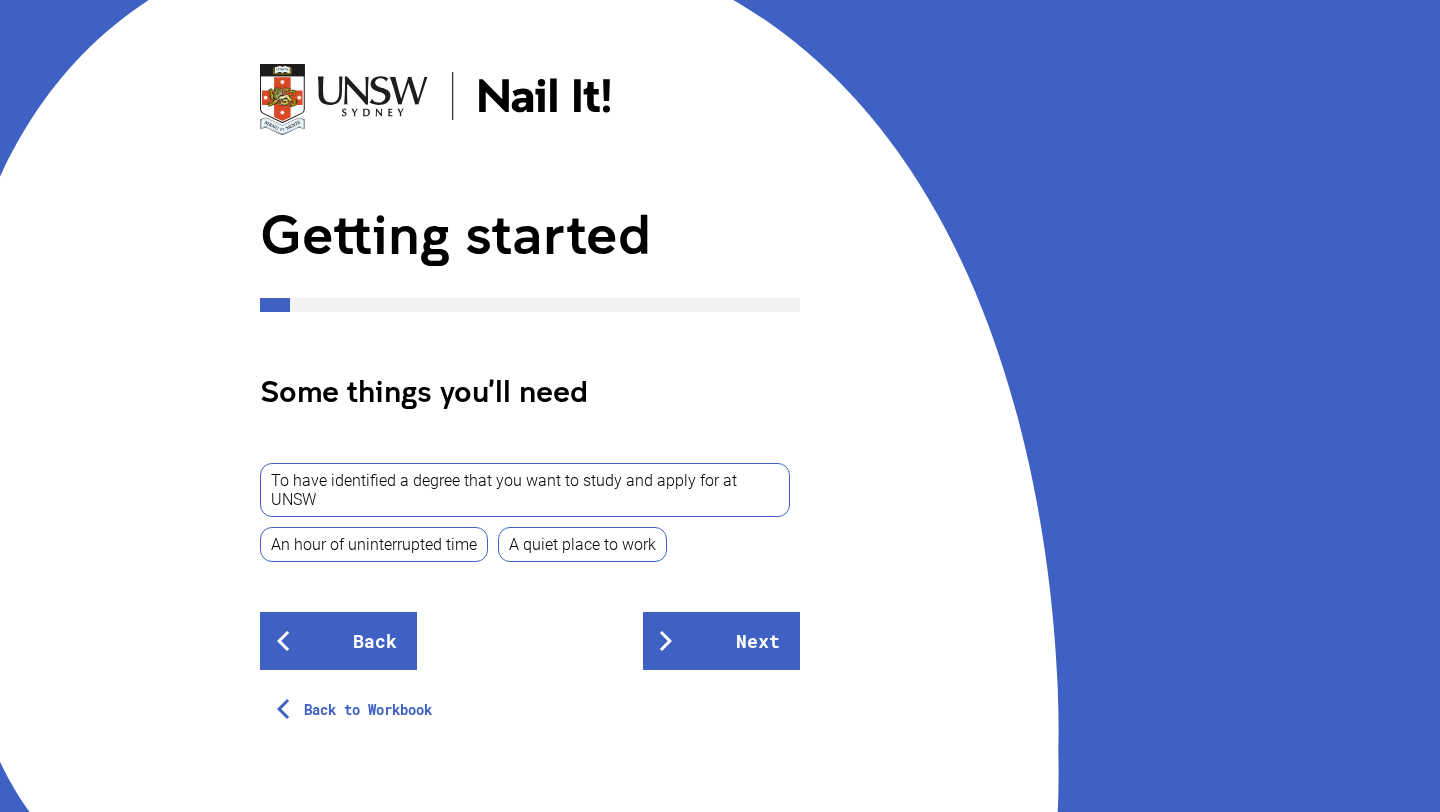 click on "An hour of uninterrupted time" at bounding box center (374, 544) 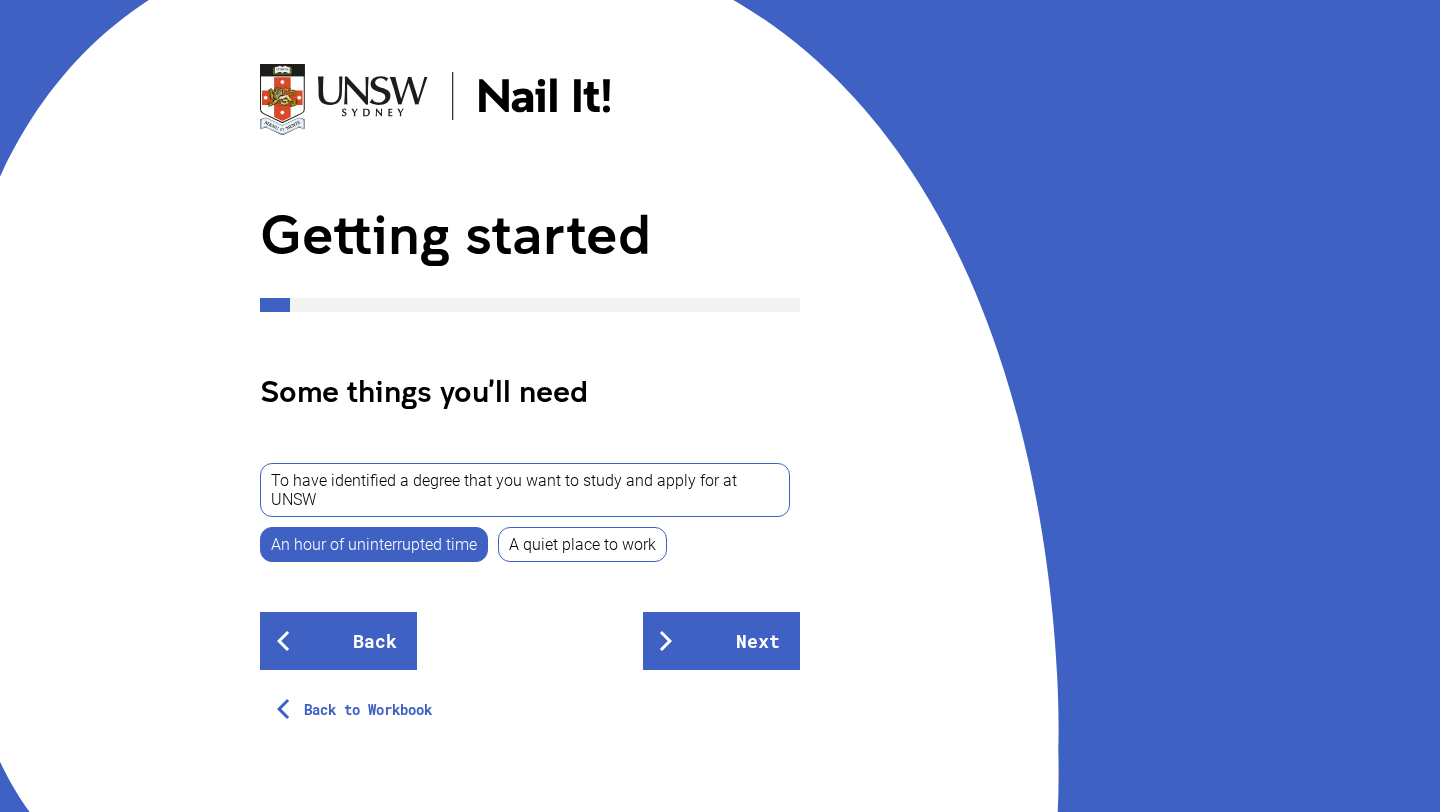 click on "To have identified a degree that you want to study and apply for at UNSW" at bounding box center (525, 490) 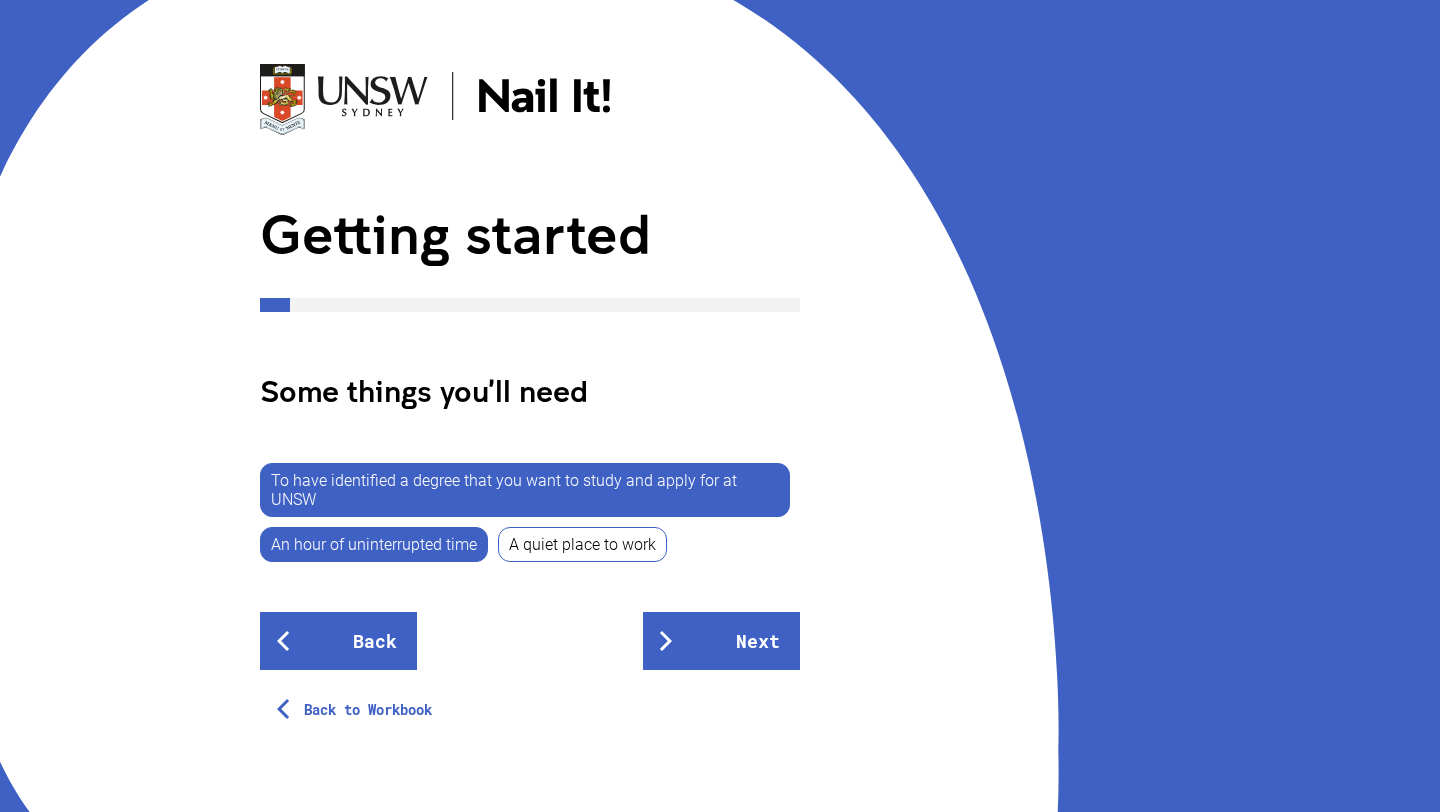 click on "A quiet place to work" at bounding box center [582, 544] 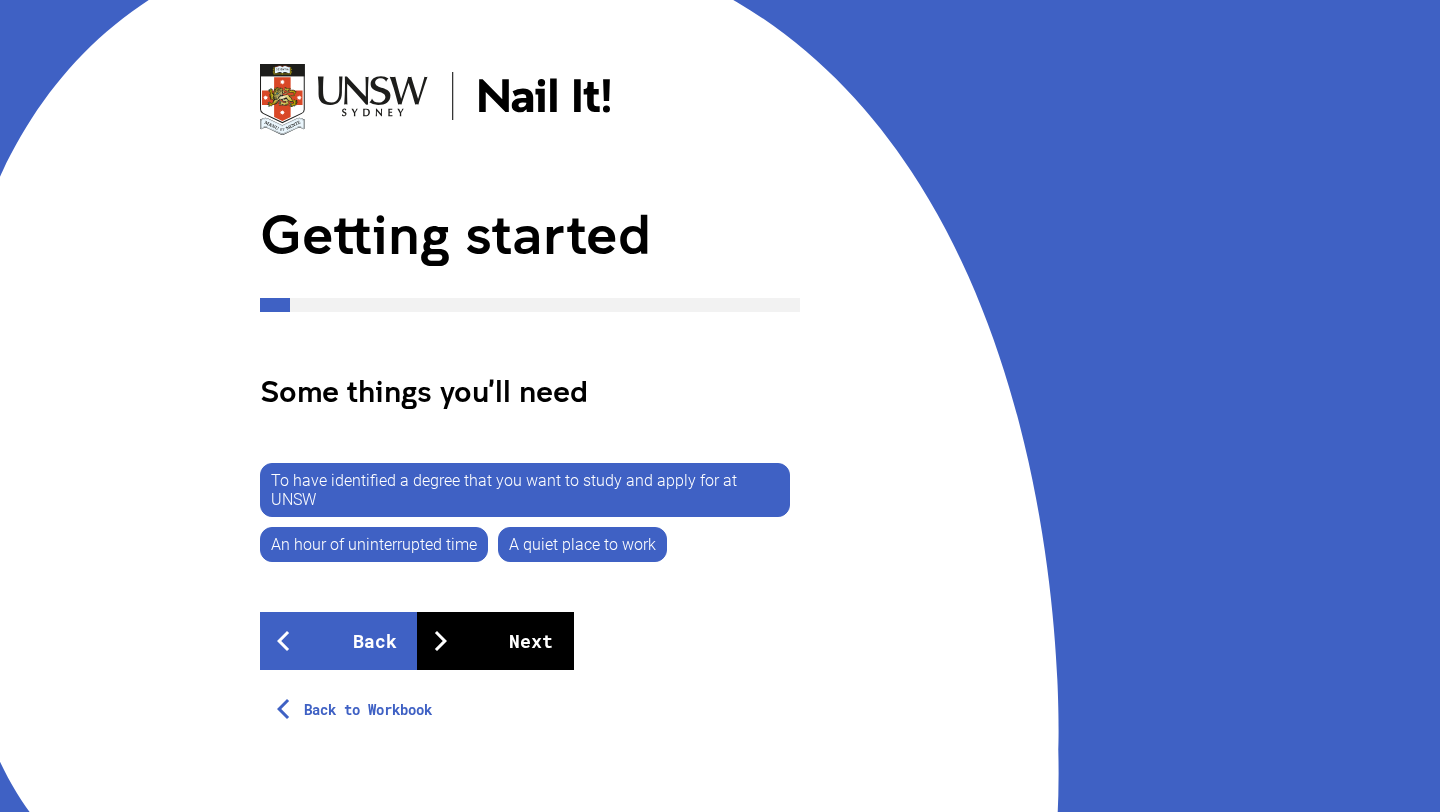 click on "Next" at bounding box center (495, 641) 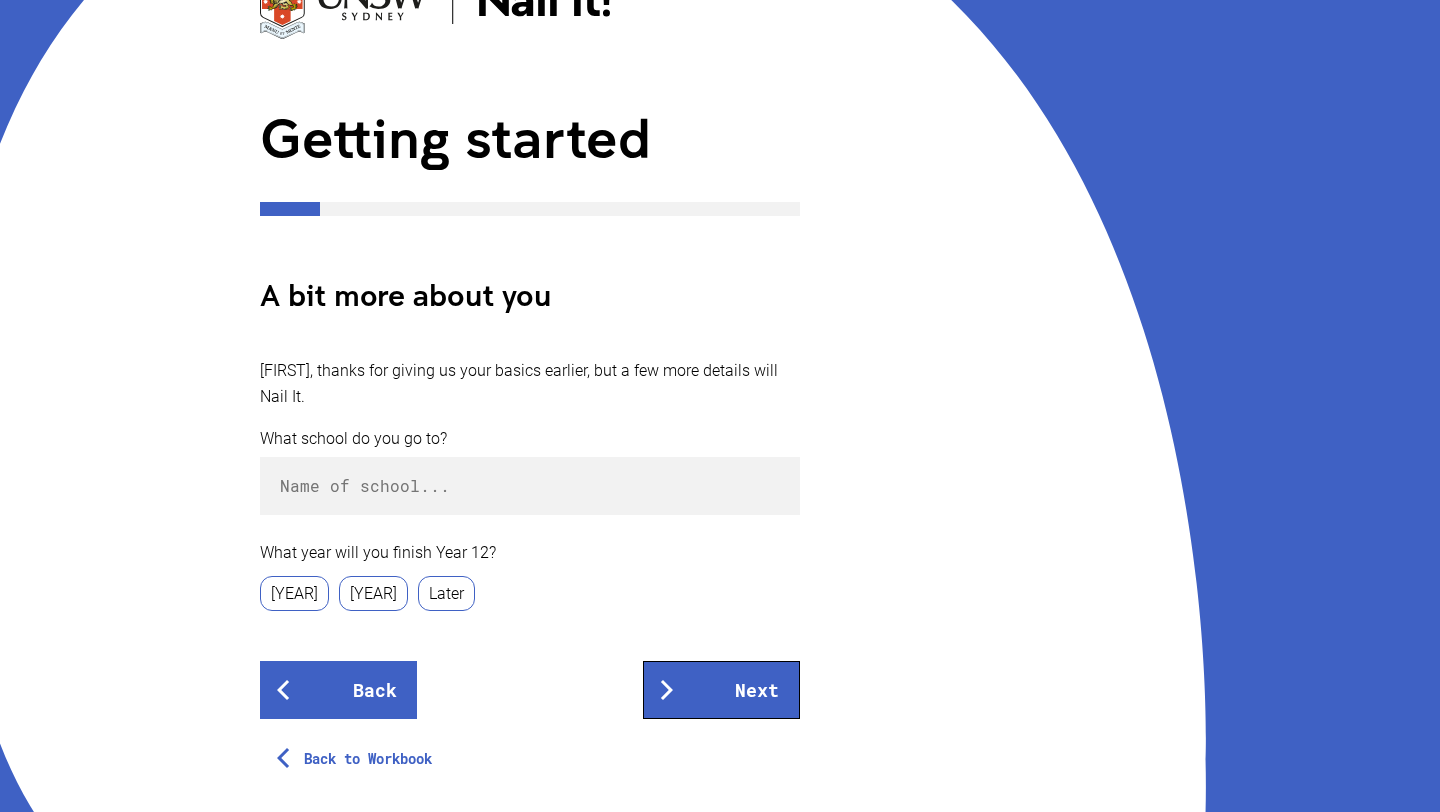 scroll, scrollTop: 181, scrollLeft: 0, axis: vertical 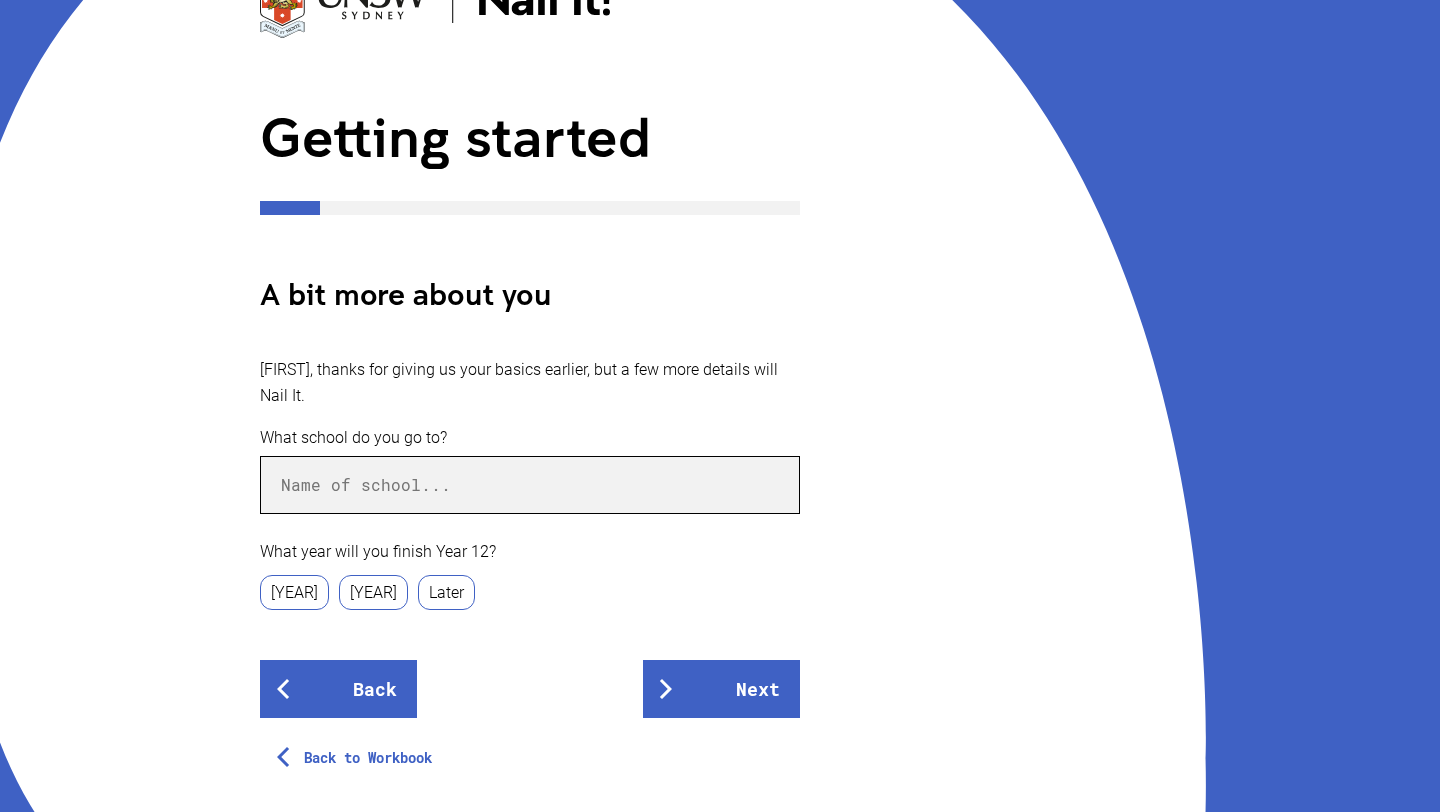 click at bounding box center (530, 485) 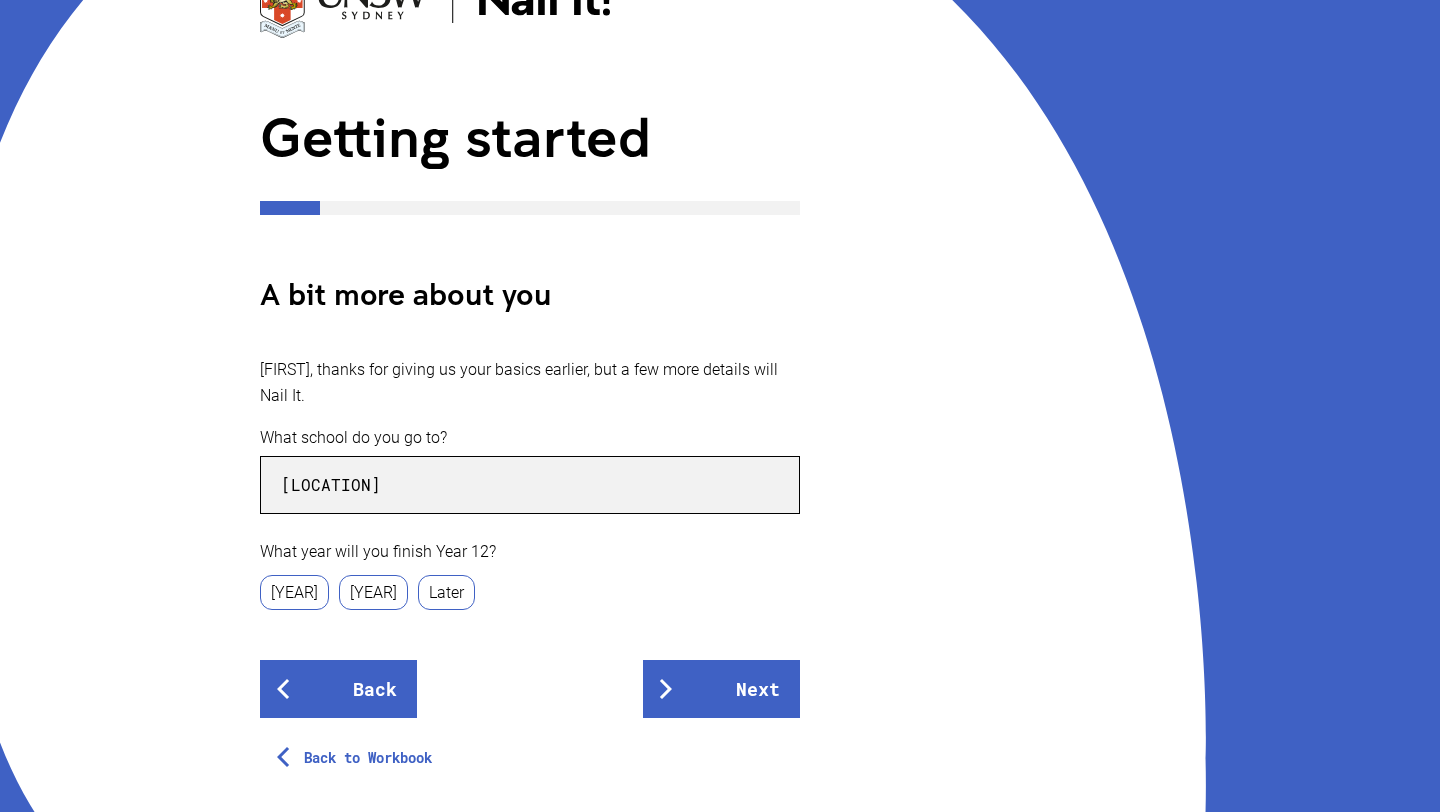 type on "east hills boys" 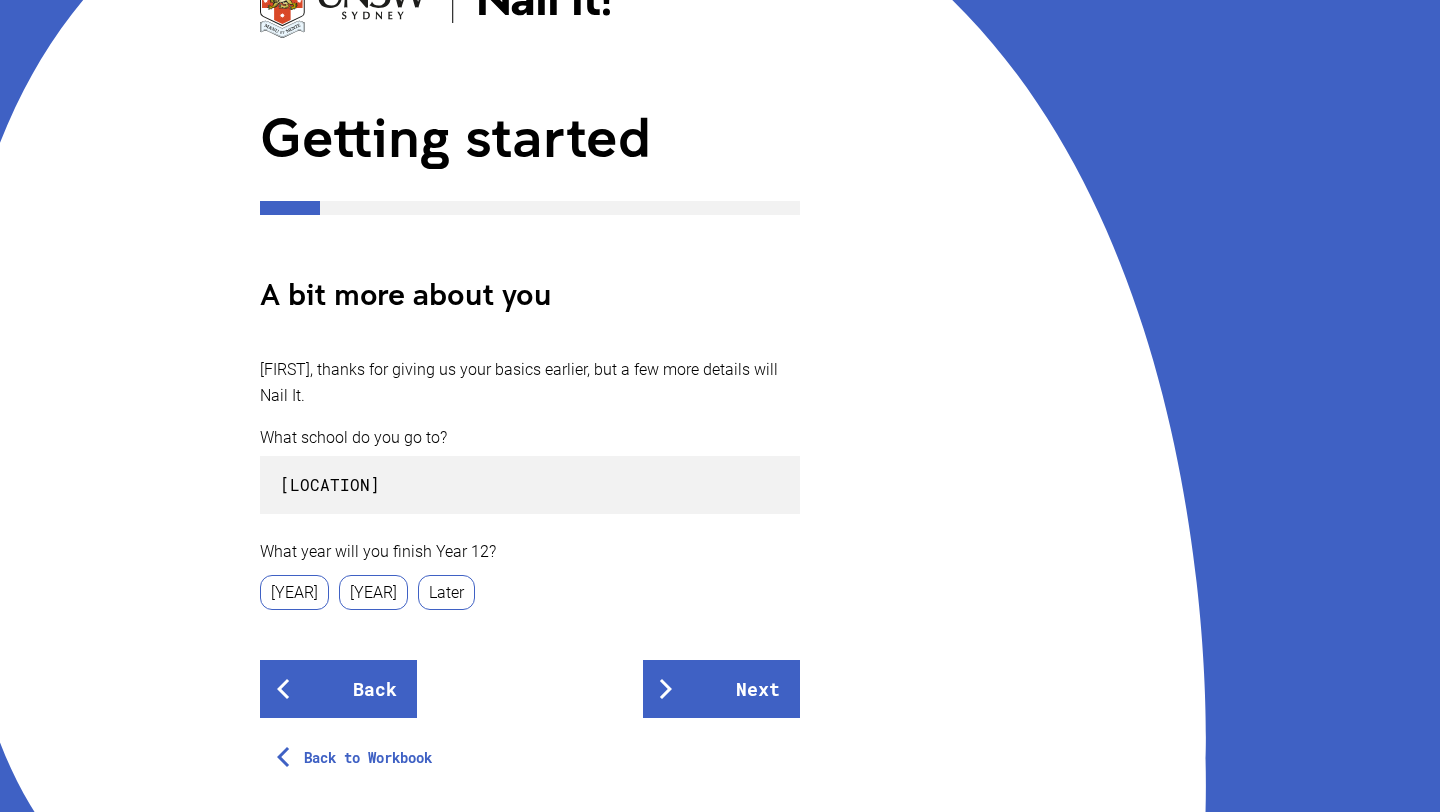 click on "2025" at bounding box center [294, 592] 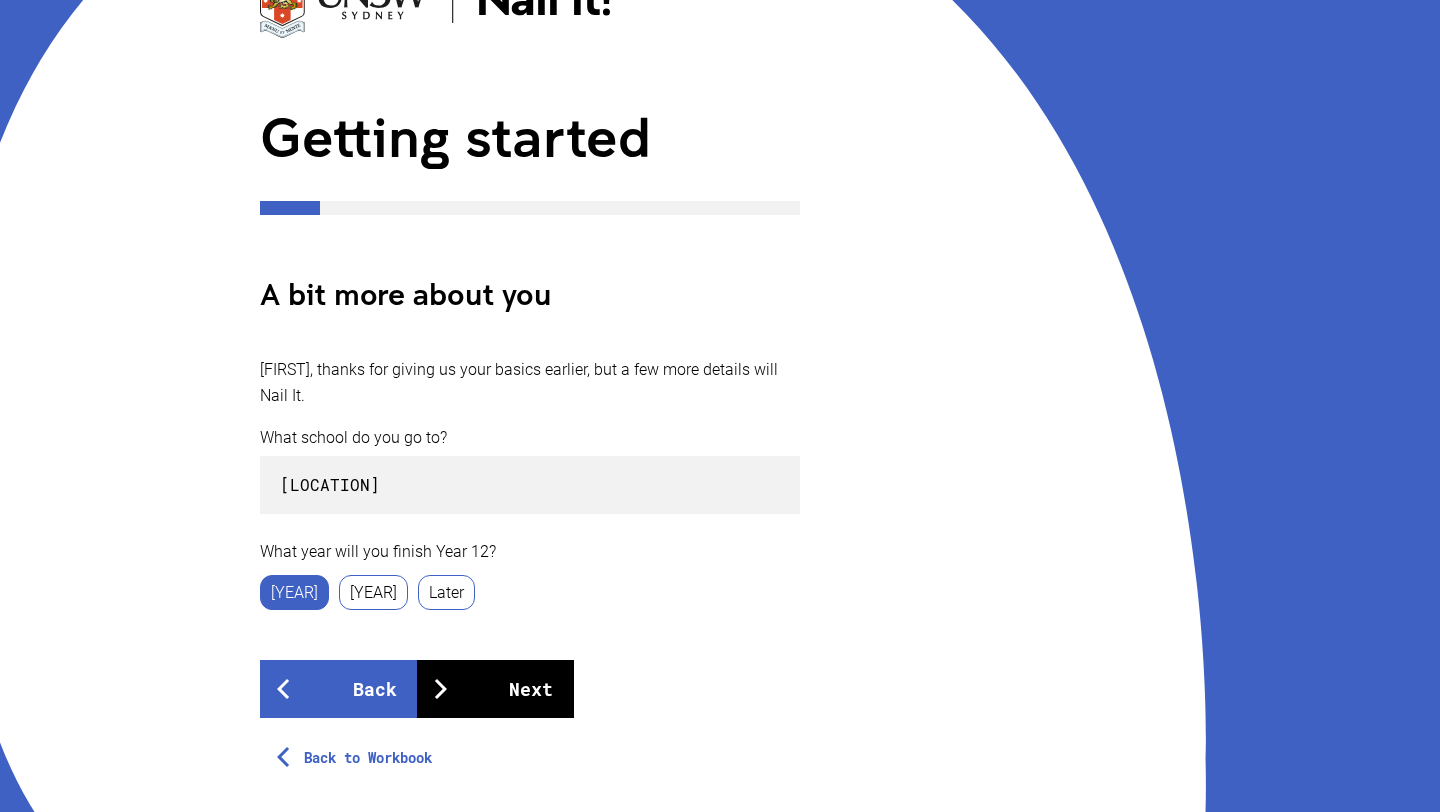 click on "Next" at bounding box center [495, 689] 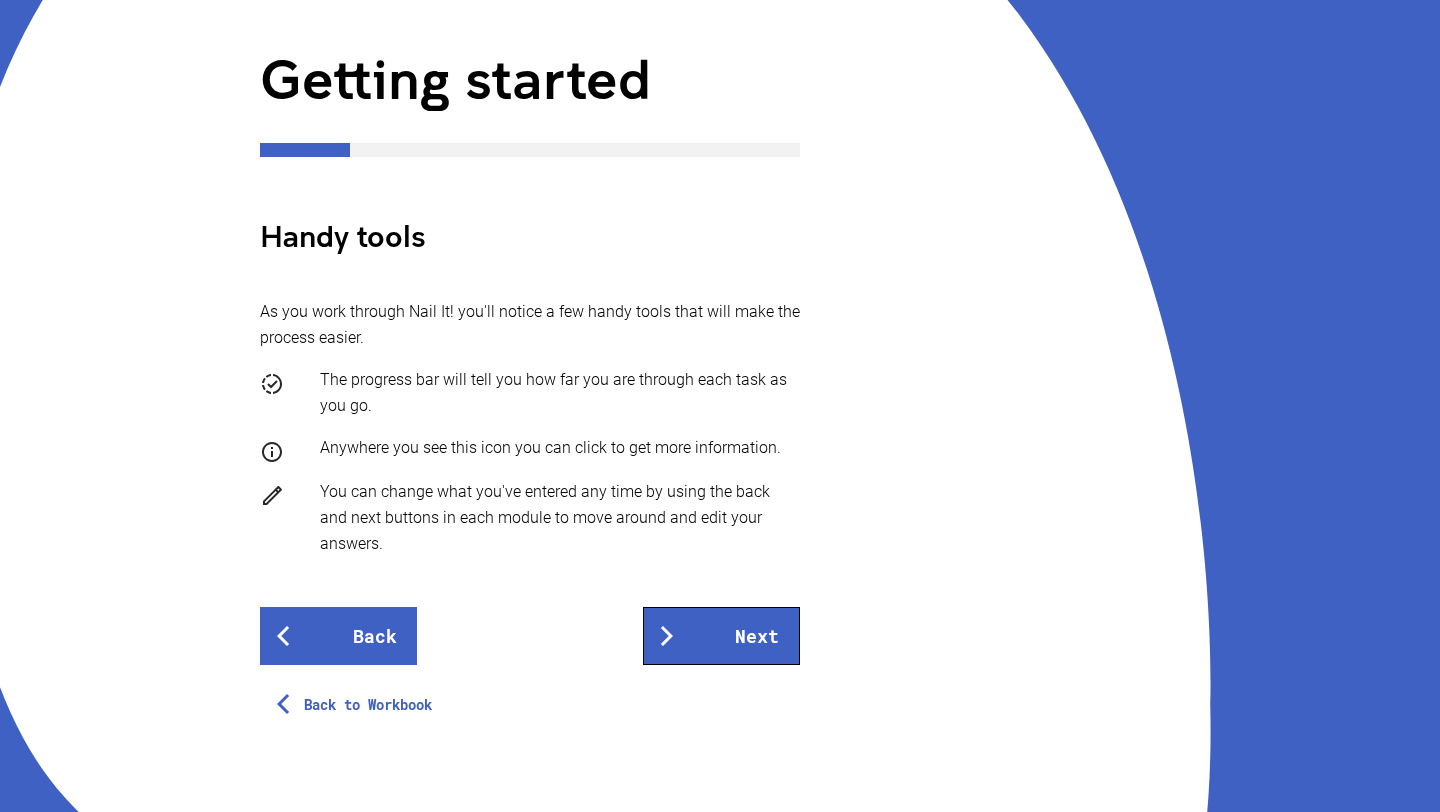 scroll, scrollTop: 240, scrollLeft: 0, axis: vertical 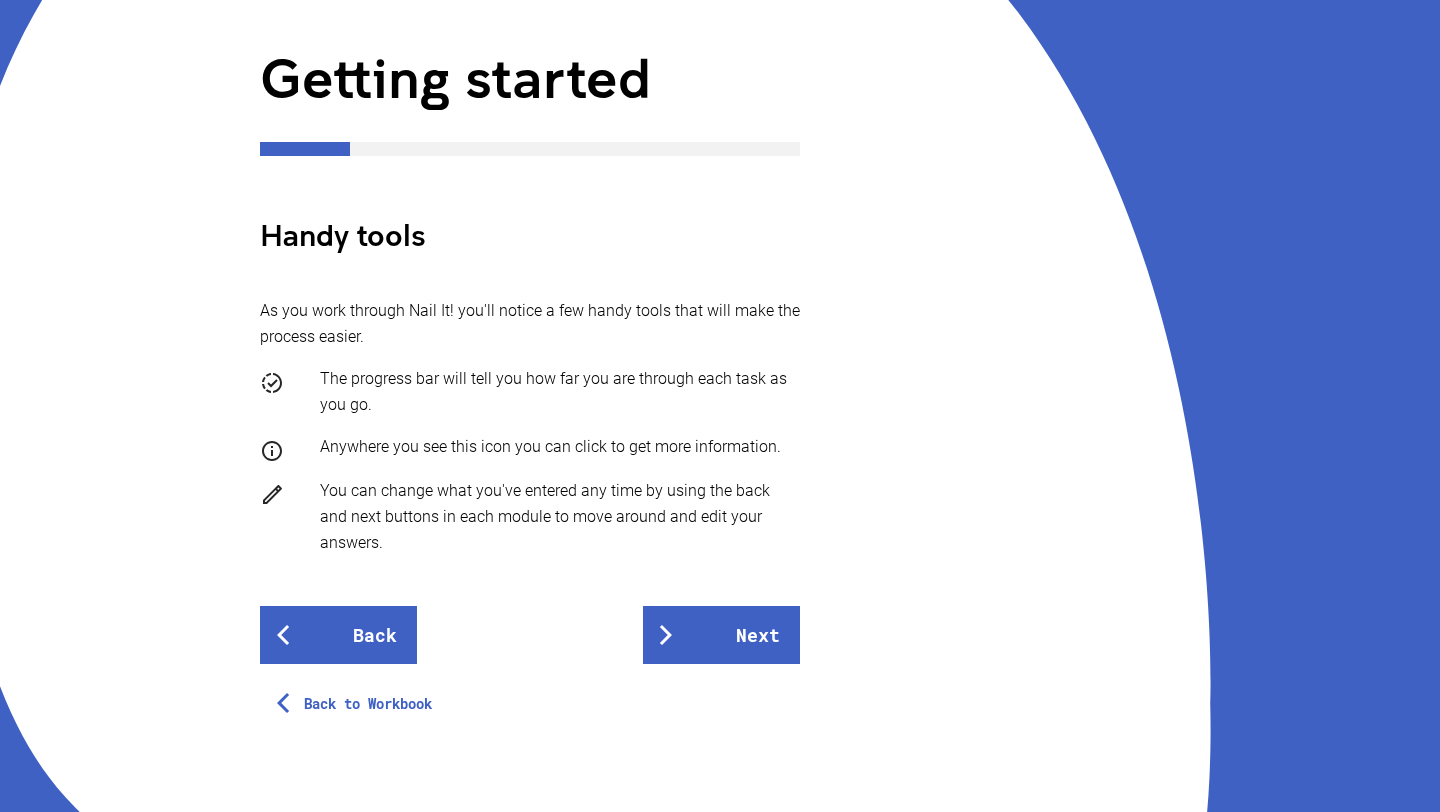 click on "You can change what you've entered any time by using the back and next buttons in each module to move around and edit your answers." at bounding box center [560, 517] 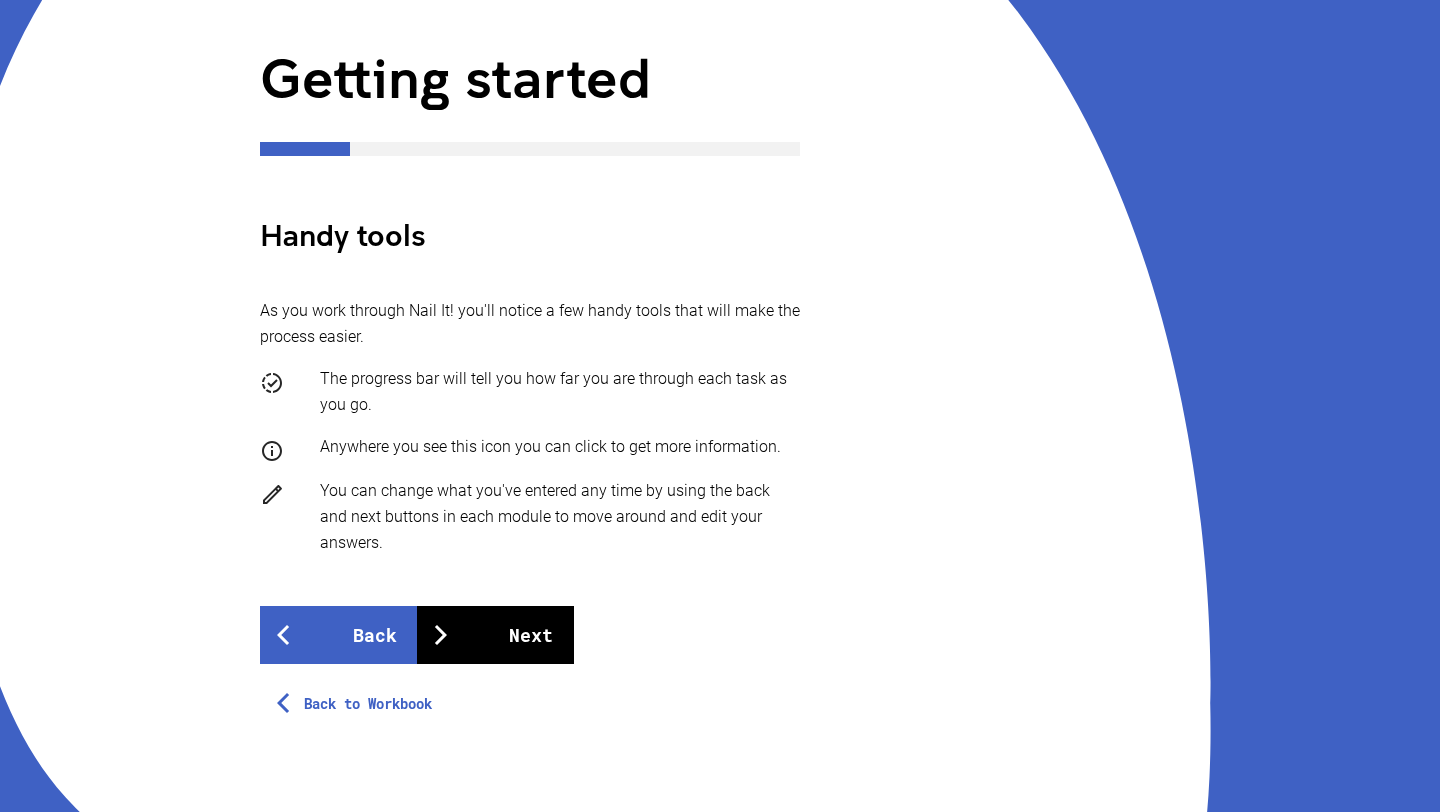 click on "Next" at bounding box center [495, 635] 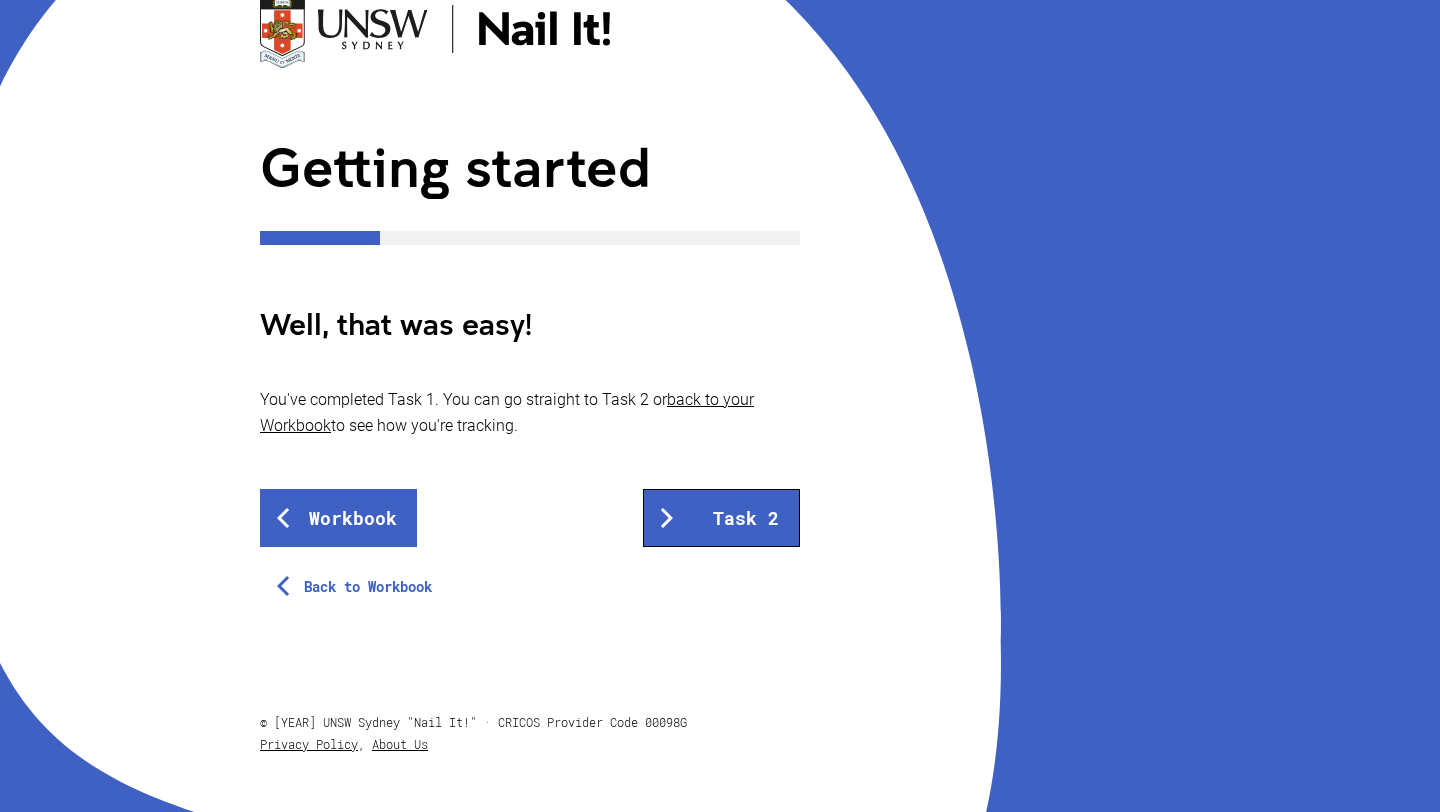 scroll, scrollTop: 153, scrollLeft: 0, axis: vertical 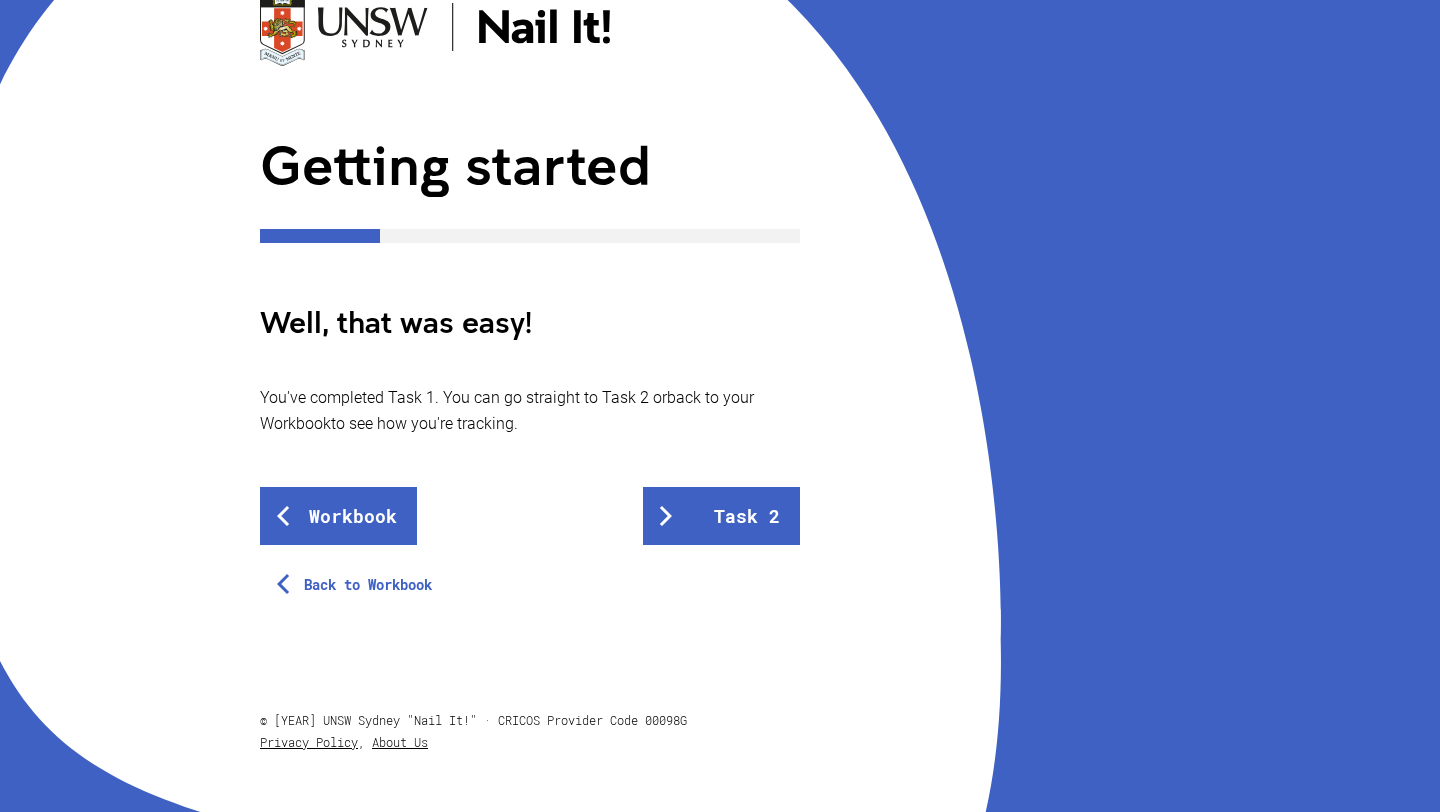 click on "back to your Workbook" at bounding box center (507, 410) 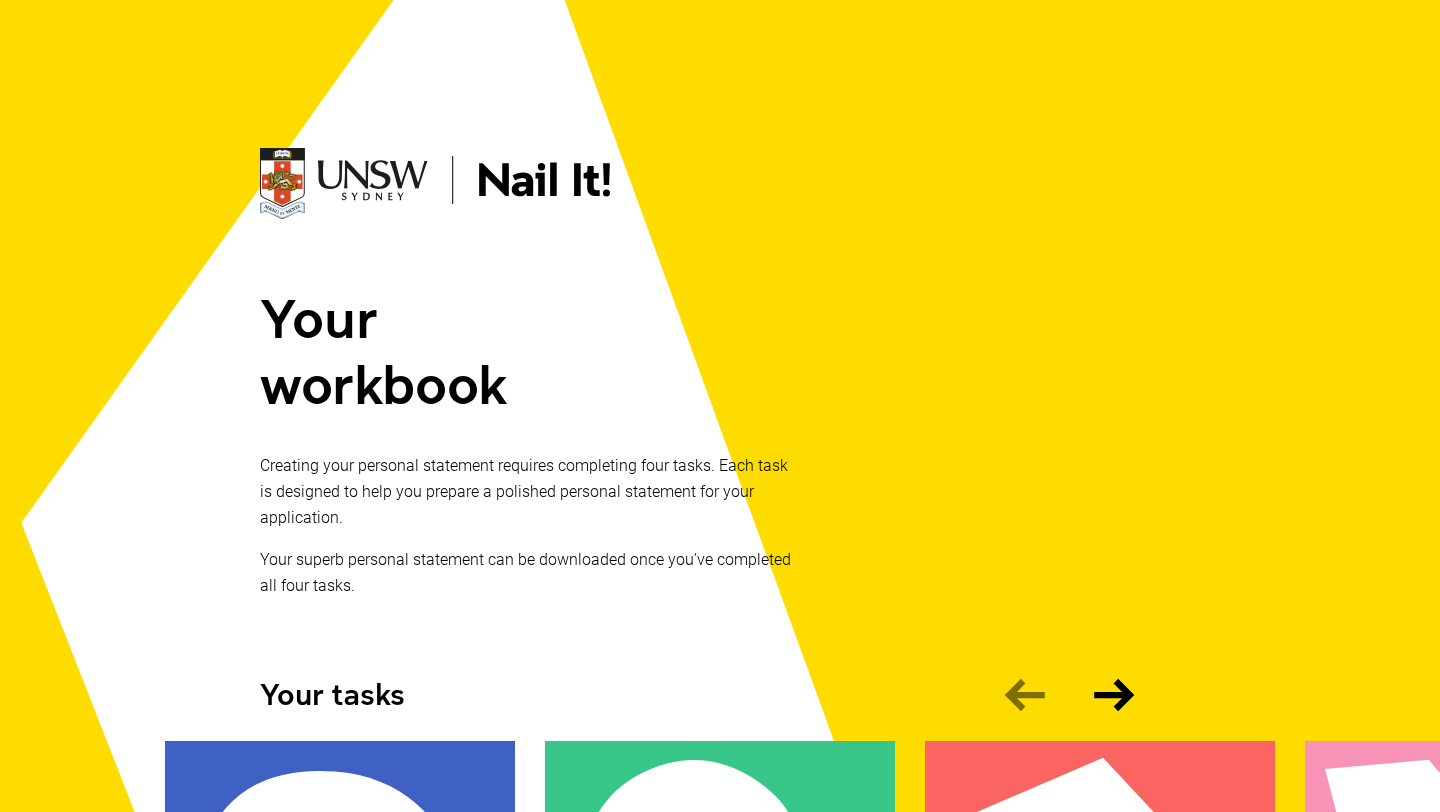 scroll, scrollTop: 484, scrollLeft: 0, axis: vertical 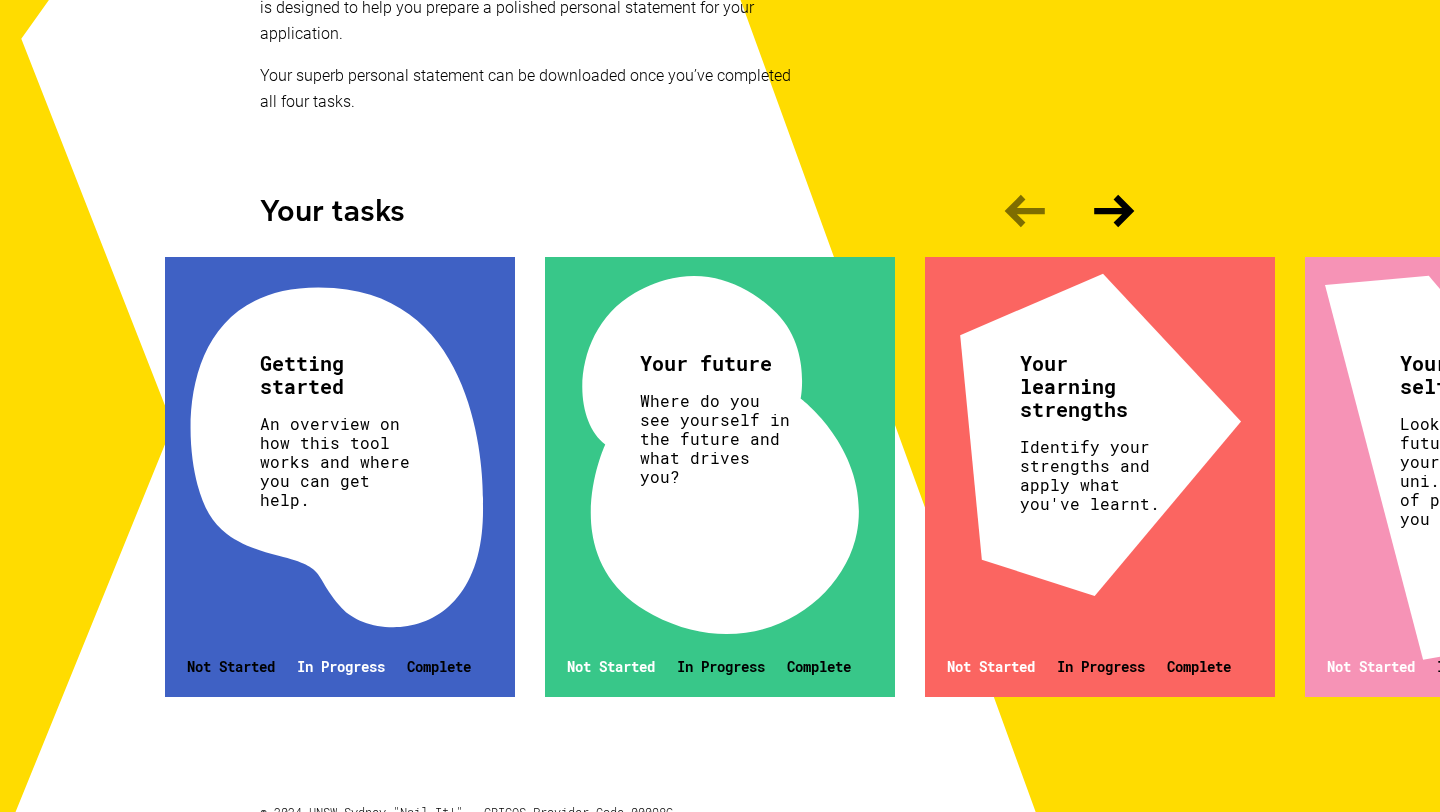 click on "An overview on how this tool works and where you can get help." at bounding box center (337, 461) 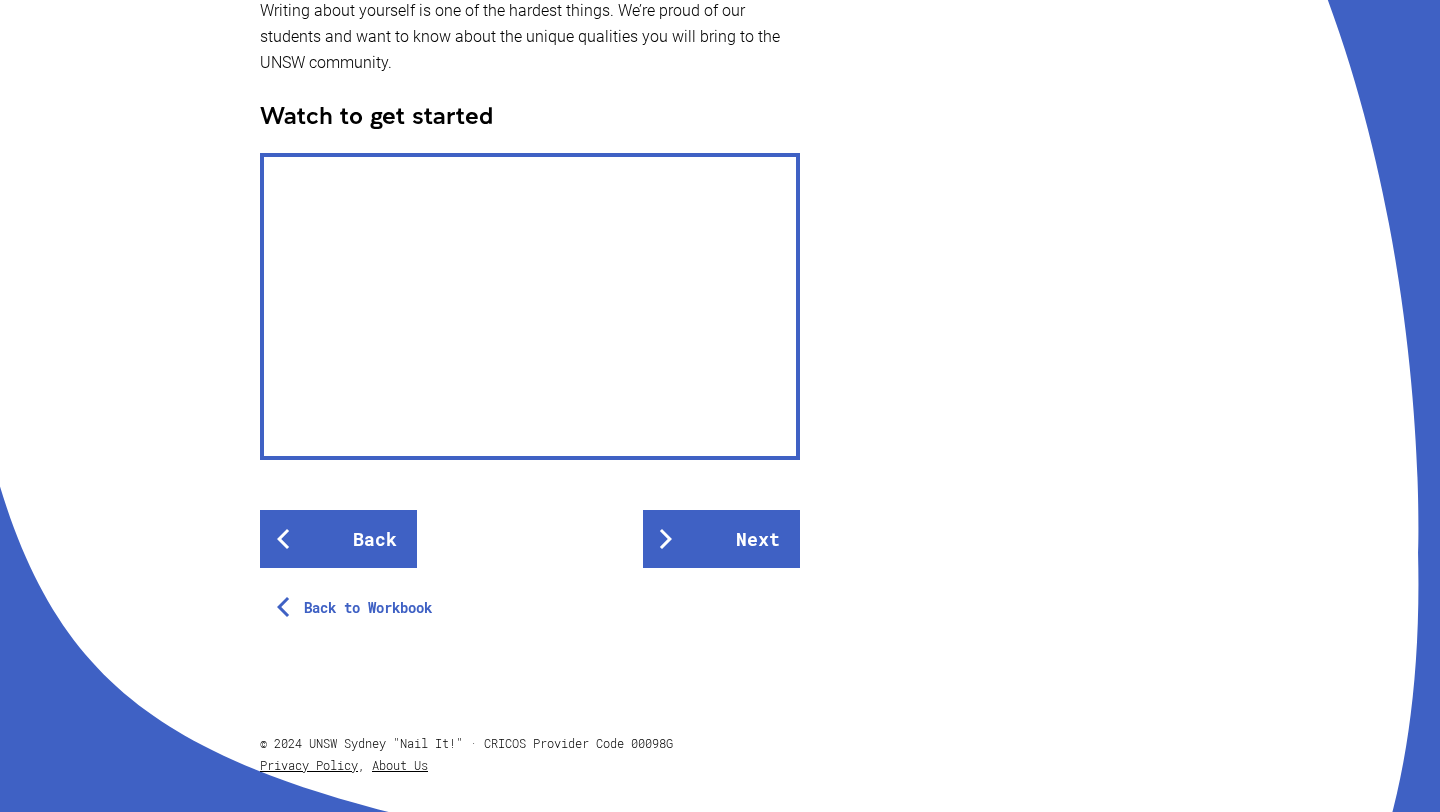 scroll, scrollTop: 679, scrollLeft: 0, axis: vertical 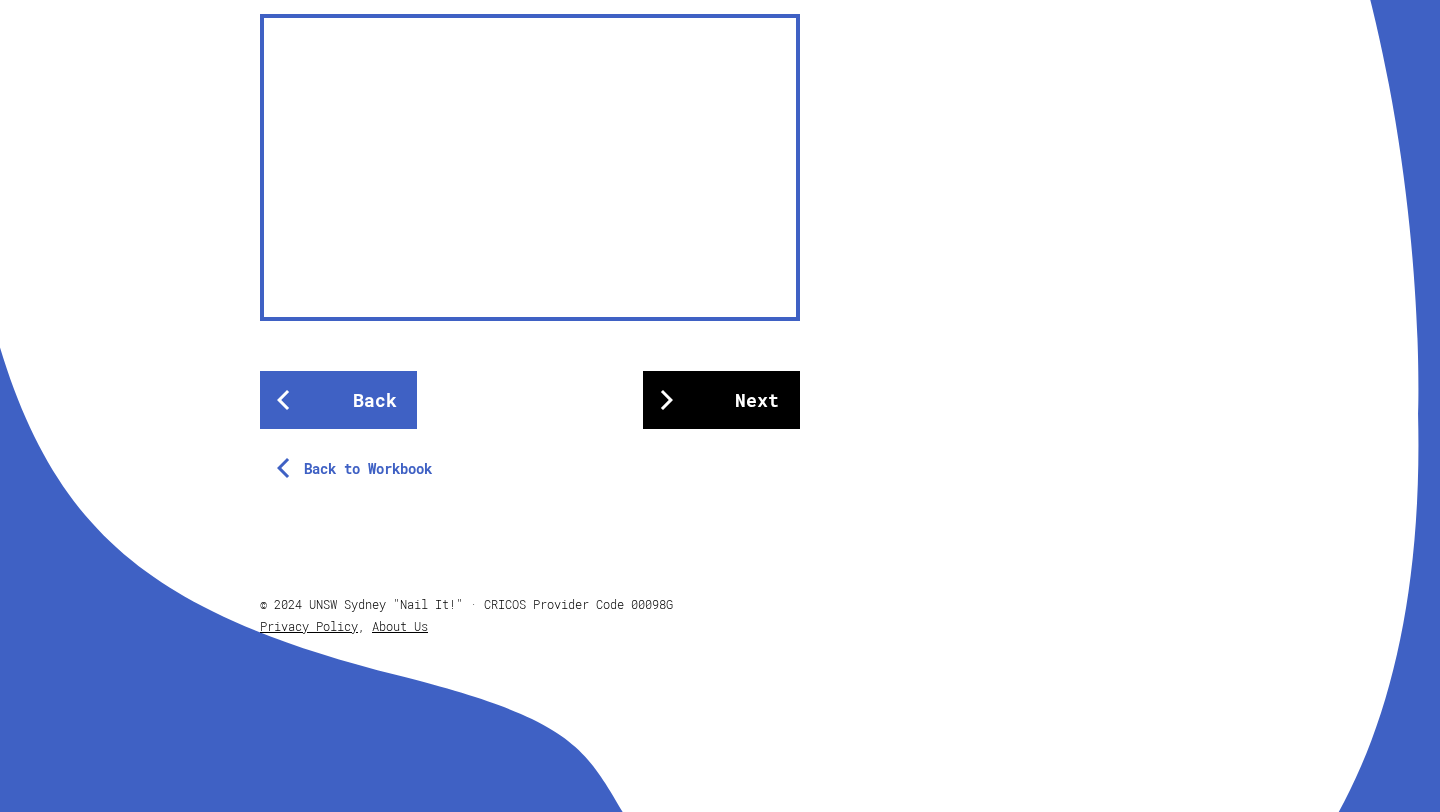 click on "Next" at bounding box center [721, 400] 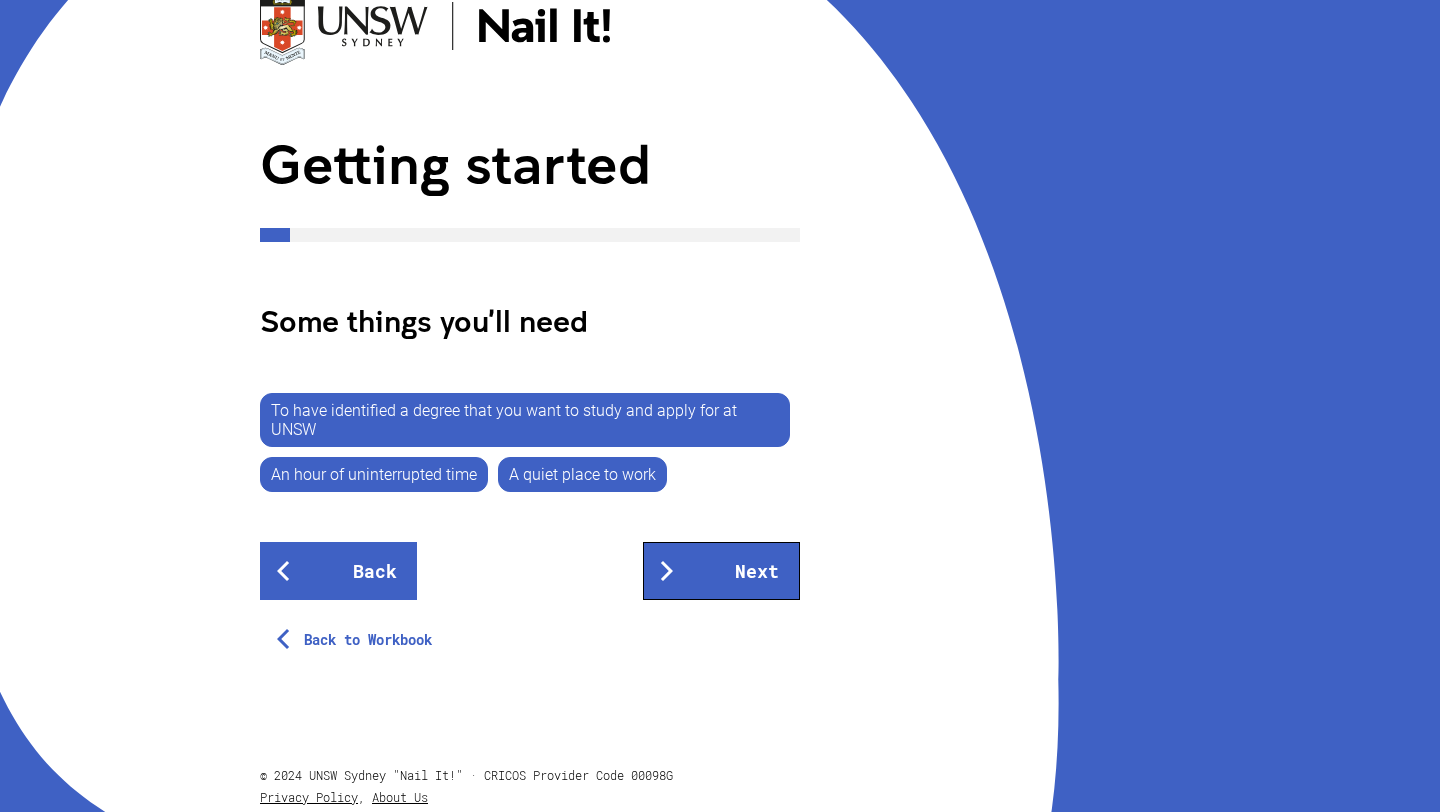scroll, scrollTop: 156, scrollLeft: 0, axis: vertical 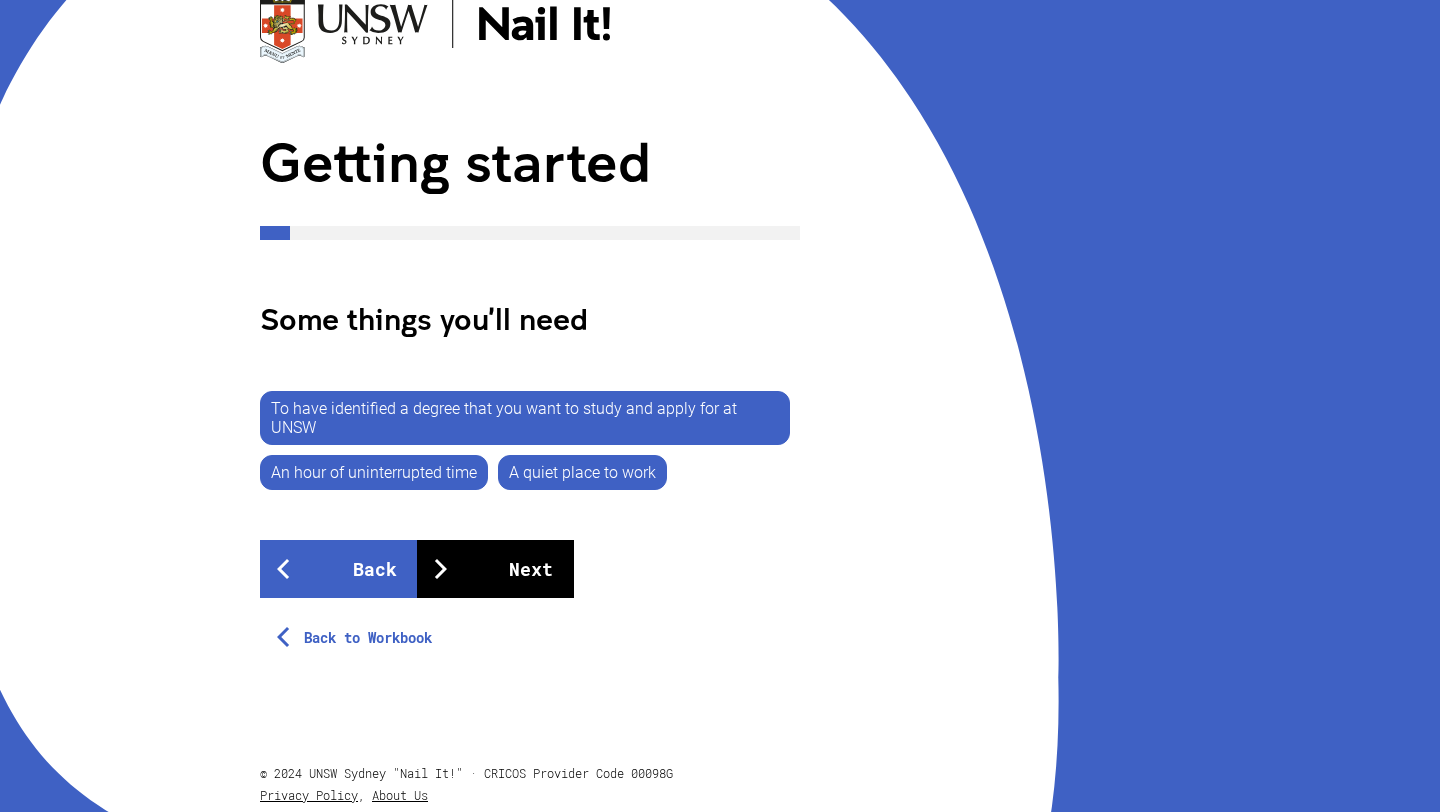 click on "Next" at bounding box center [495, 569] 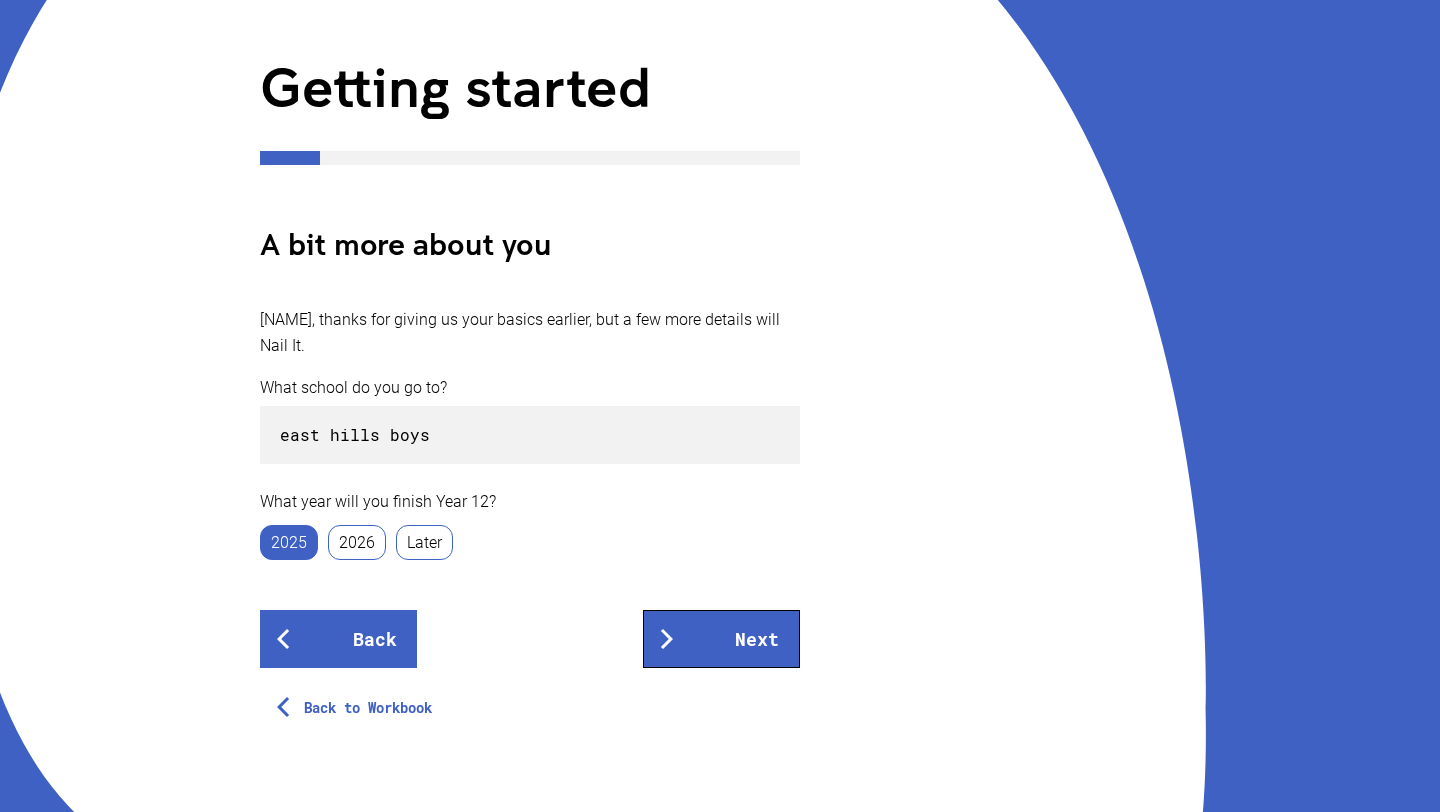 scroll, scrollTop: 232, scrollLeft: 0, axis: vertical 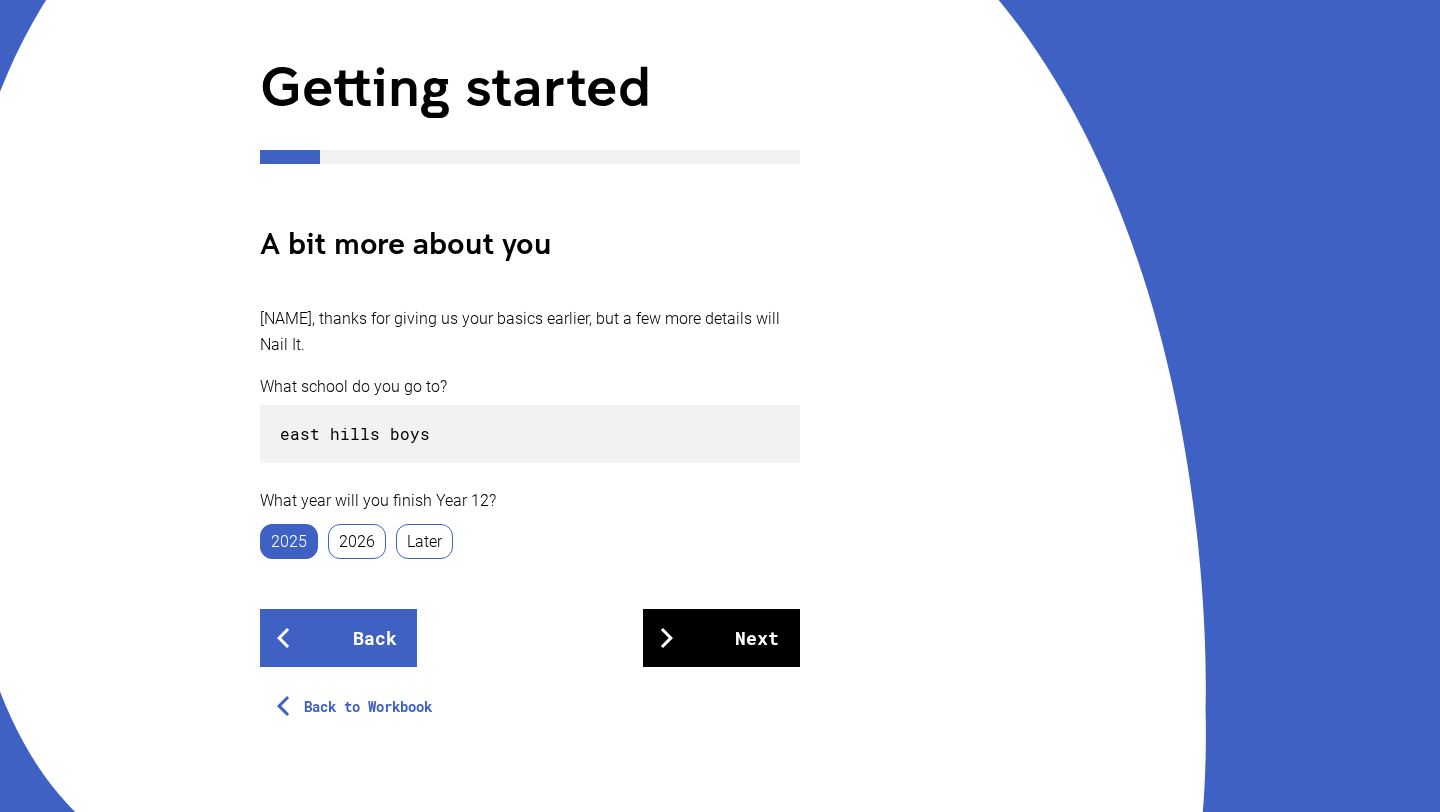 click on "Next" at bounding box center [721, 638] 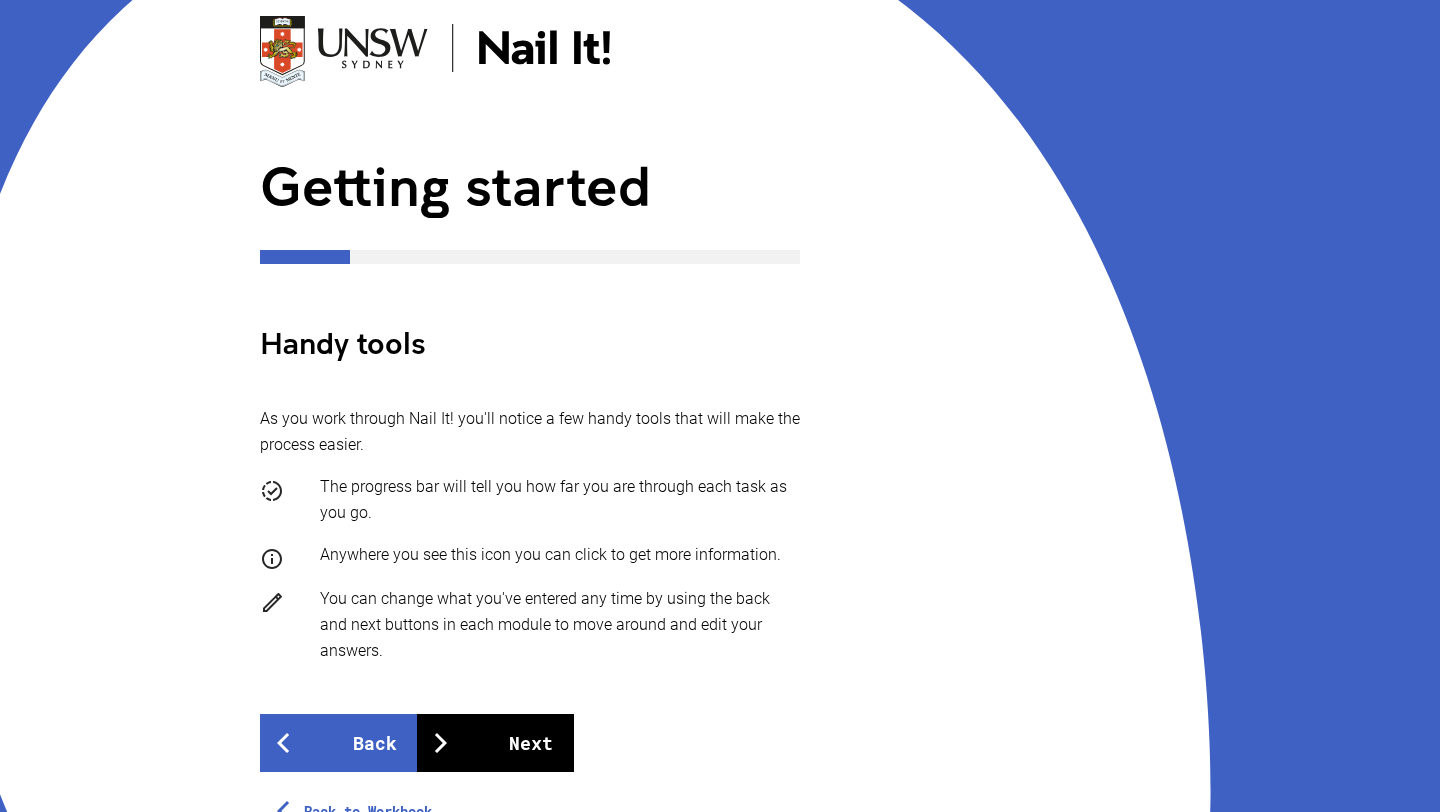scroll, scrollTop: 449, scrollLeft: 0, axis: vertical 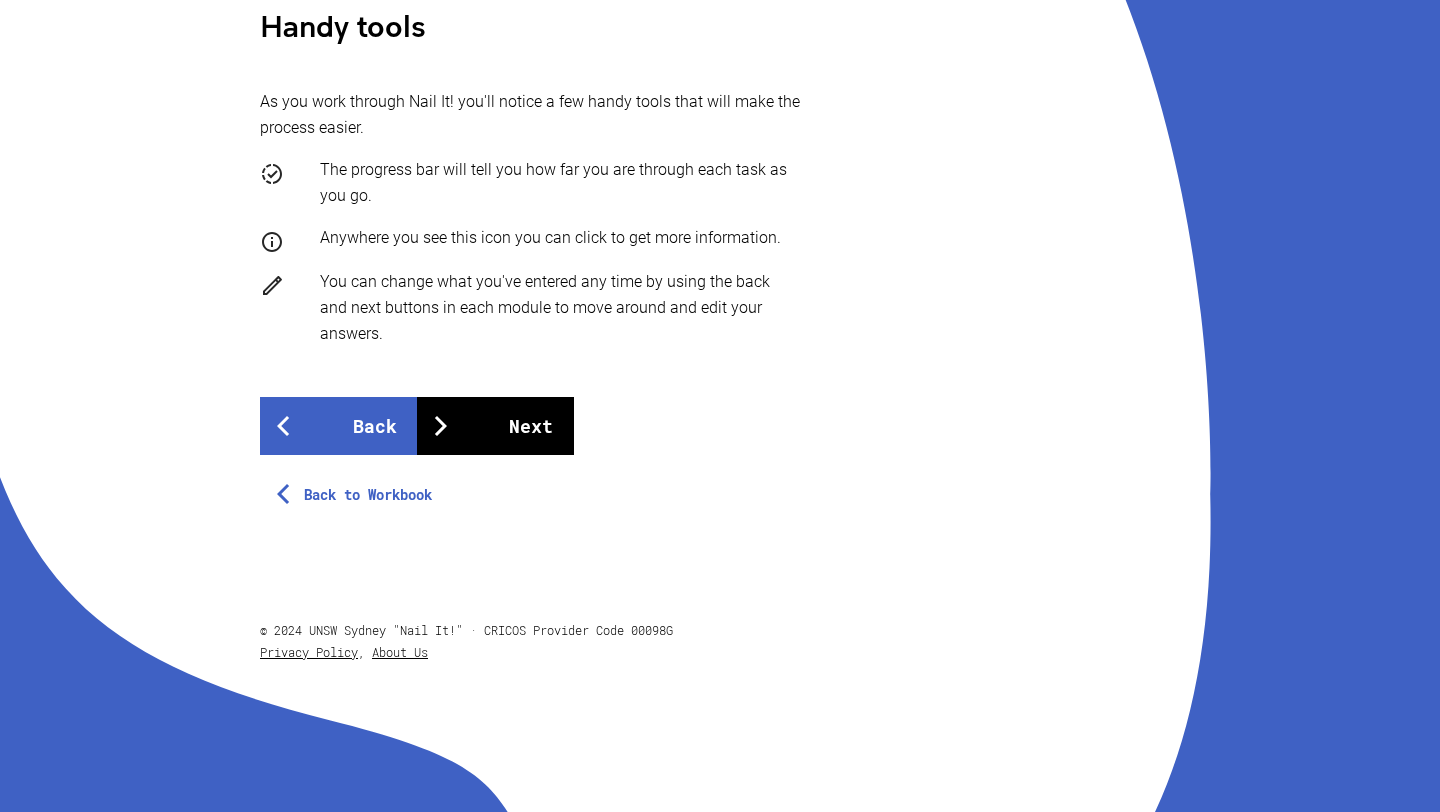 click on "Next" at bounding box center (495, 426) 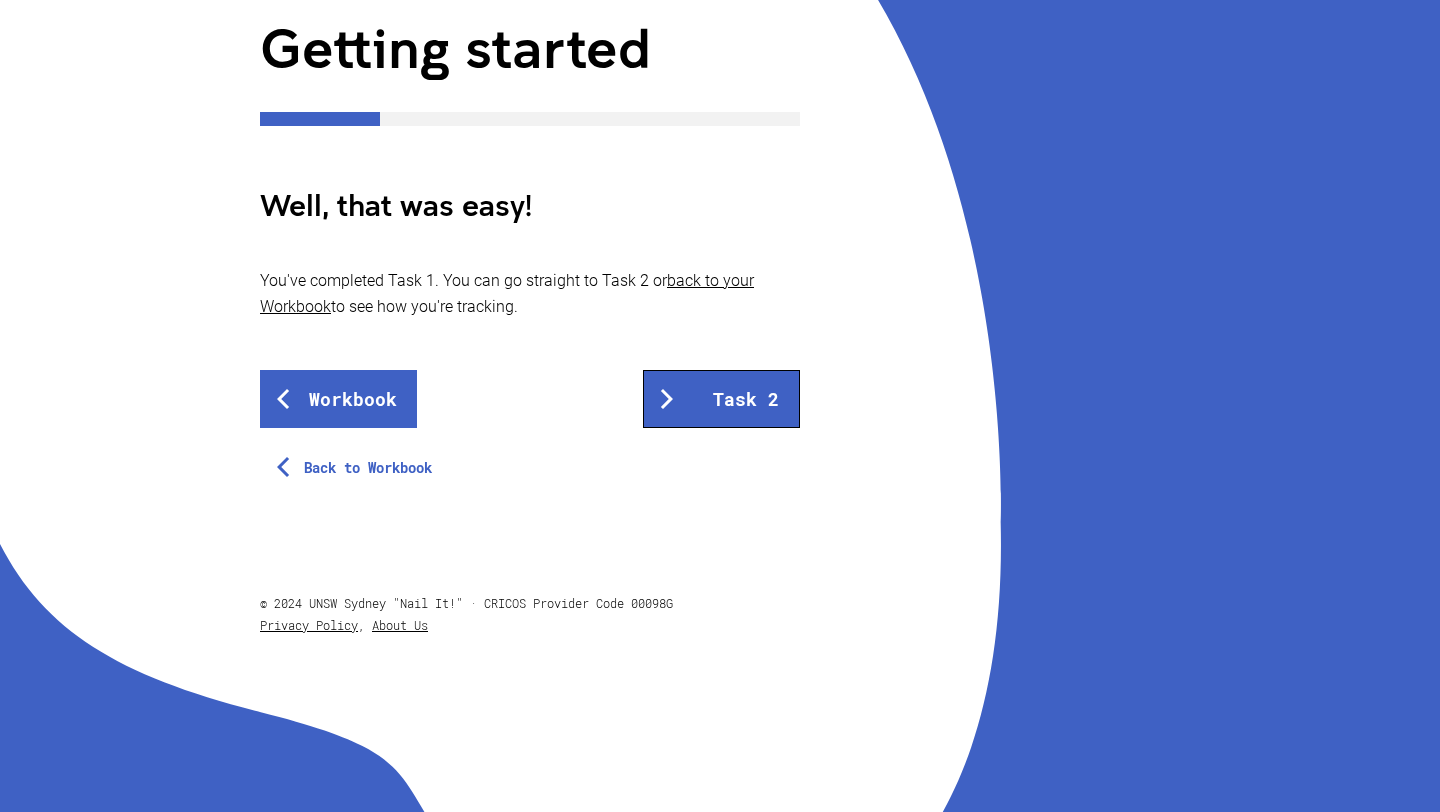 scroll, scrollTop: 0, scrollLeft: 0, axis: both 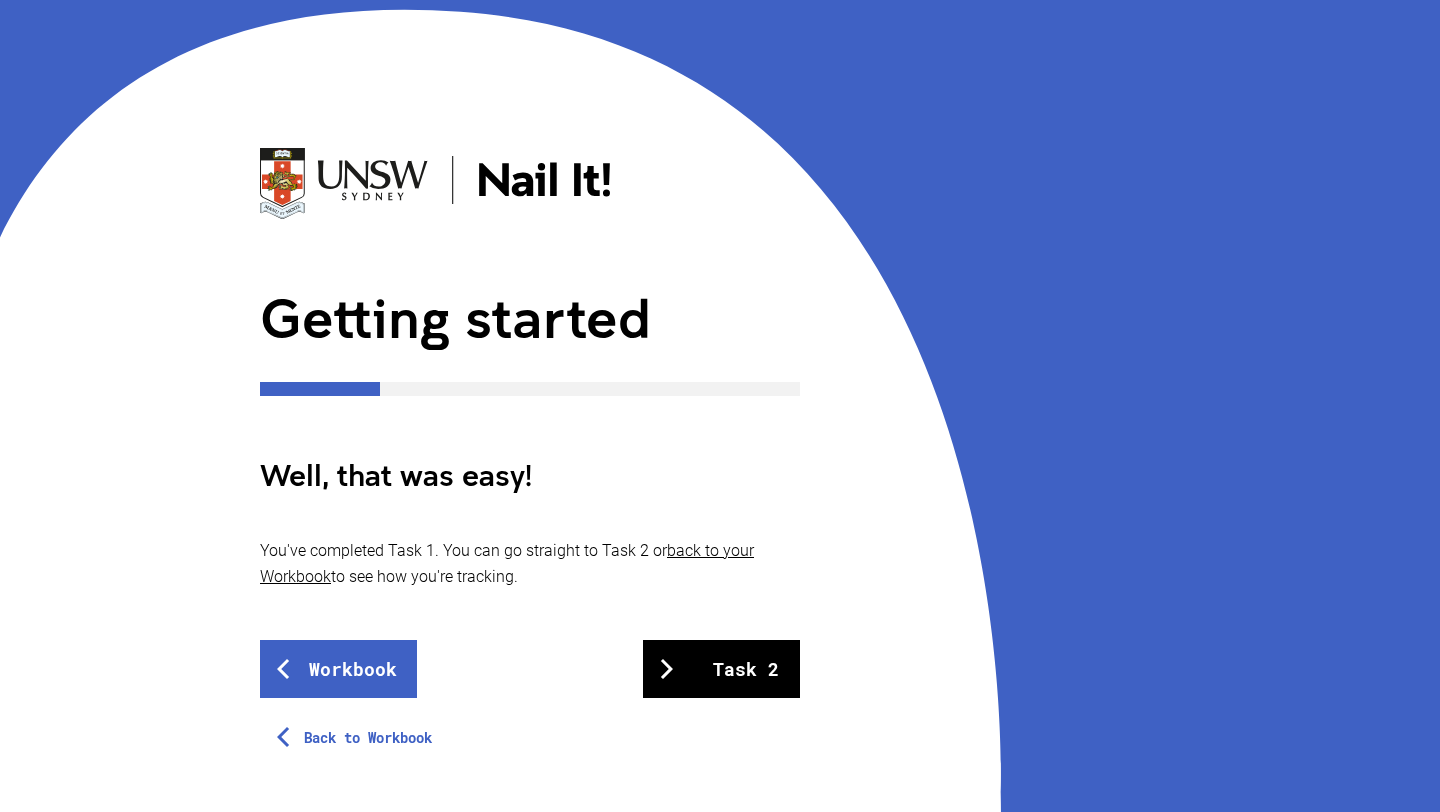 click on "Task 2" at bounding box center [721, 669] 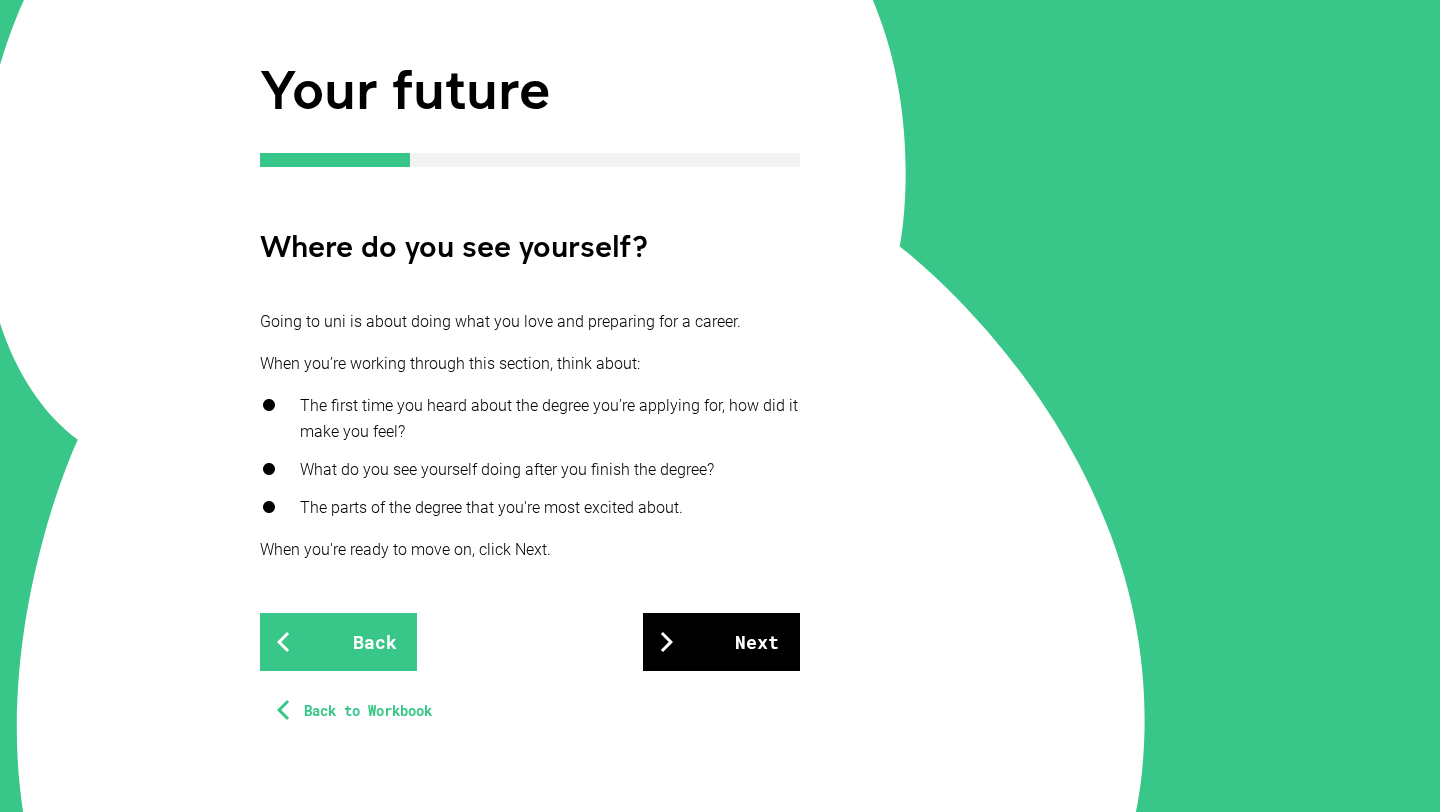 scroll, scrollTop: 232, scrollLeft: 0, axis: vertical 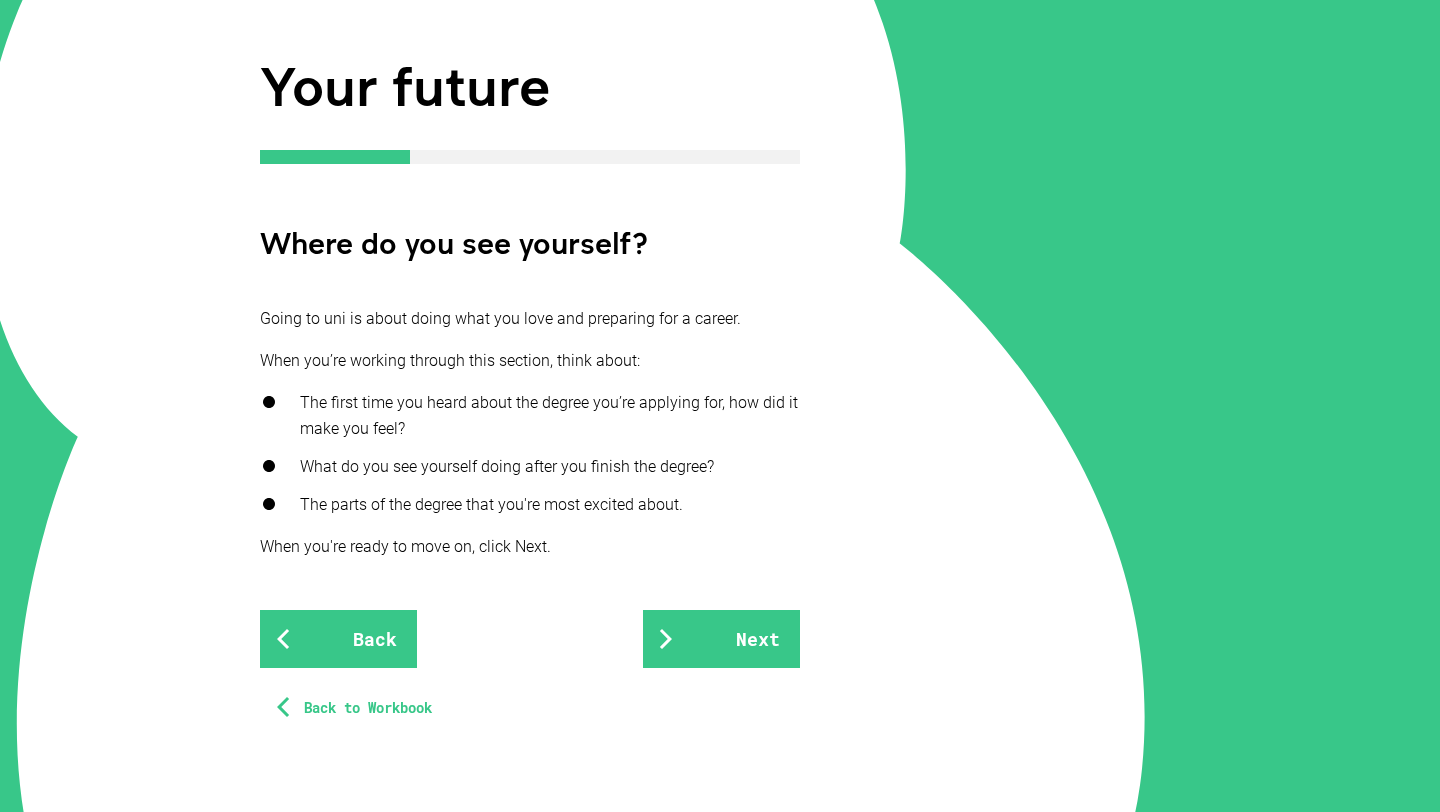 click on "Back to Workbook" at bounding box center (530, 698) 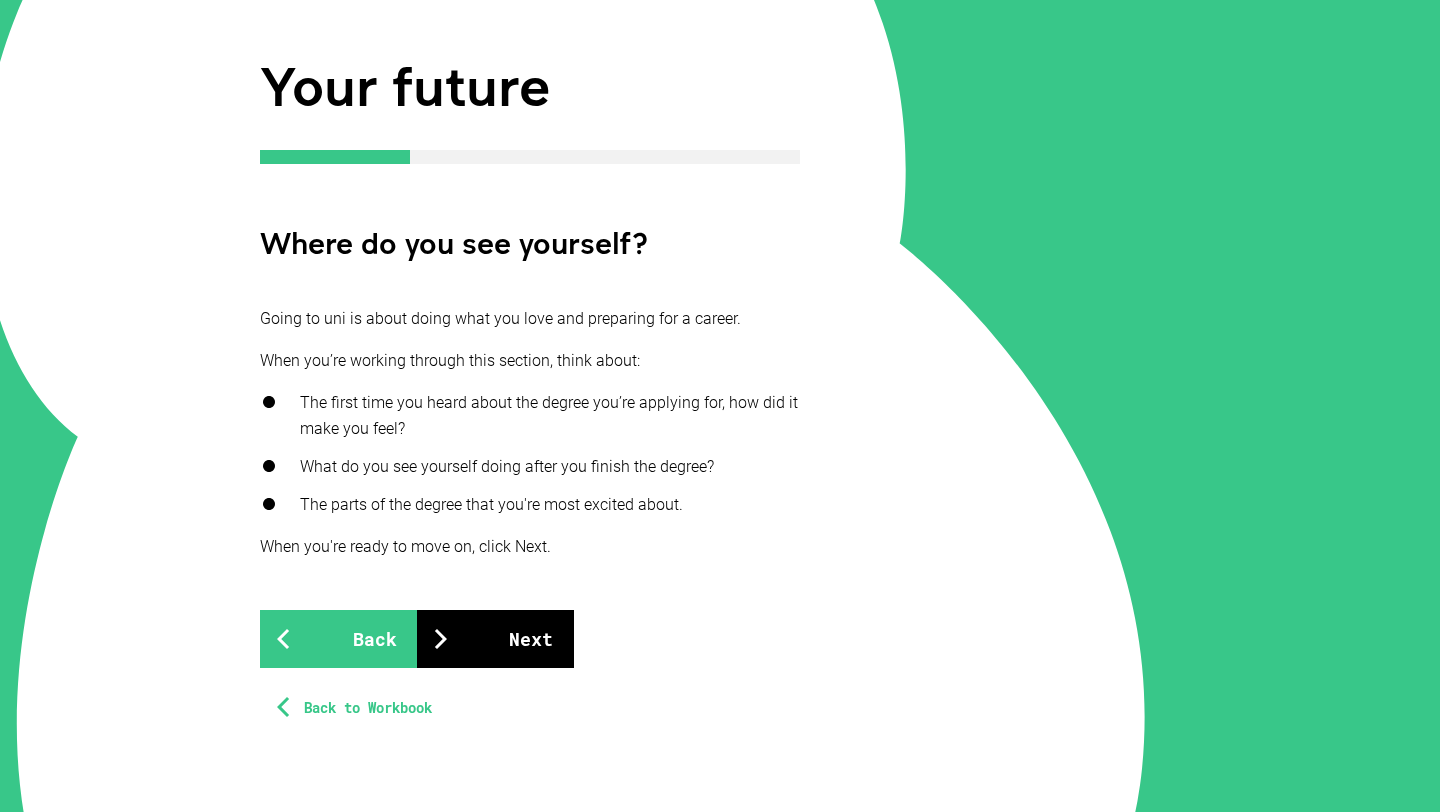 click on "Next" at bounding box center (495, 639) 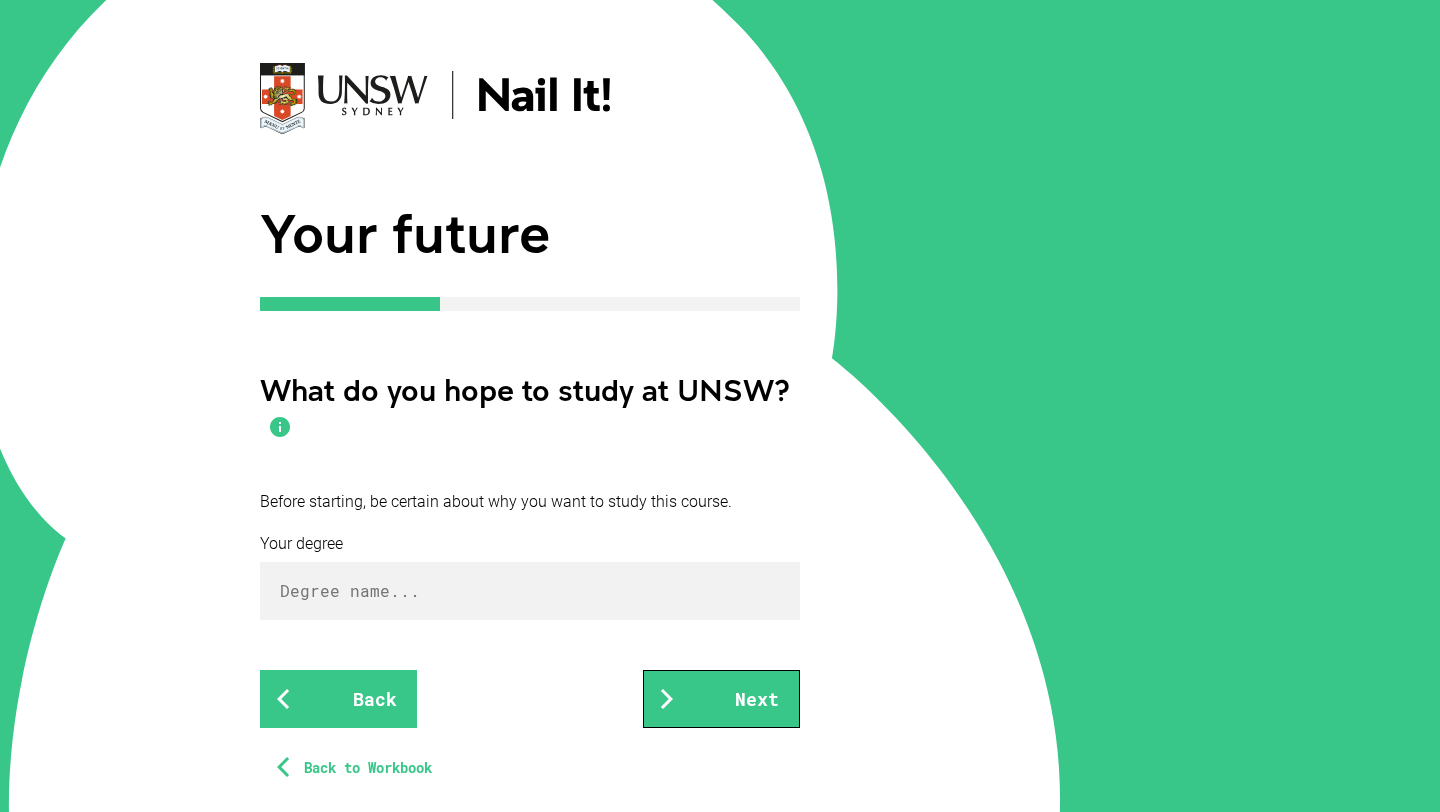 scroll, scrollTop: 88, scrollLeft: 0, axis: vertical 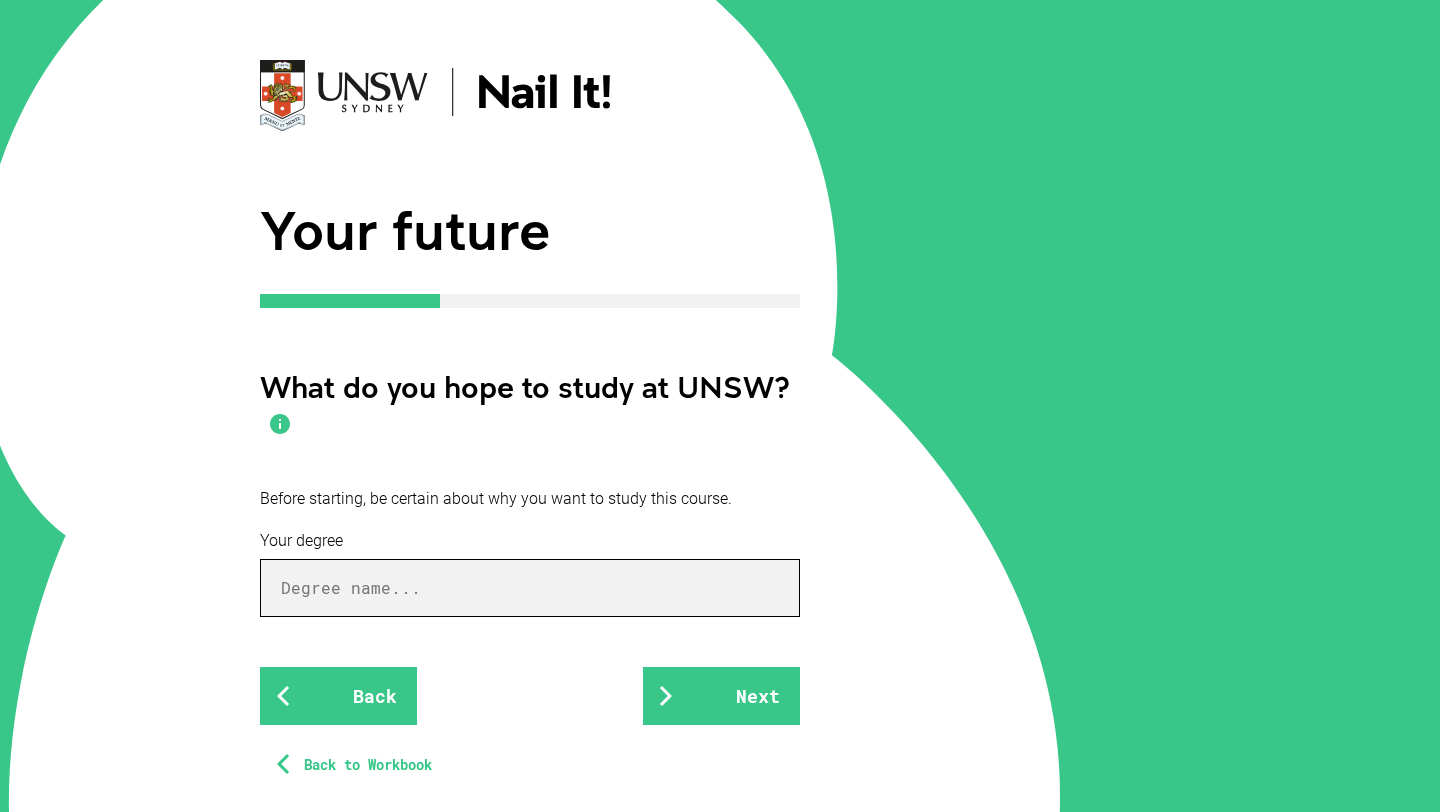 click at bounding box center [530, 588] 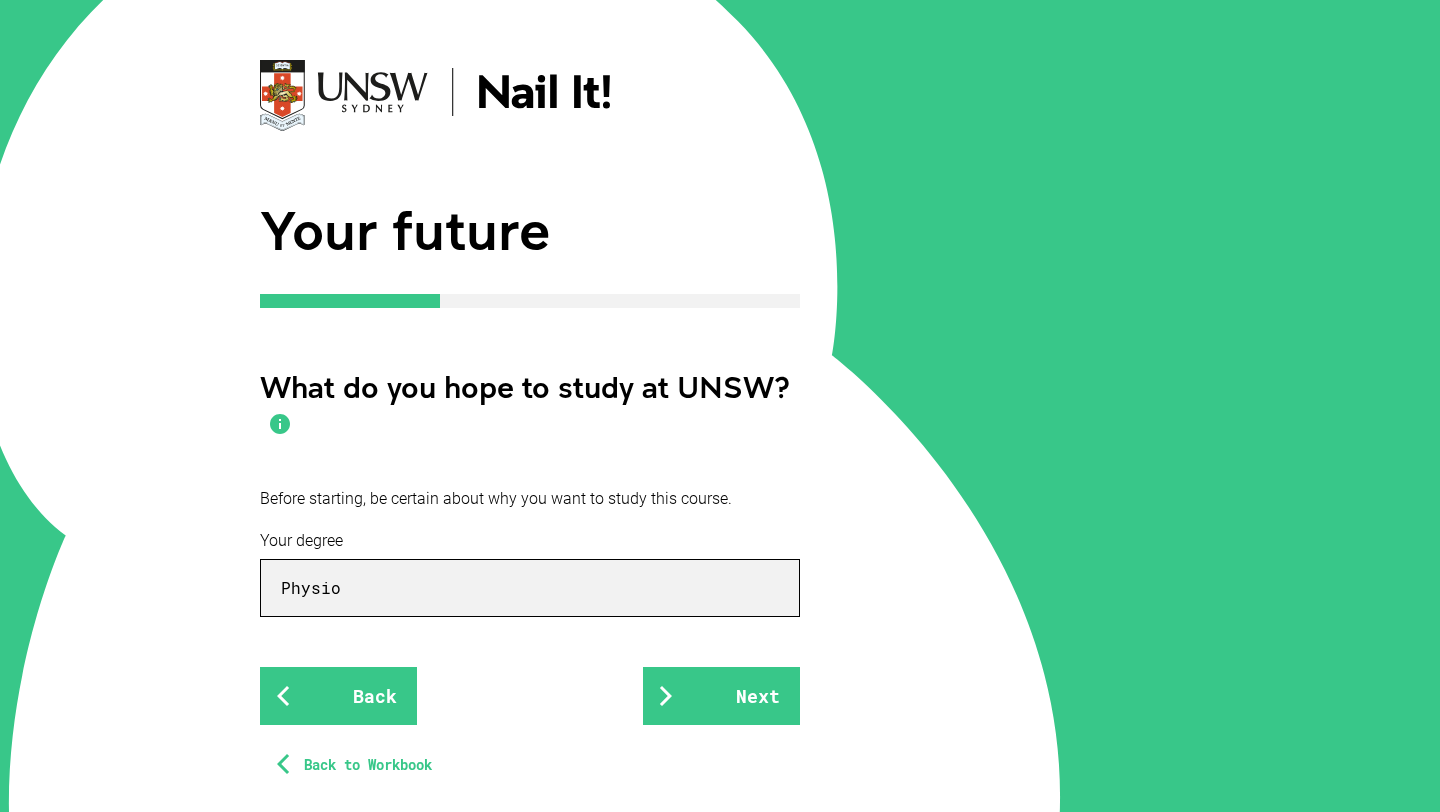 click on "Physio" at bounding box center (530, 588) 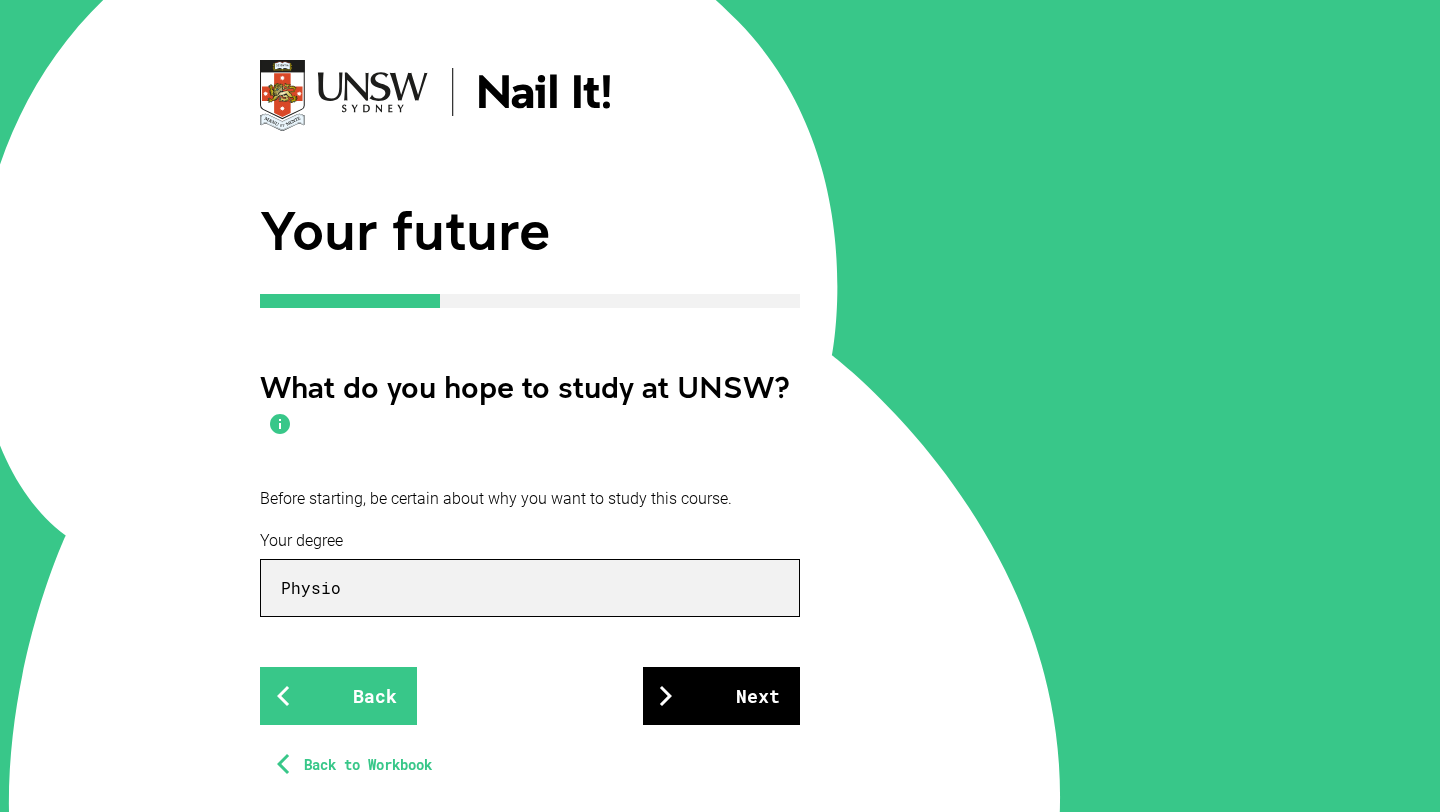 type on "Physio" 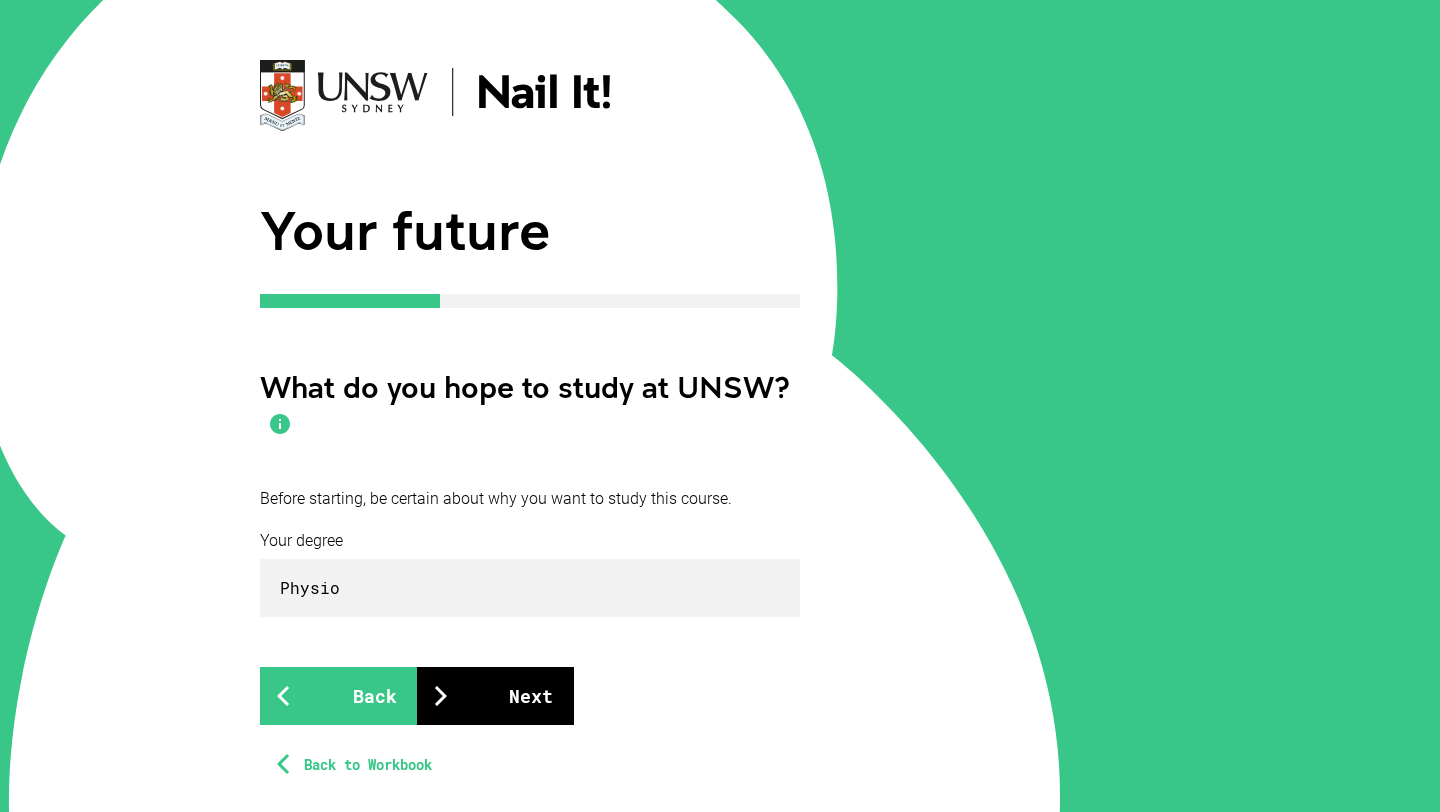 click on "Next" at bounding box center (495, 696) 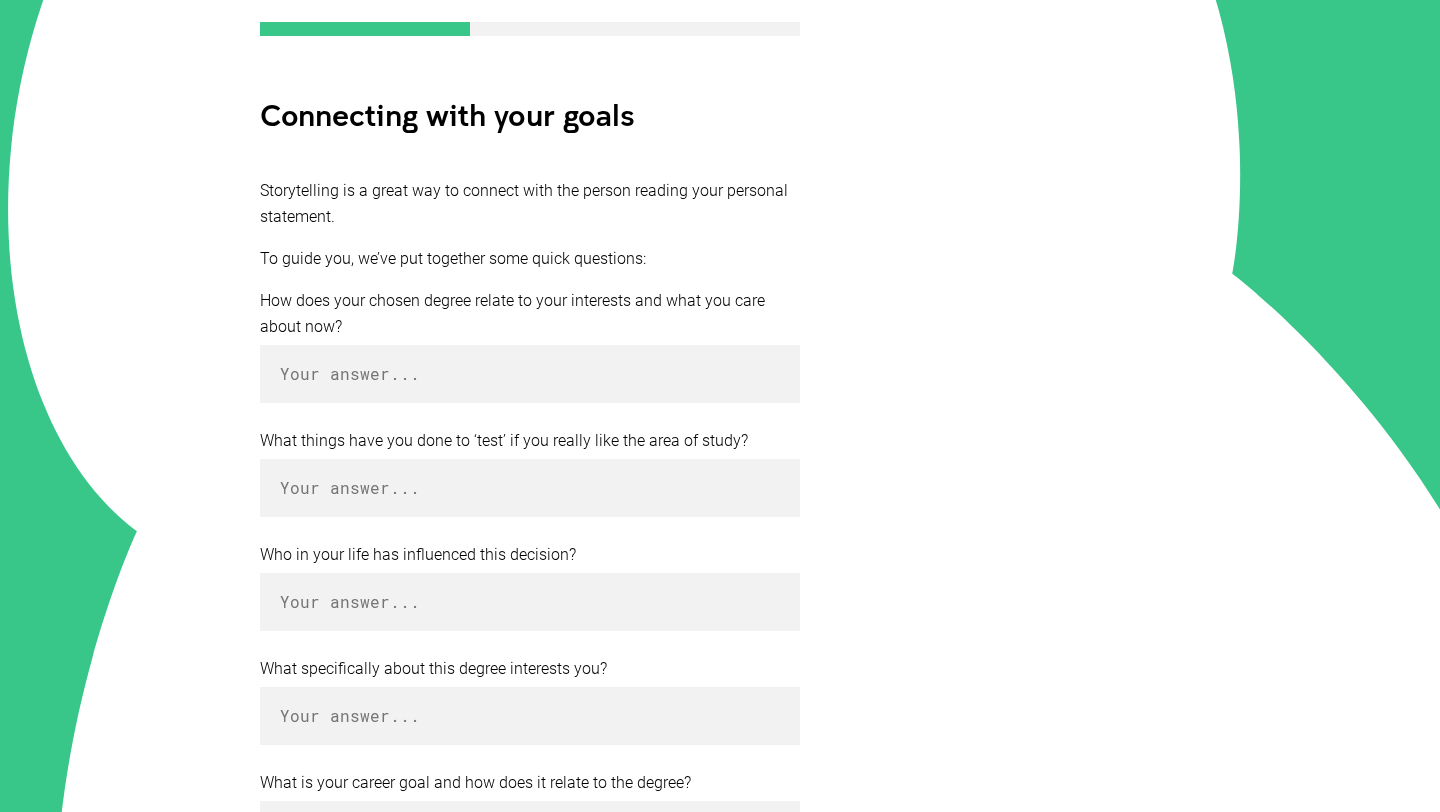 scroll, scrollTop: 343, scrollLeft: 0, axis: vertical 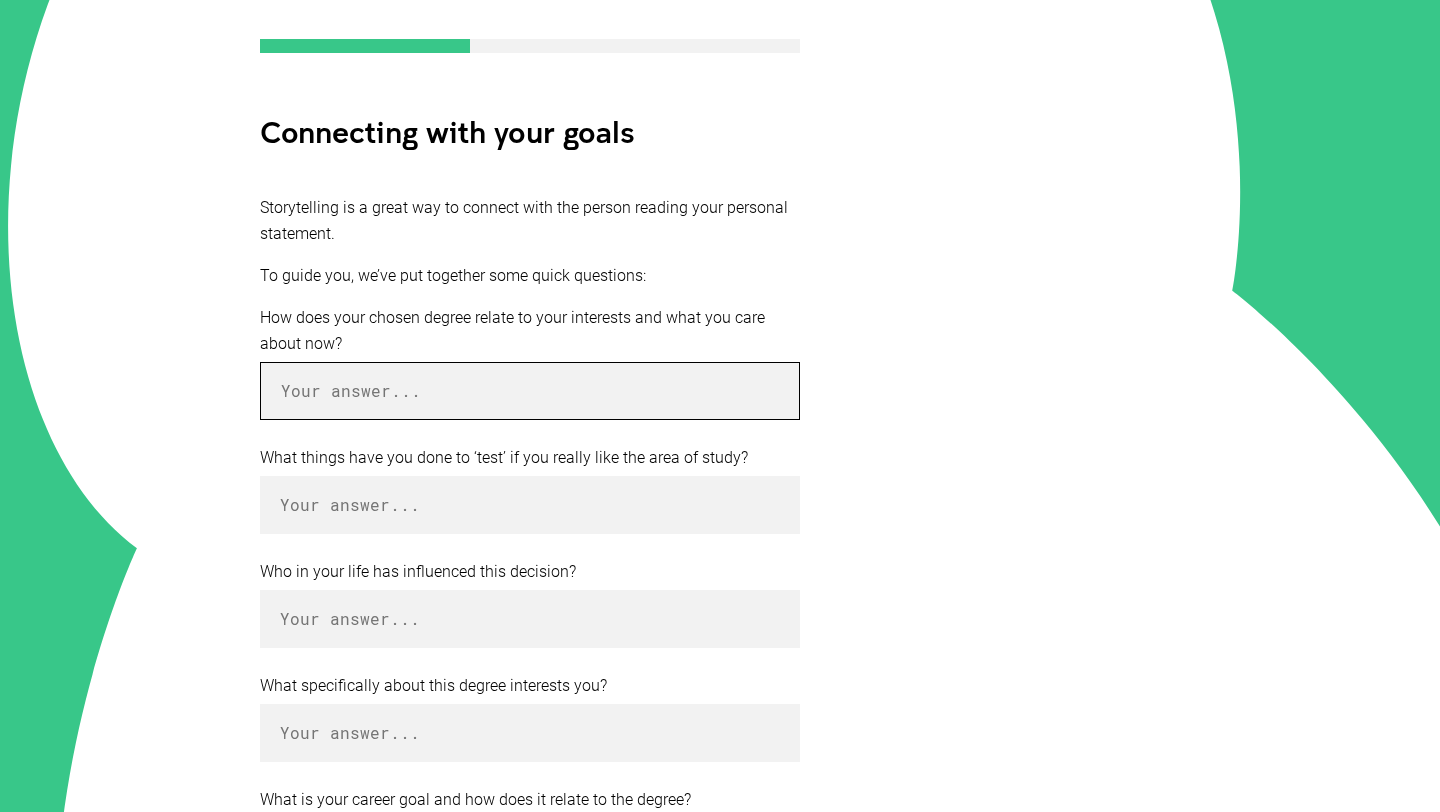 click at bounding box center [530, 391] 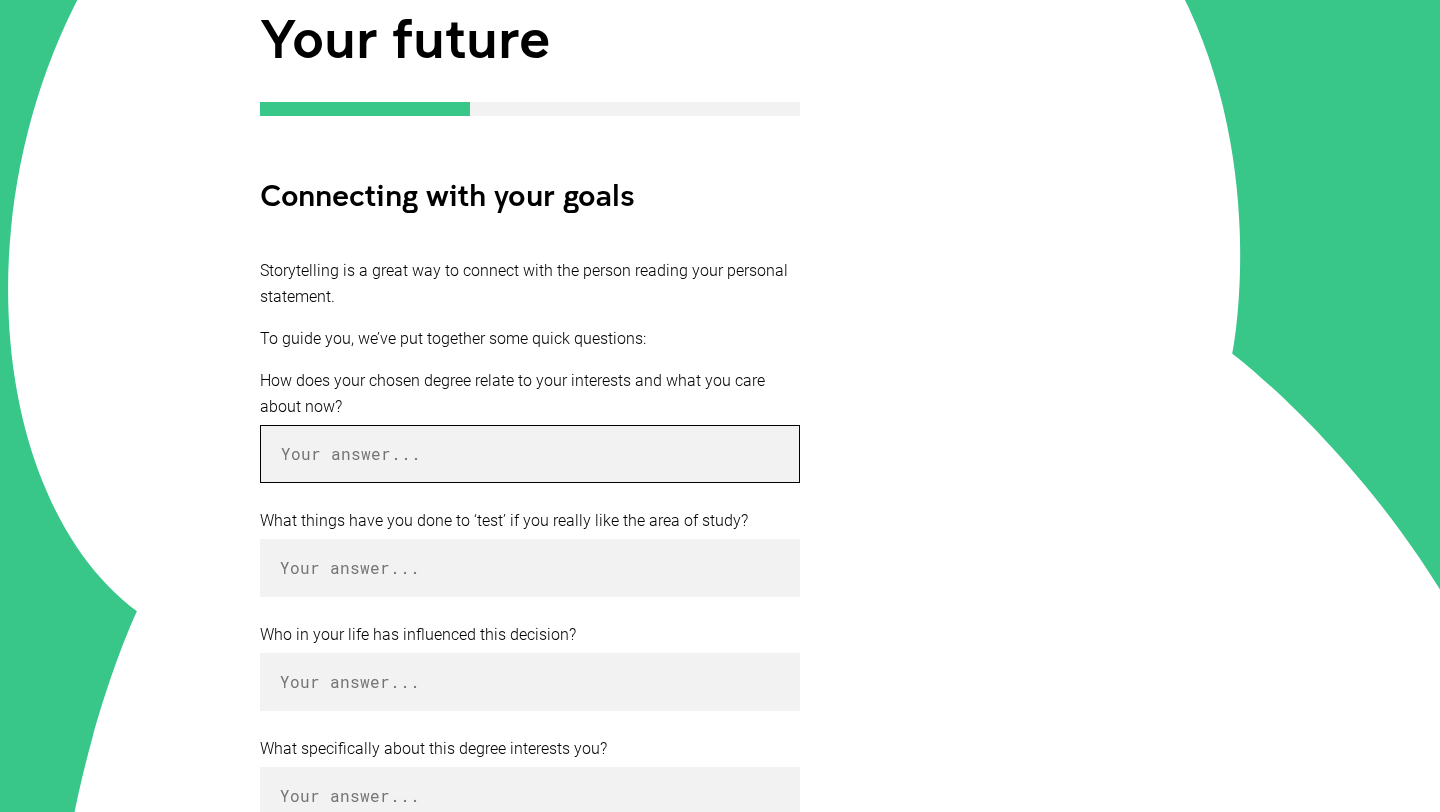scroll, scrollTop: 178, scrollLeft: 0, axis: vertical 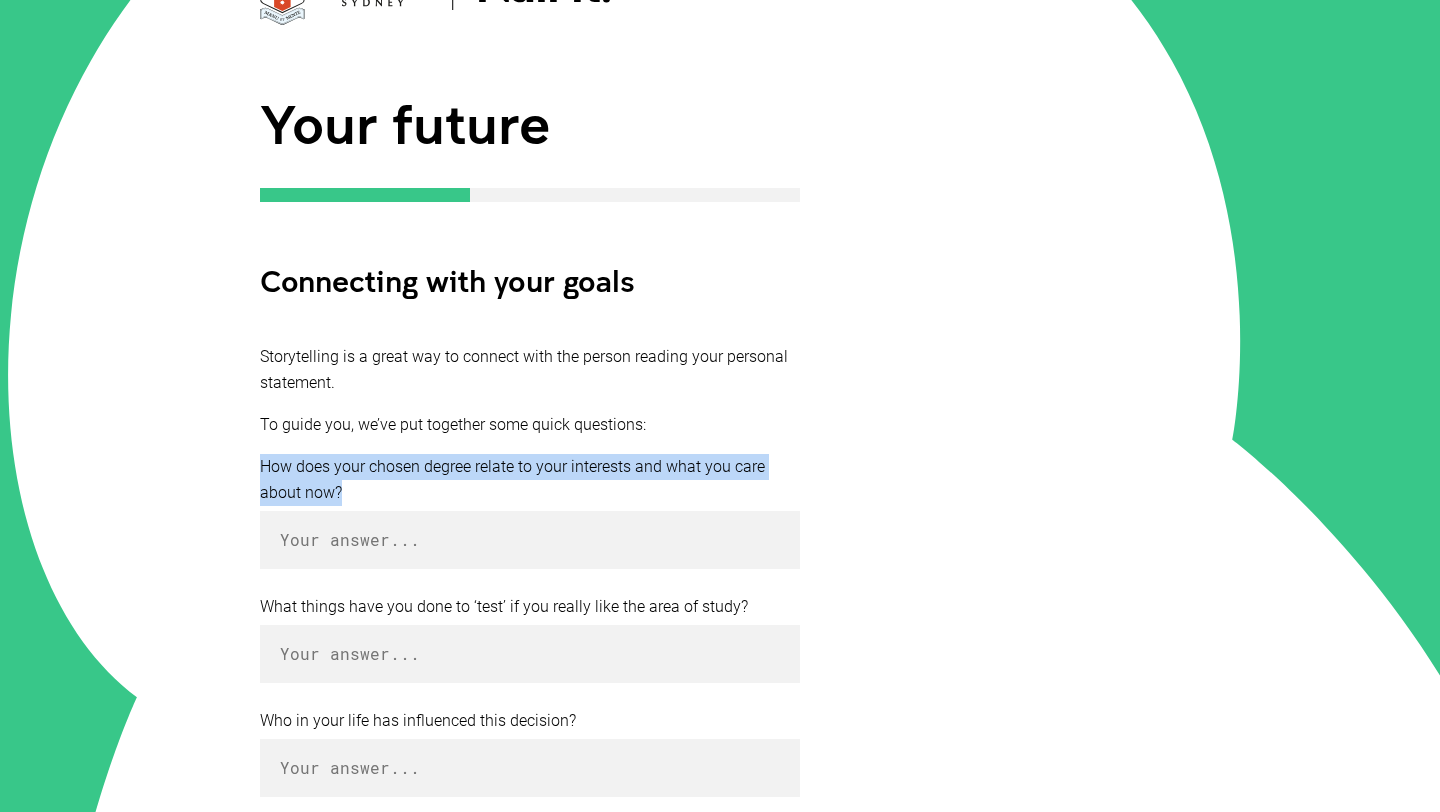 drag, startPoint x: 252, startPoint y: 459, endPoint x: 477, endPoint y: 487, distance: 226.73553 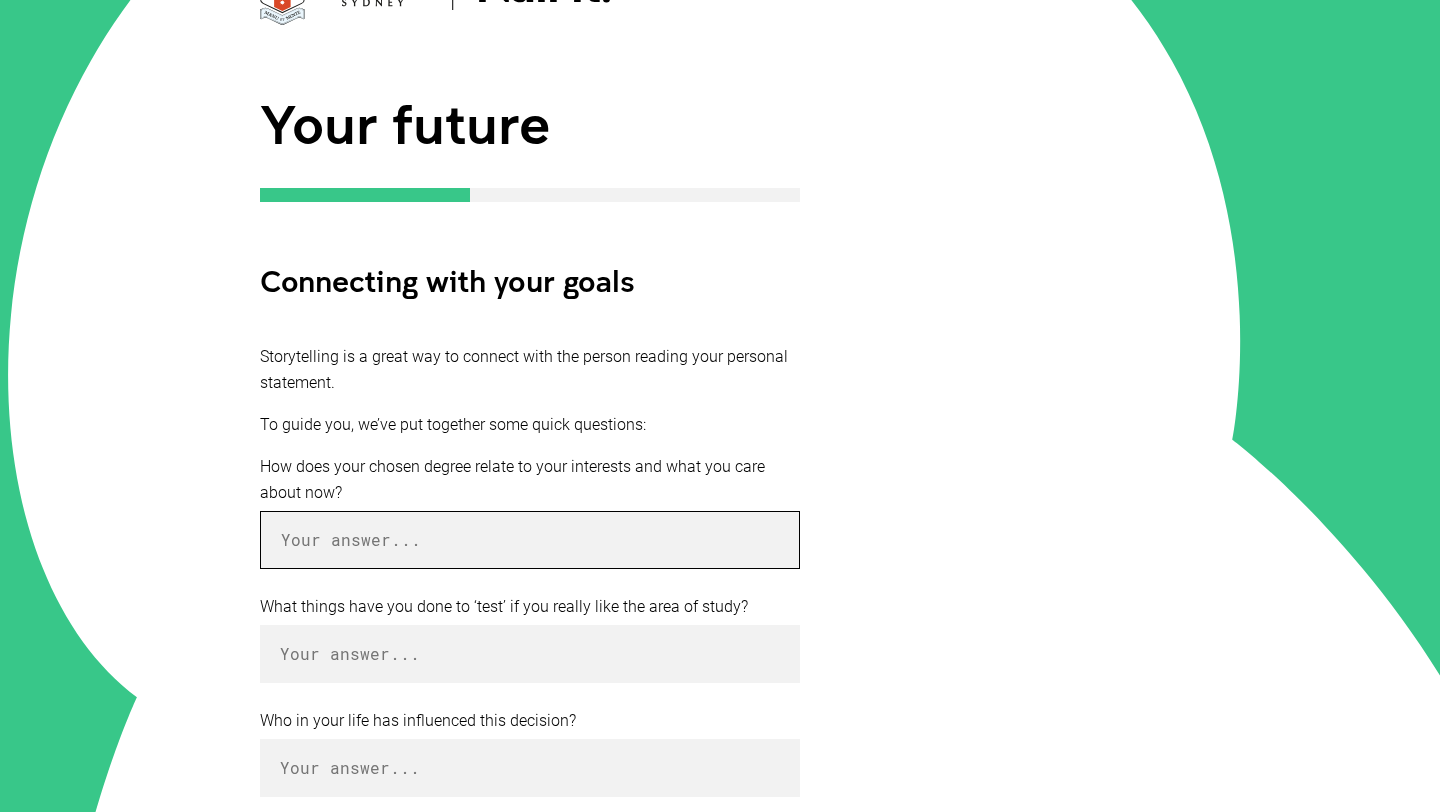click at bounding box center (530, 540) 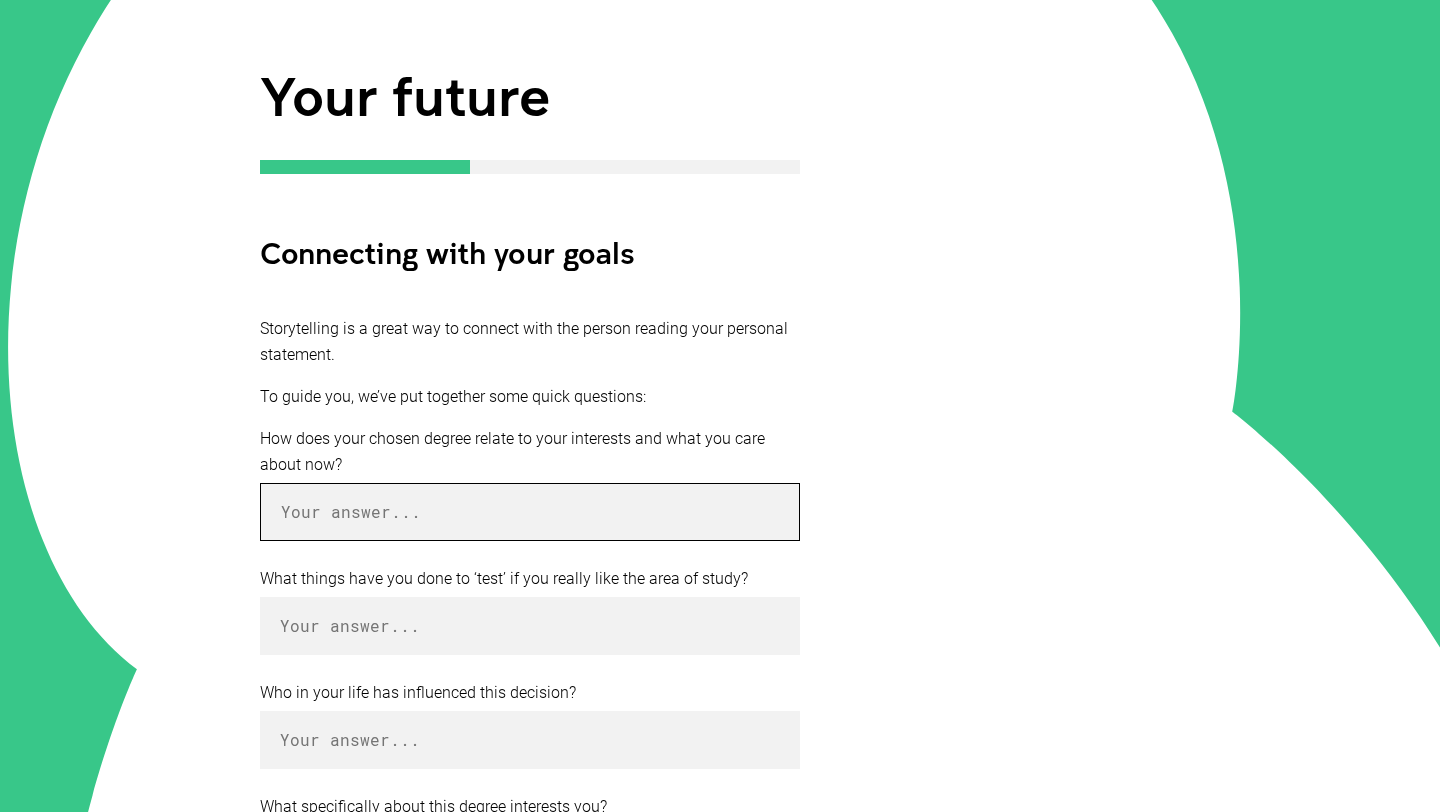 scroll, scrollTop: 224, scrollLeft: 0, axis: vertical 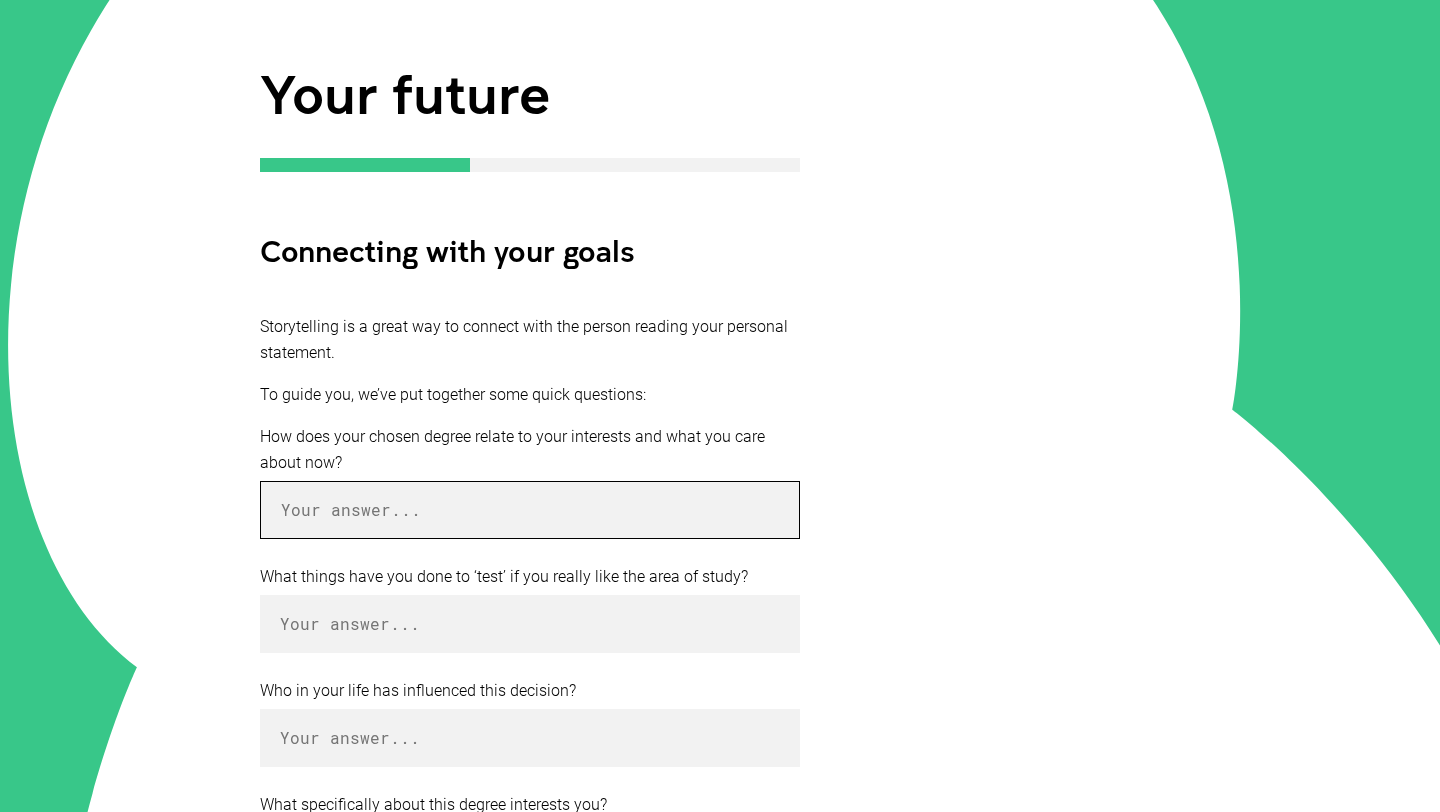 paste on "My chosen degree reflects both my personal interests and what I care deeply about in the world around me. I’ve always been curious about how things work—whether it's understanding the economy, the way society functions, or the impact of policy on people’s lives. Through high school, I’ve consistently chosen subjects that challenge me to think critically, communicate clearly, and solve real-world problems.  This degree aligns with my passion for making a meaningful contribution to society. I care about fairness, innovation, and helping communities grow and adapt. I’m motivated by the idea of working in a field where I can combine analytical thinking with purpose—whether that’s helping a business grow sustainably, supporting economic reform, or creating strategies that improve people’s lives.  Studying this degree will give me the tools and knowledge to turn those interests into action. It’s not just about what I want to do in the future, but about how I already think and what motivates me now...." 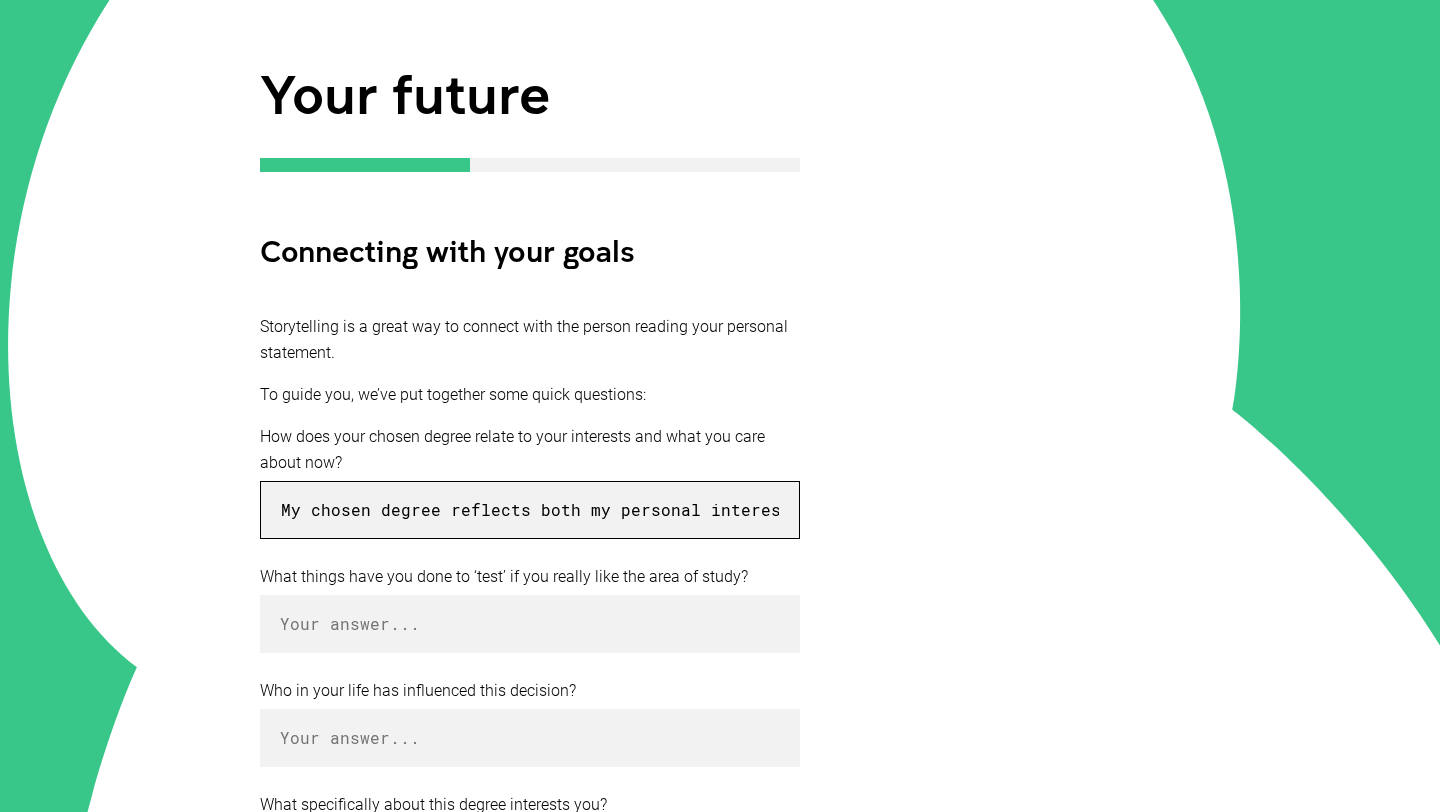 scroll, scrollTop: 0, scrollLeft: 9170, axis: horizontal 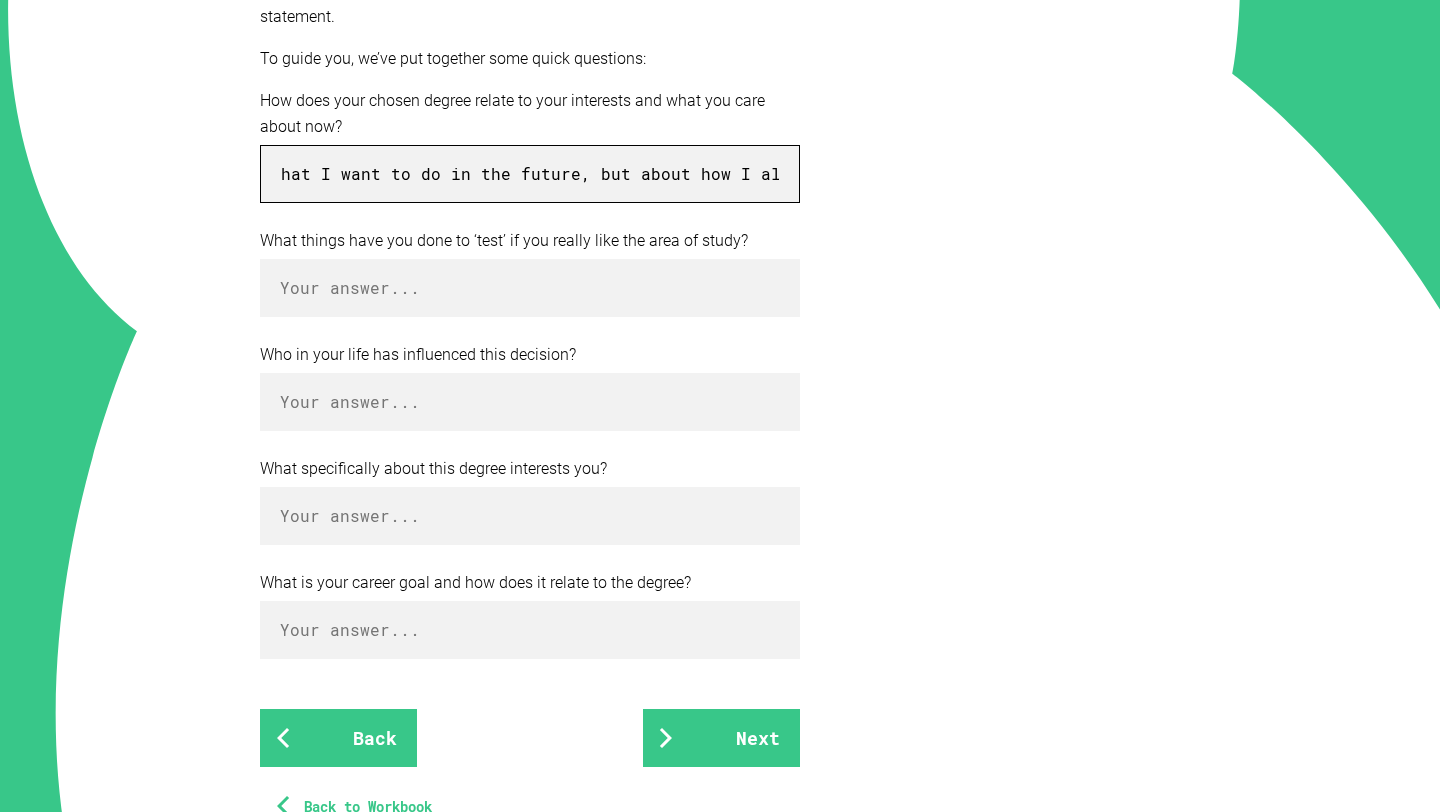 type on "My chosen degree reflects both my personal interests and what I care deeply about in the world around me. I’ve always been curious about how things work—whether it's understanding the economy, the way society functions, or the impact of policy on people’s lives. Through high school, I’ve consistently chosen subjects that challenge me to think critically, communicate clearly, and solve real-world problems. This degree aligns with my passion for making a meaningful contribution to society. I care about fairness, innovation, and helping communities grow and adapt. I’m motivated by the idea of working in a field where I can combine analytical thinking with purpose—whether that’s helping a business grow sustainably, supporting economic reform, or creating strategies that improve people’s lives. Studying this degree will give me the tools and knowledge to turn those interests into action. It’s not just about what I want to do in the future, but about how I already think and what motivates me now. ..." 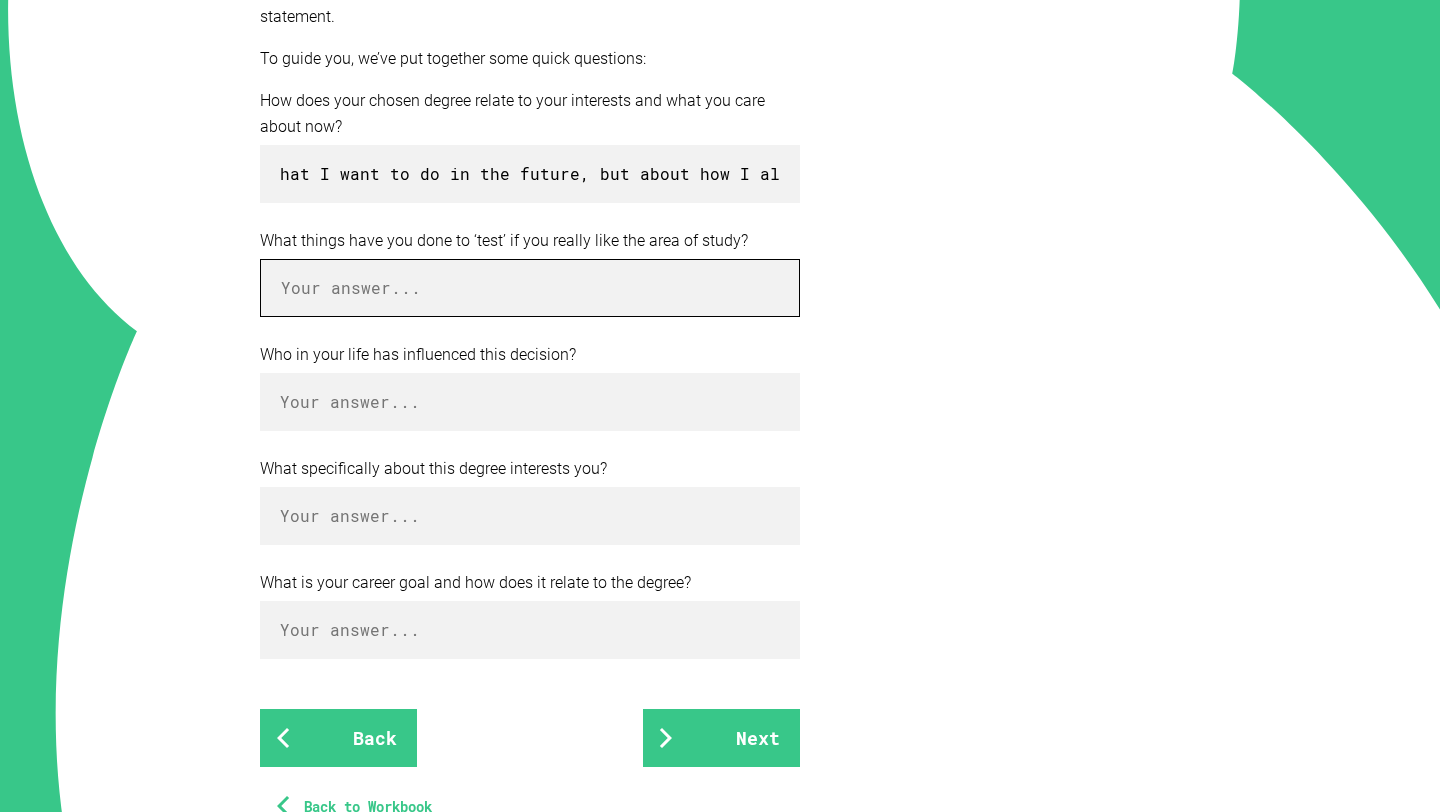 scroll, scrollTop: 0, scrollLeft: 0, axis: both 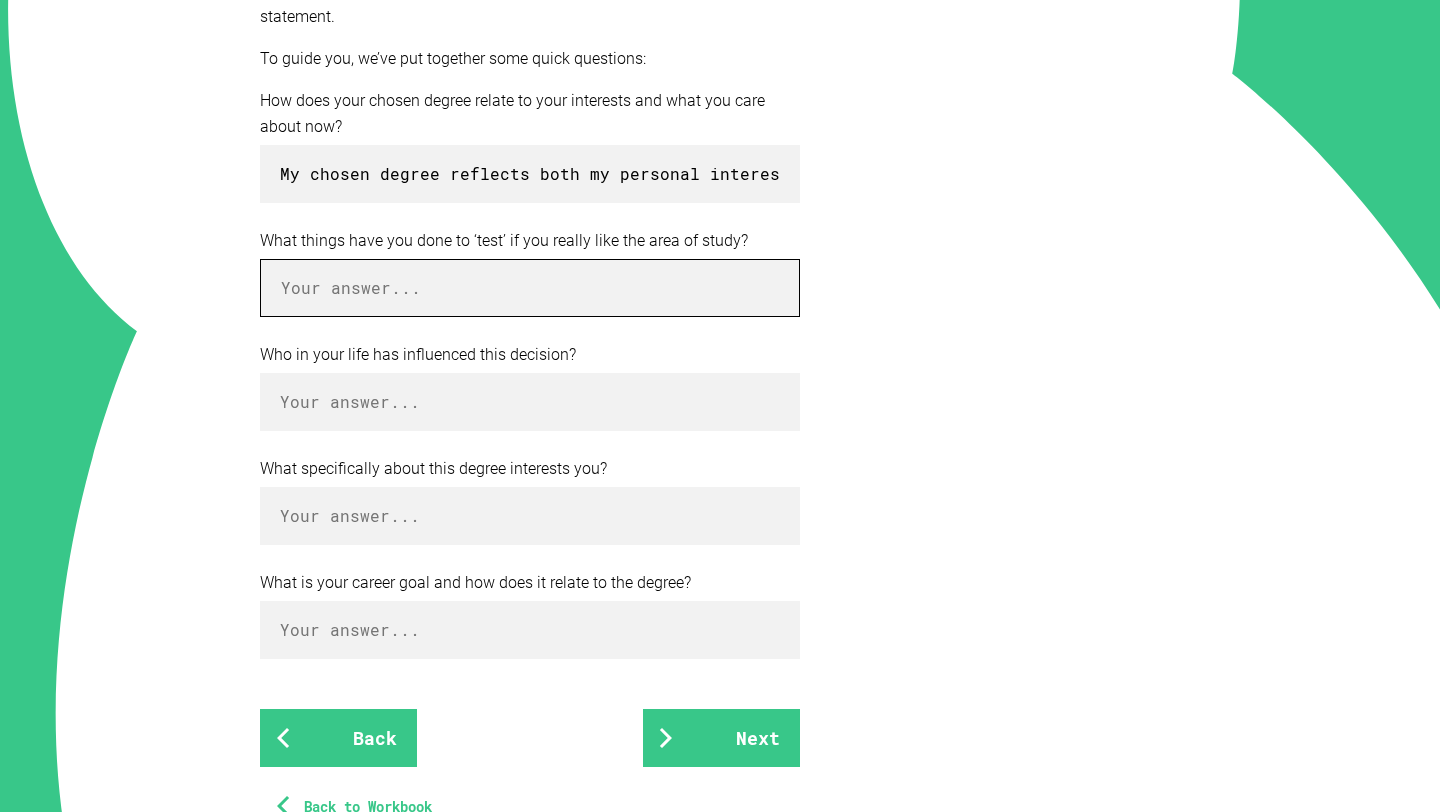 click at bounding box center [530, 288] 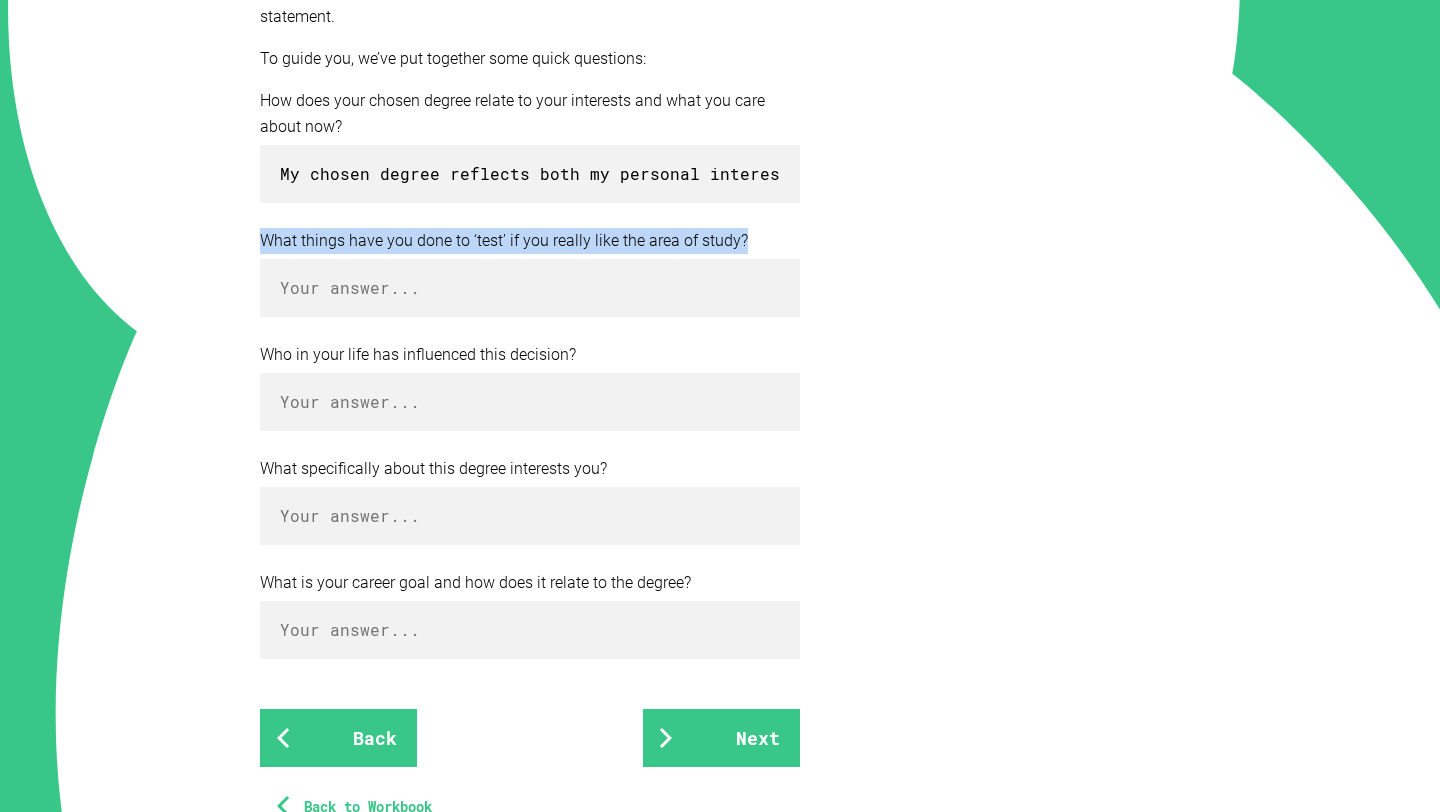 drag, startPoint x: 236, startPoint y: 232, endPoint x: 851, endPoint y: 232, distance: 615 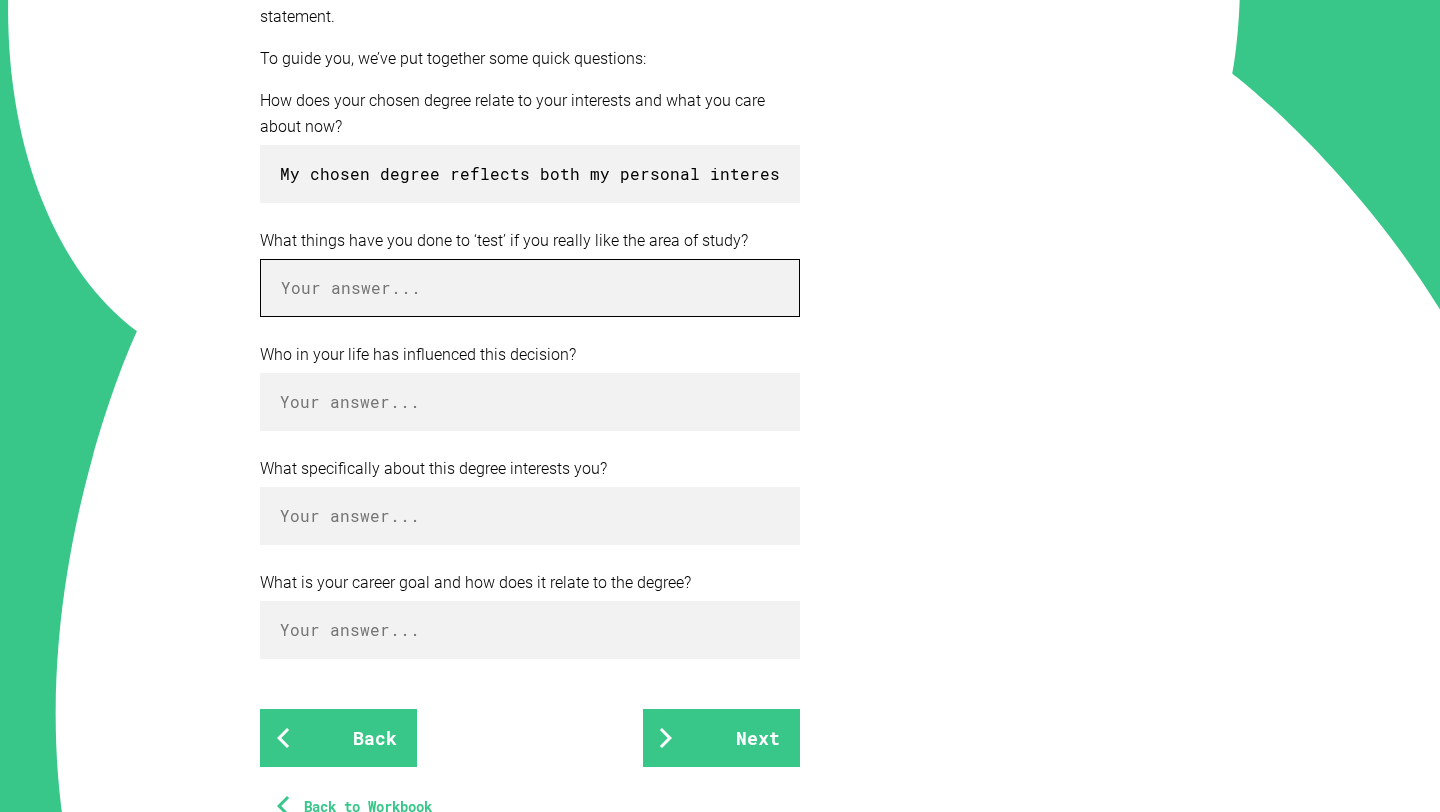 click at bounding box center (530, 288) 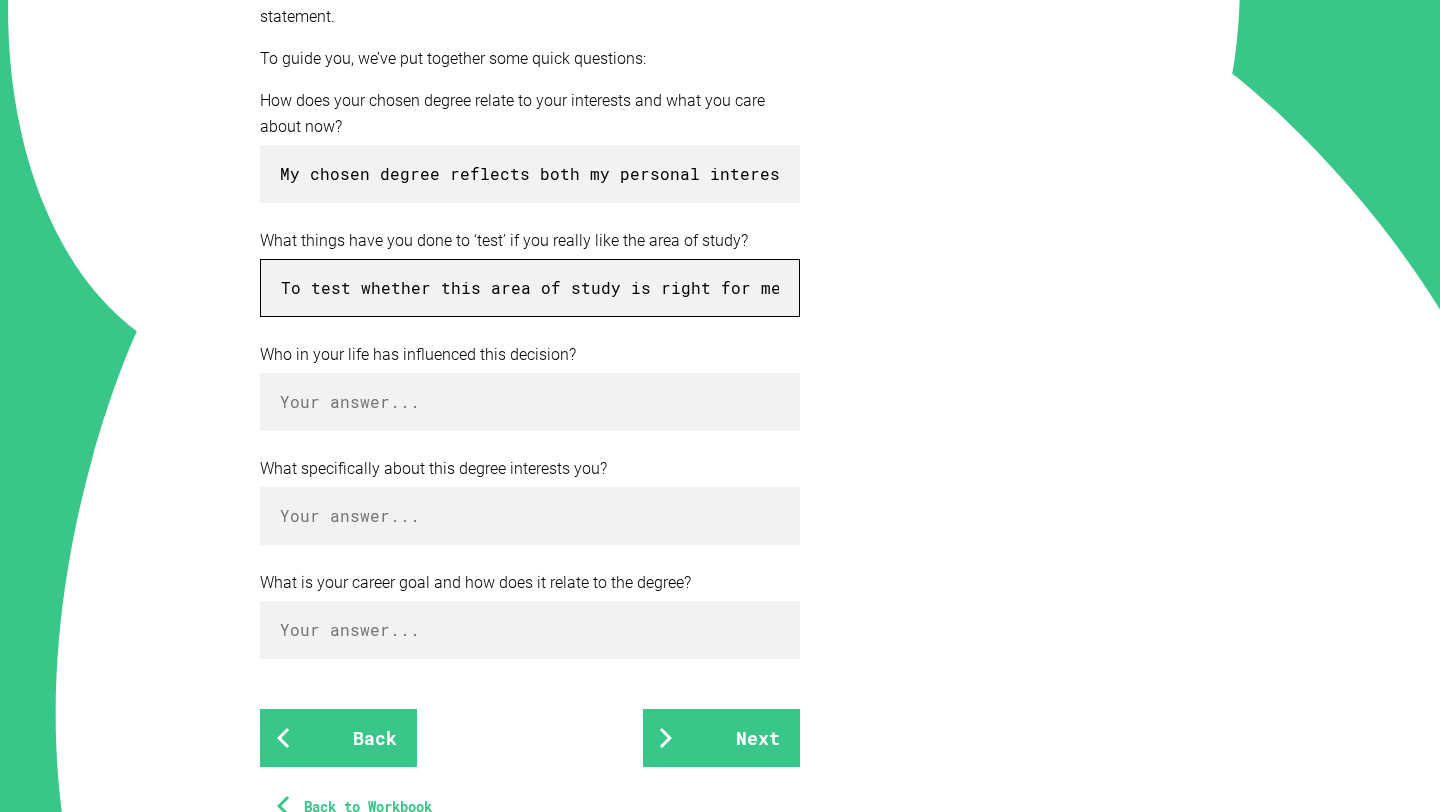 scroll, scrollTop: 0, scrollLeft: 8690, axis: horizontal 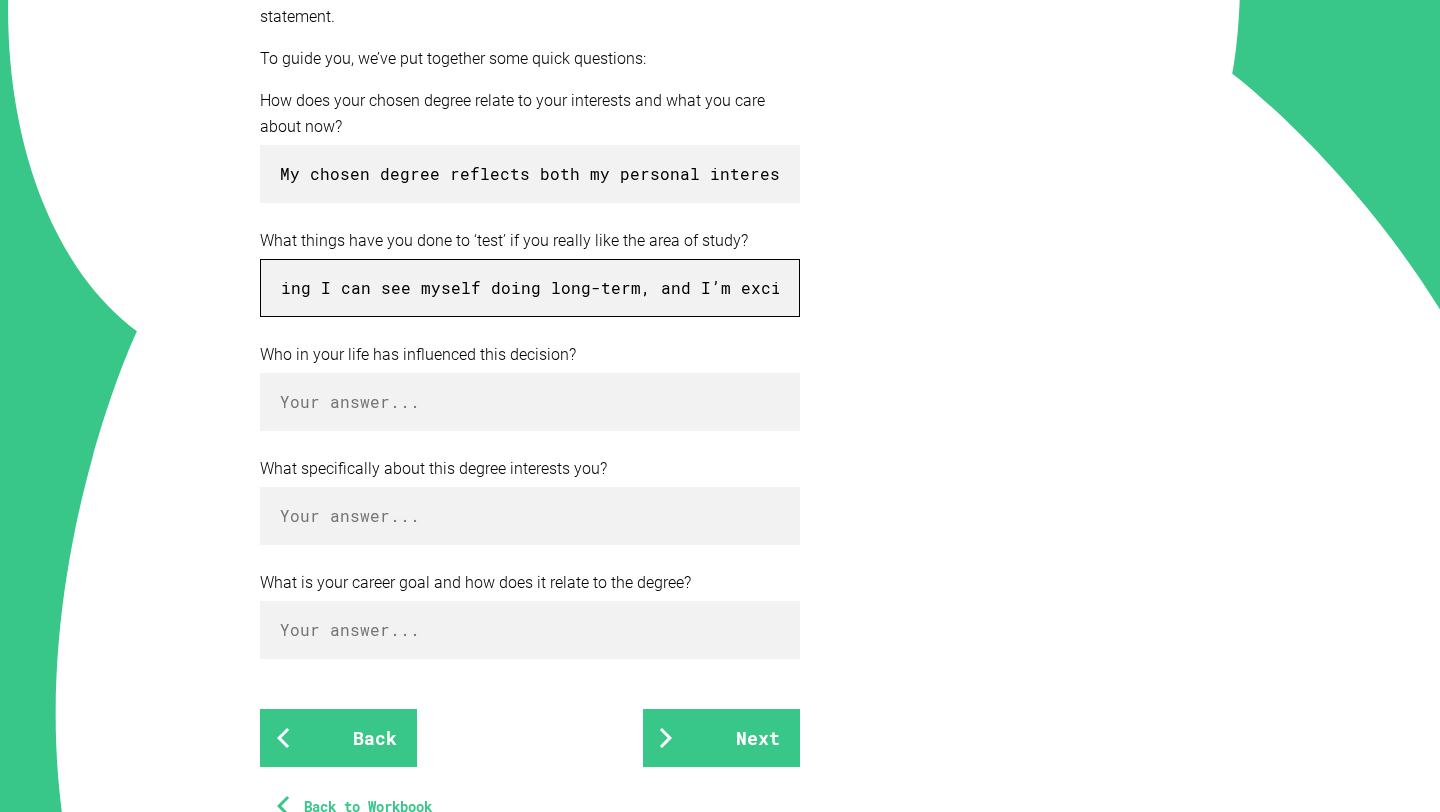 type on "To test whether this area of study is right for me, I’ve taken every opportunity to explore it both inside and outside of the classroom. In school, I’ve chosen relevant subjects that align closely with the degree, which has helped me build foundational knowledge and sparked a genuine interest in going deeper.  Outside of school, I’ve looked for ways to apply what I’ve learned in real situations. Whether that’s through part-time work, volunteering, research, projects, or even just independent reading and watching related content, I’ve actively explored what a future in this field might involve. I’ve also spoken to people who work in the industry to understand what it’s really like and whether it matches what I enjoy and value.  All of this has helped confirm that I’m not just interested in the subject—I actually enjoy working with it in practice. It’s something I can see myself doing long-term, and I’m excited to study it further at university." 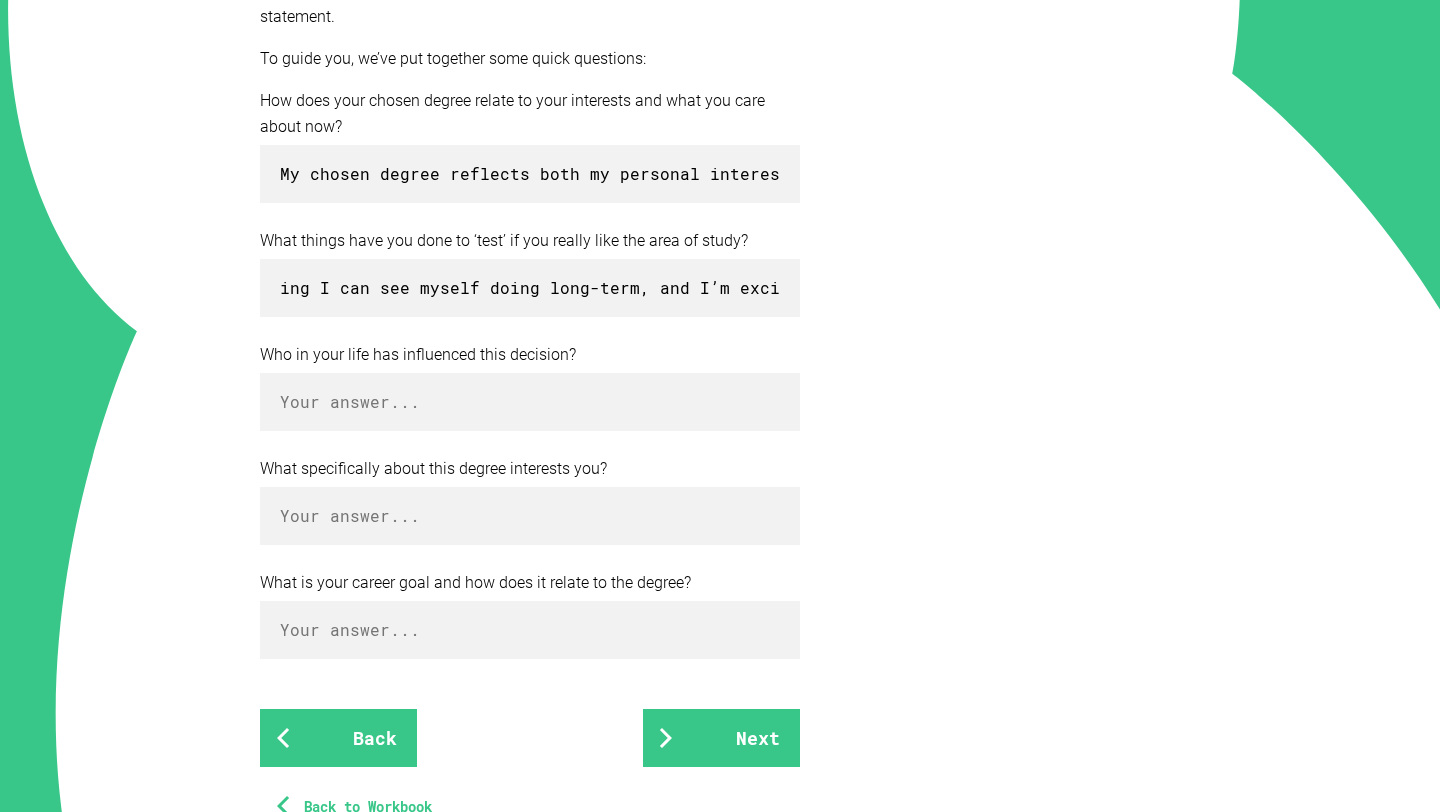 scroll, scrollTop: 0, scrollLeft: 0, axis: both 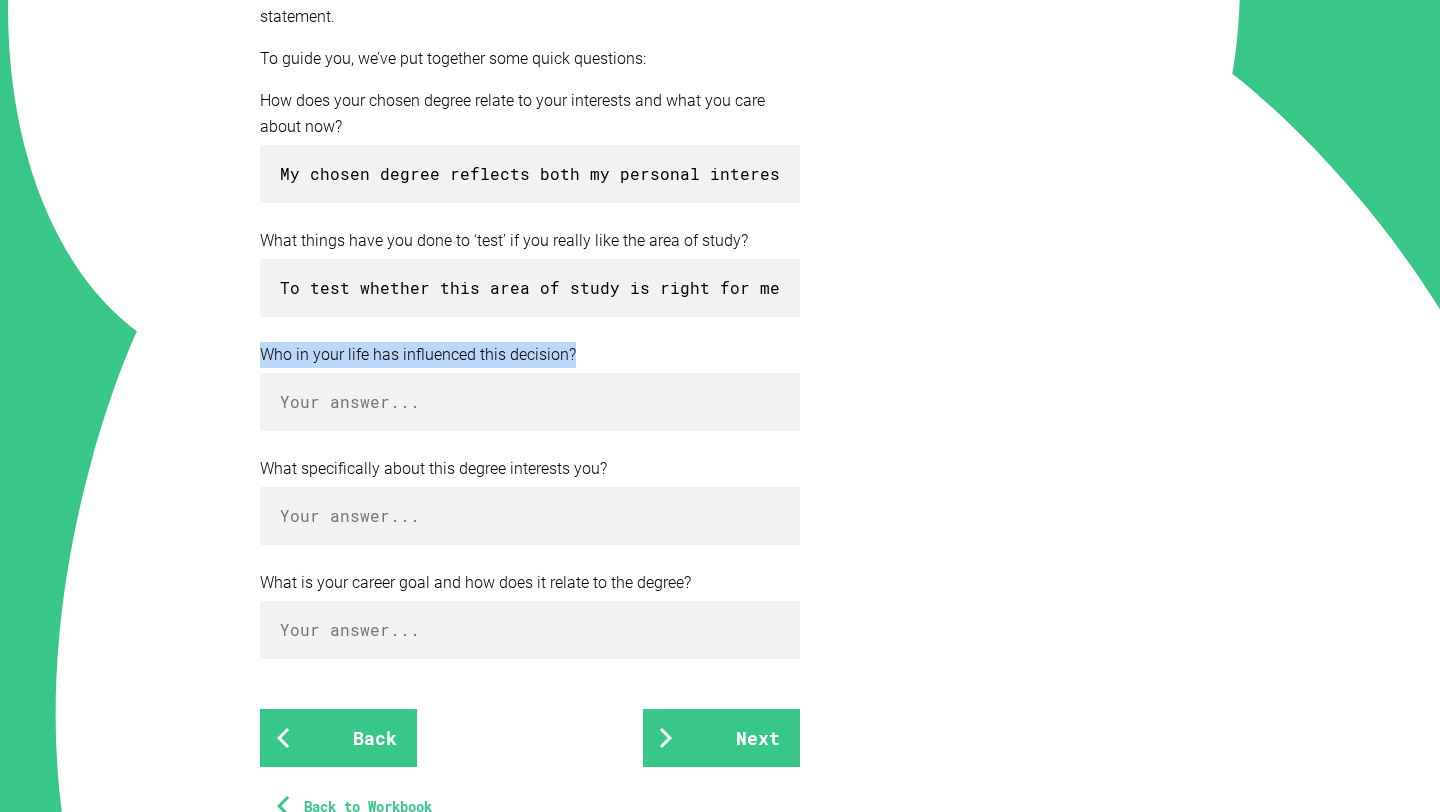 drag, startPoint x: 215, startPoint y: 340, endPoint x: 621, endPoint y: 343, distance: 406.01108 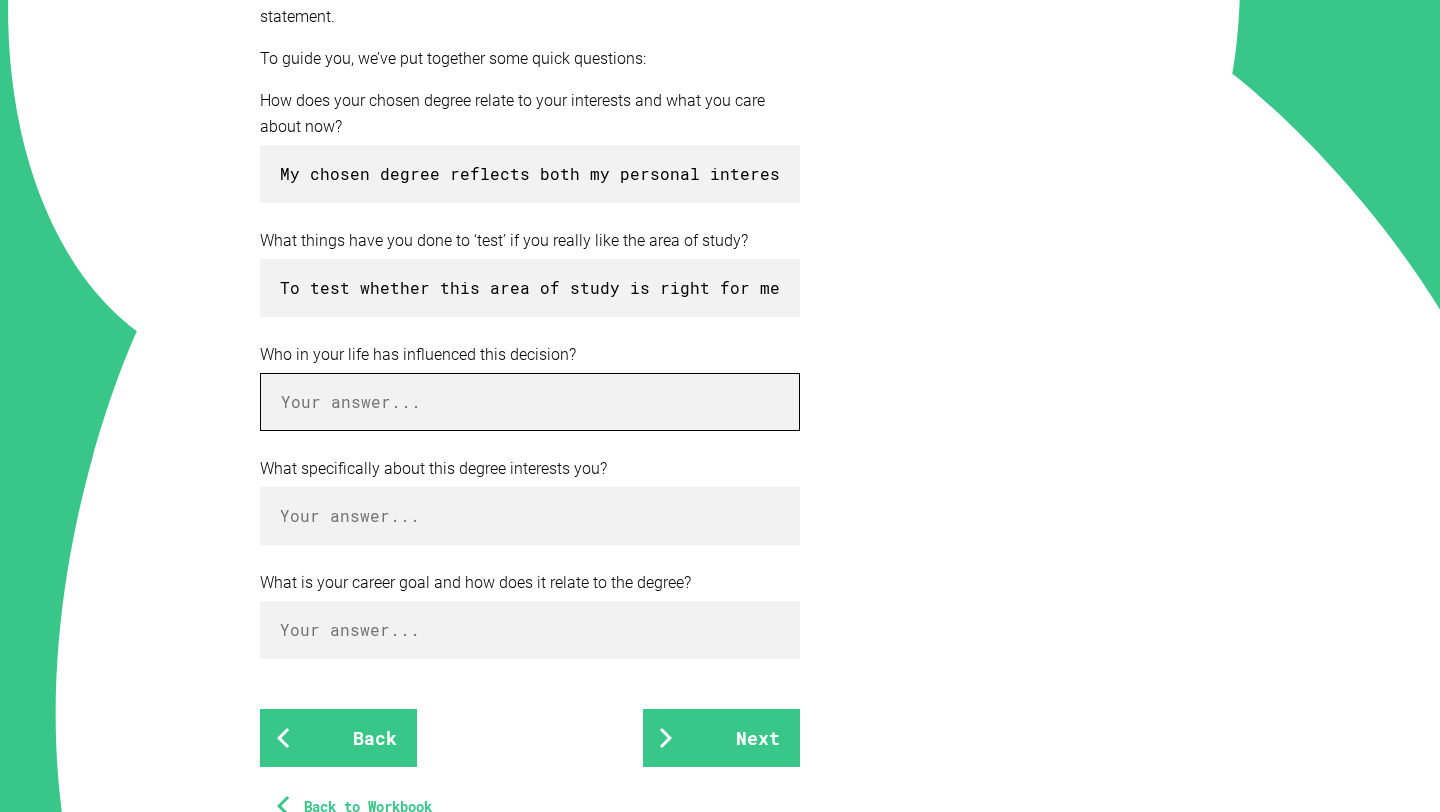 click at bounding box center (530, 402) 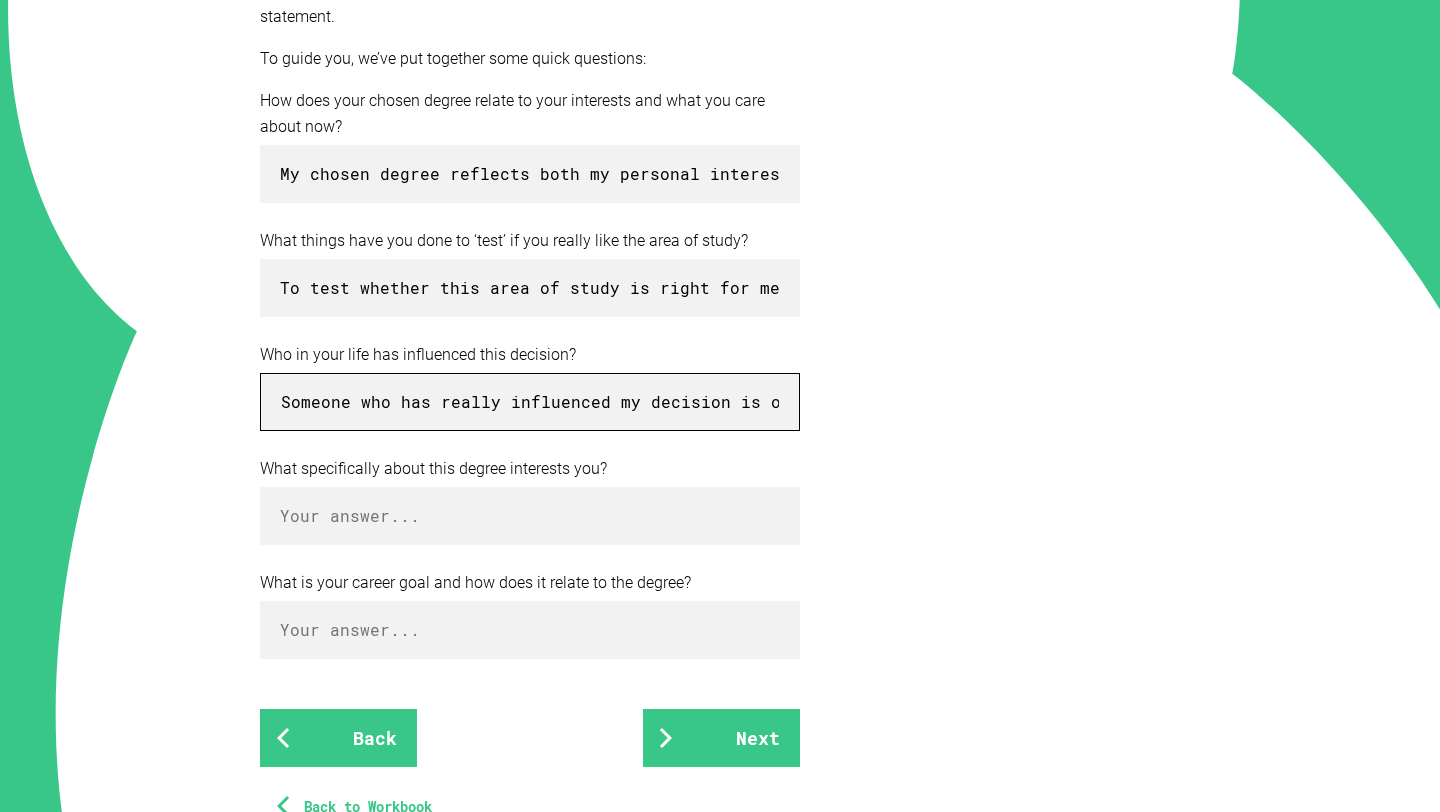 scroll, scrollTop: 0, scrollLeft: 7394, axis: horizontal 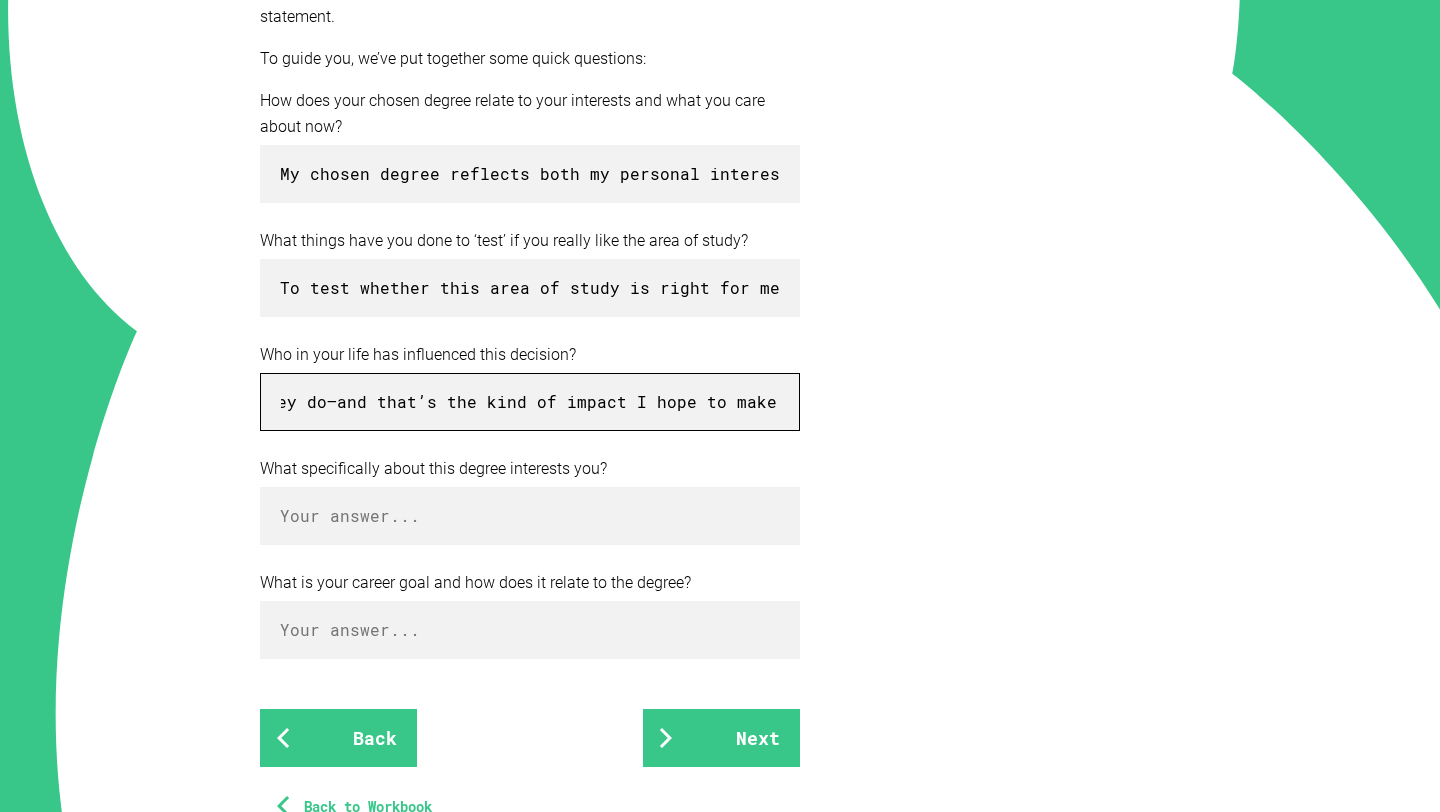 type on "Someone who has really influenced my decision is one of my teachers. They didn’t just teach the subject—they made it come alive. Their passion for the field and the way they connected what we were learning to the real world really inspired me. They encouraged me to think critically, ask questions, and explore the subject beyond the classroom, which helped me realise how much I enjoy it. More importantly, they believed in my potential and pushed me to pursue opportunities I might have hesitated about before. Because of their guidance and support, I began to see this area of study not just as an interest, but as a real path I could follow into the future. Their influence showed me how powerful it is when someone truly loves what they do—and that’s the kind of impact I hope to make one day through my own career." 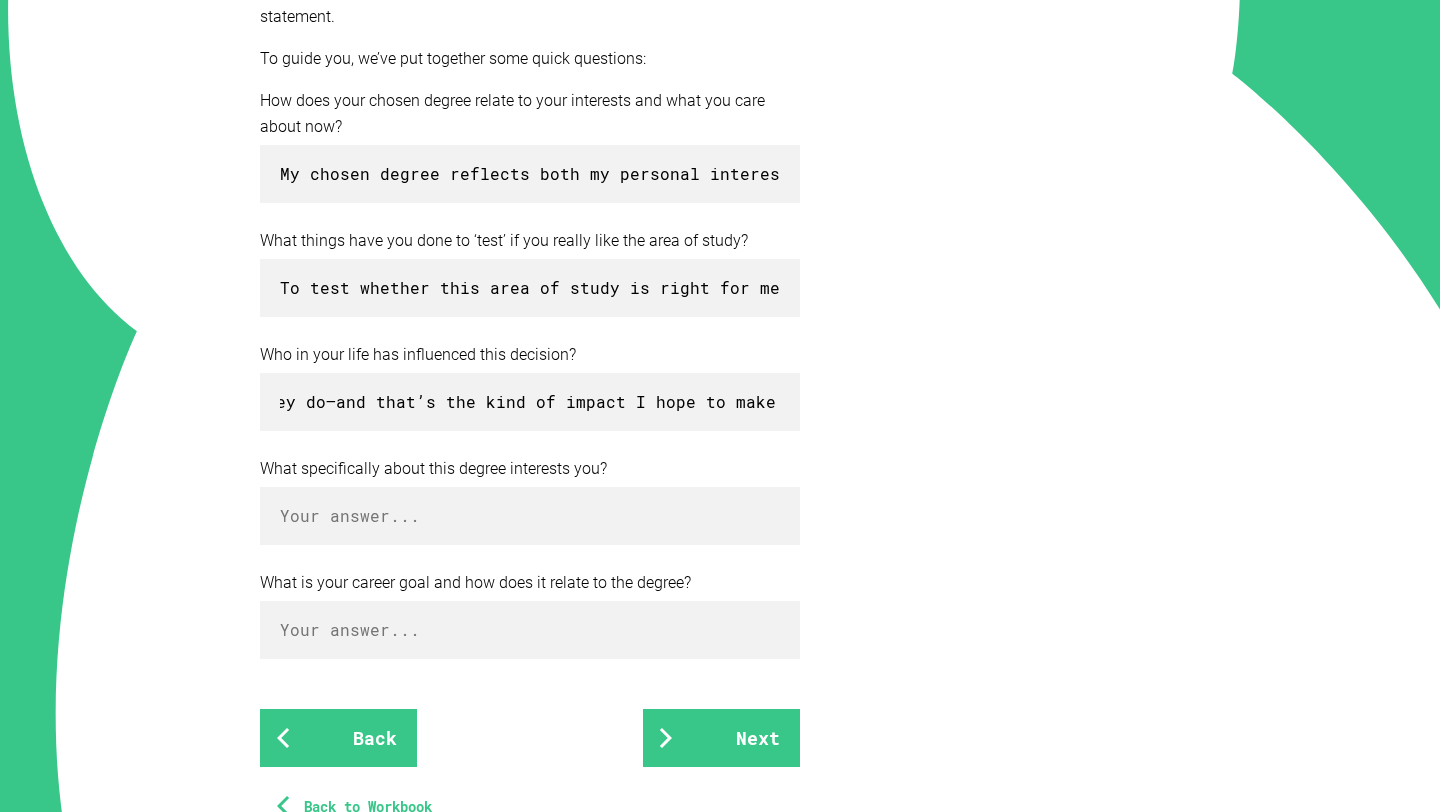 scroll, scrollTop: 0, scrollLeft: 0, axis: both 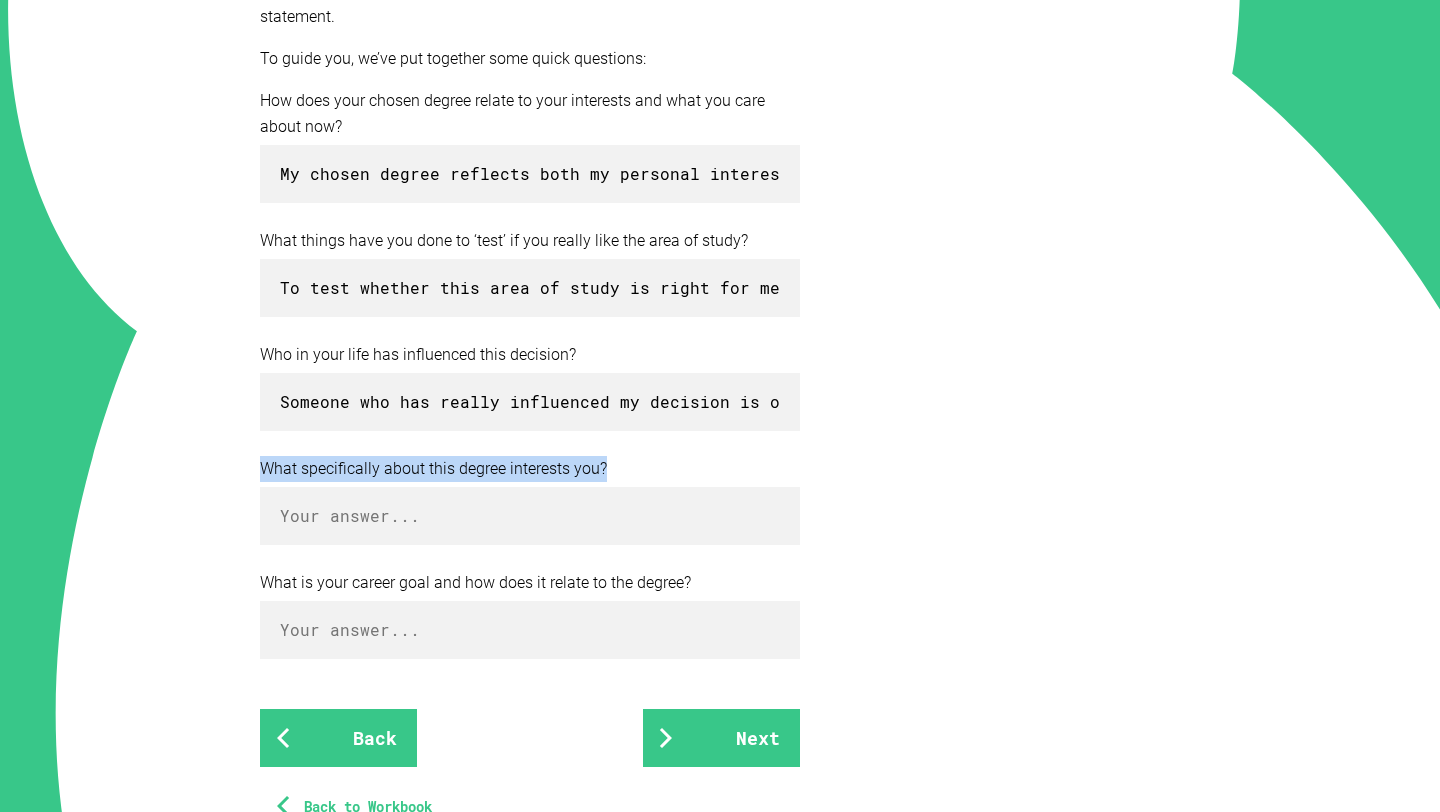 drag, startPoint x: 268, startPoint y: 472, endPoint x: 738, endPoint y: 474, distance: 470.00424 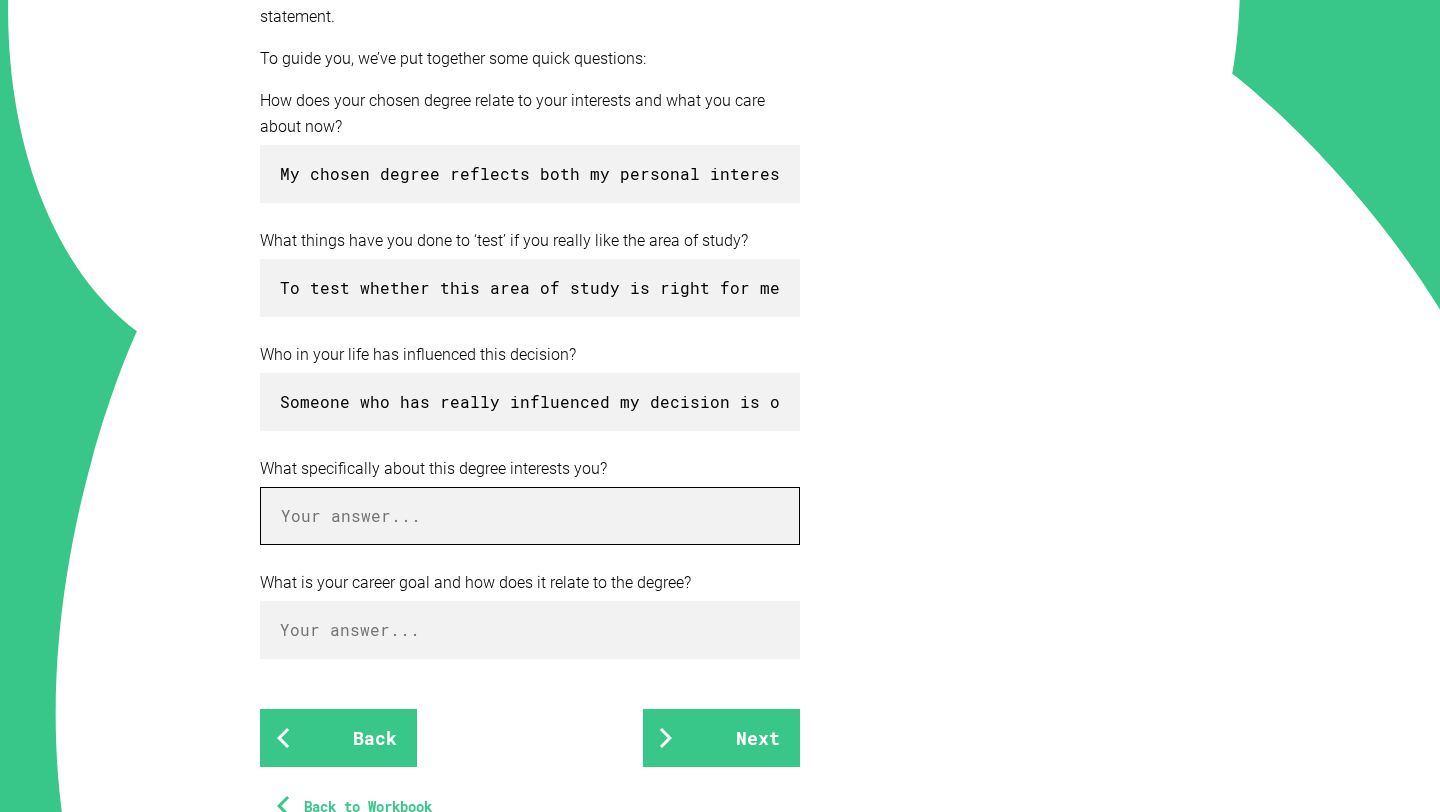 click at bounding box center (530, 516) 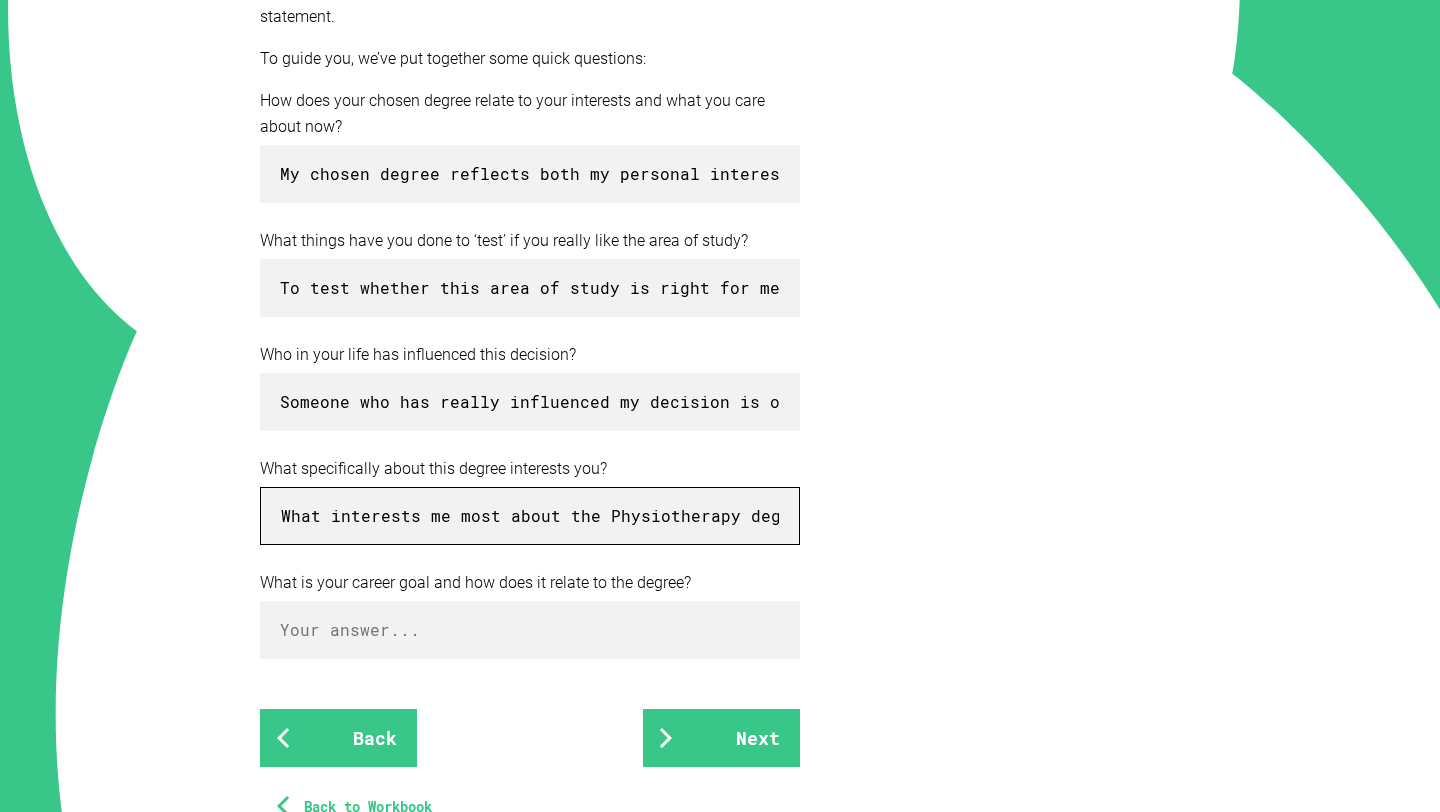 scroll, scrollTop: 0, scrollLeft: 8316, axis: horizontal 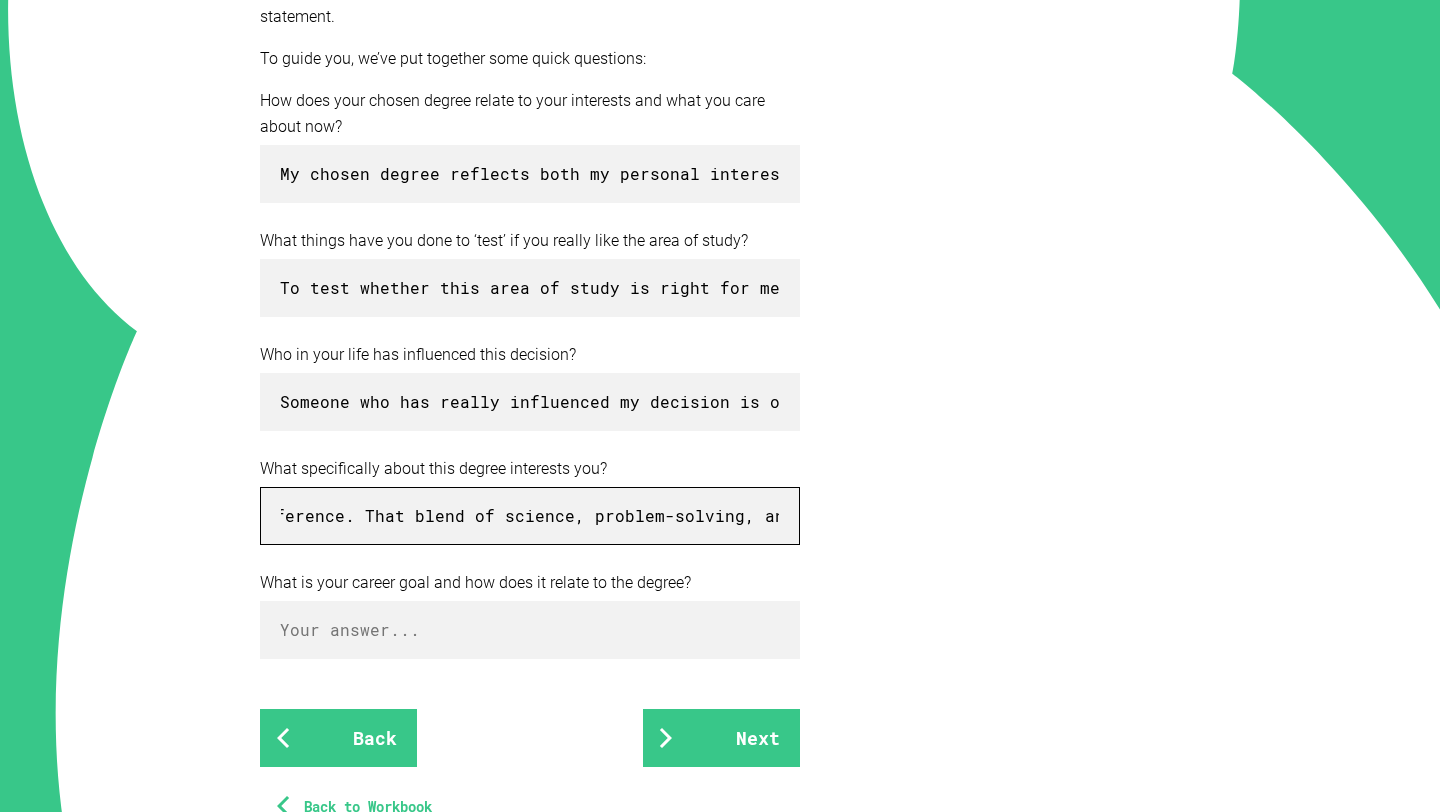 type on "What interests me most about the Physiotherapy degree is the direct impact it has on improving people’s quality of life. I’m passionate about helping others, especially in ways that involve physical health, recovery, and long-term wellbeing. The idea of combining science, movement, and hands-on treatment really appeals to me because it’s both practical and meaningful.  I’m also interested in how physio treats more than just injuries—it looks at prevention, rehabilitation, and empowering people to take control of their health. The human body fascinates me, especially how it works, moves, and heals, and I’m excited by the challenge of understanding anatomy, biomechanics, and exercise-based therapy in detail.  This degree offers a balance of working closely with people while using evidence-based practice to make a real difference. That blend of science, problem-solving, and care is exactly what motivates me." 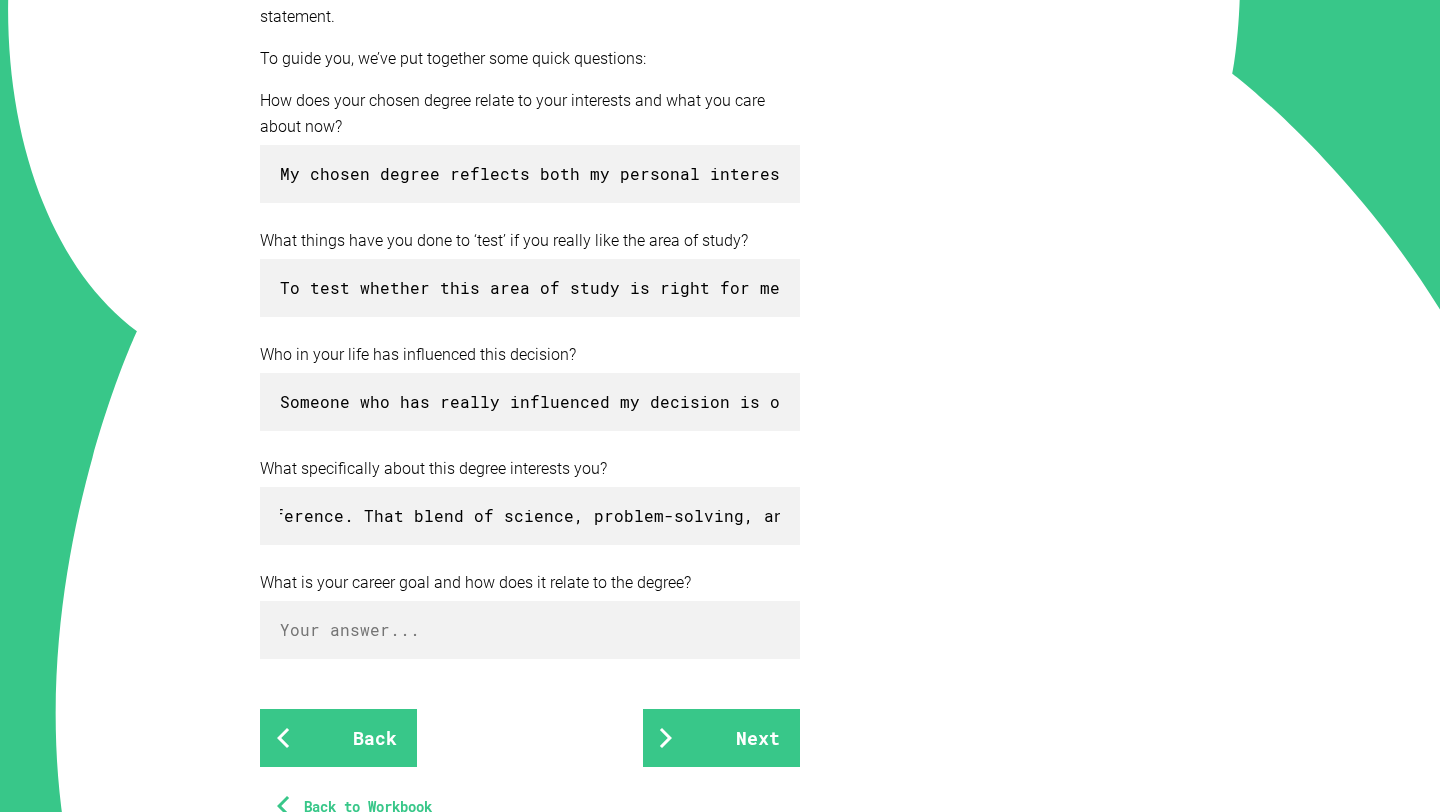 scroll, scrollTop: 0, scrollLeft: 0, axis: both 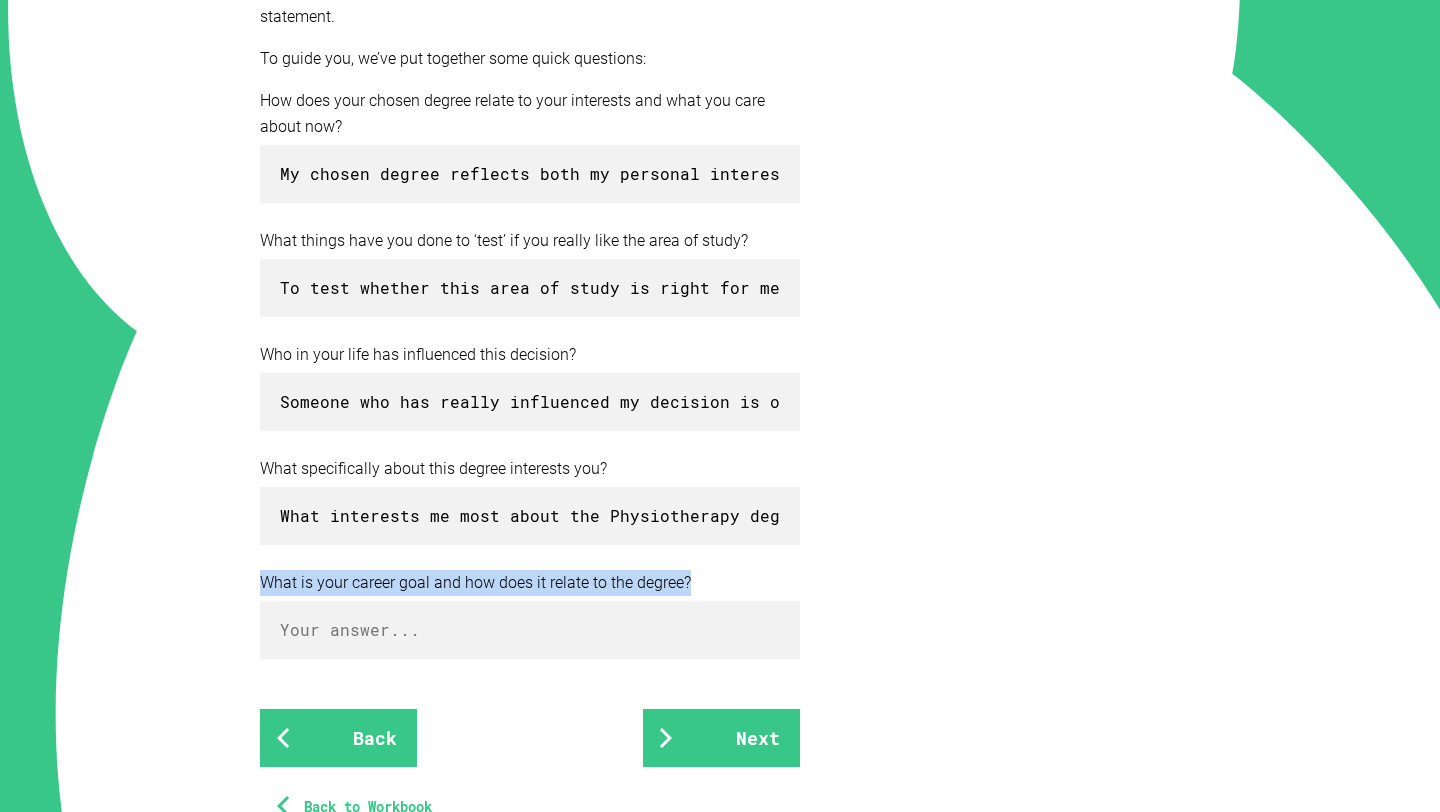drag, startPoint x: 247, startPoint y: 571, endPoint x: 759, endPoint y: 569, distance: 512.0039 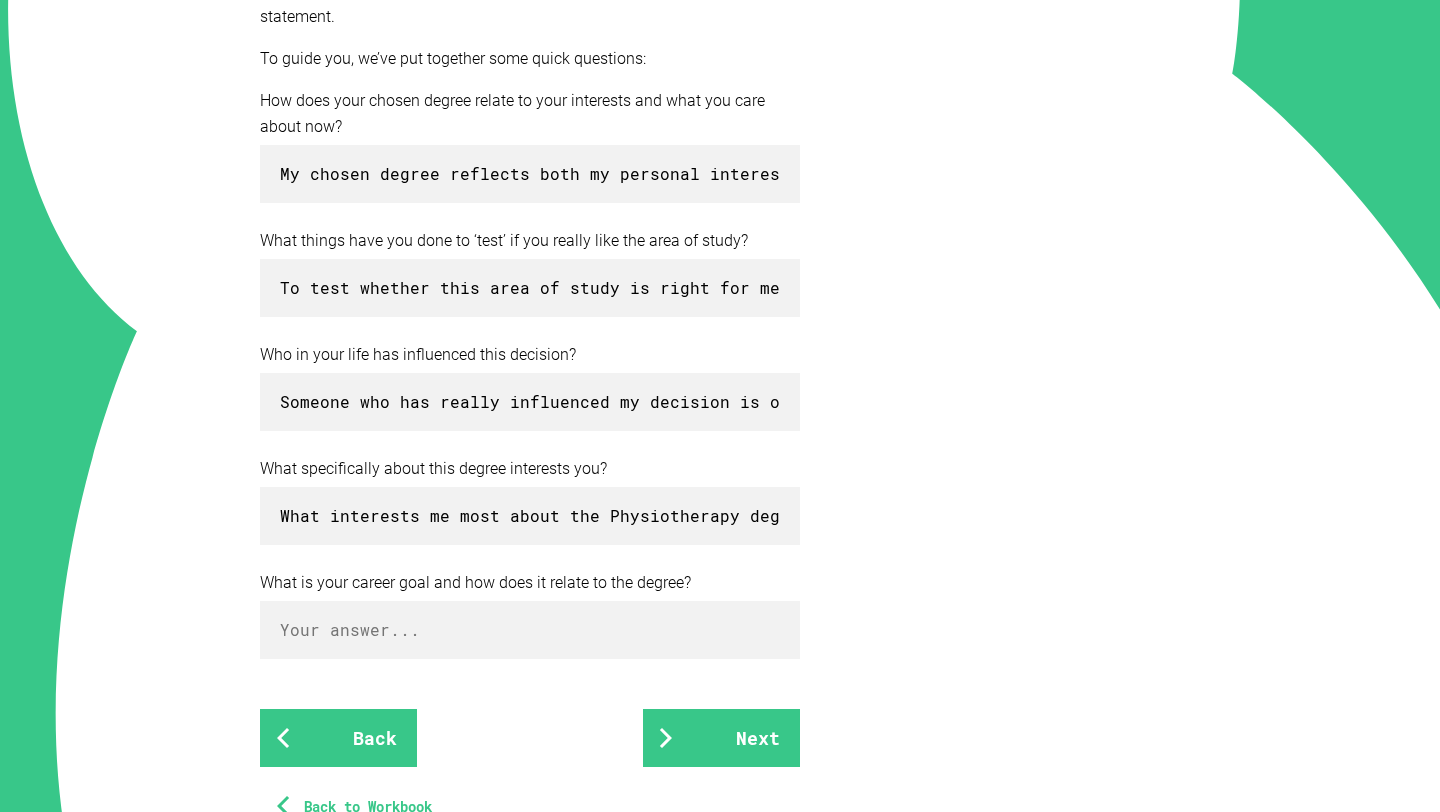 click on "What is your career goal and how does it relate to the degree?" at bounding box center [530, 583] 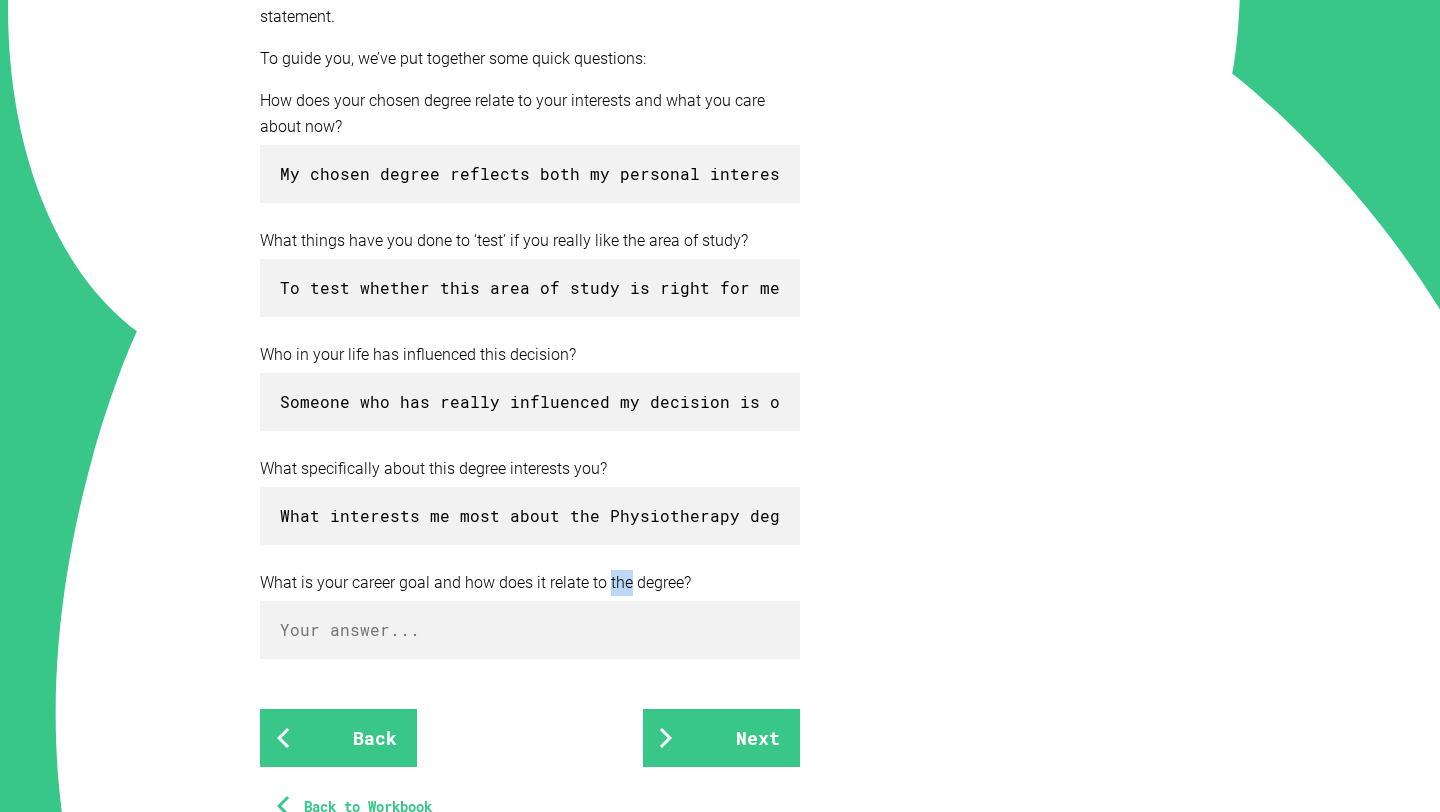 click on "What is your career goal and how does it relate to the degree?" at bounding box center (530, 583) 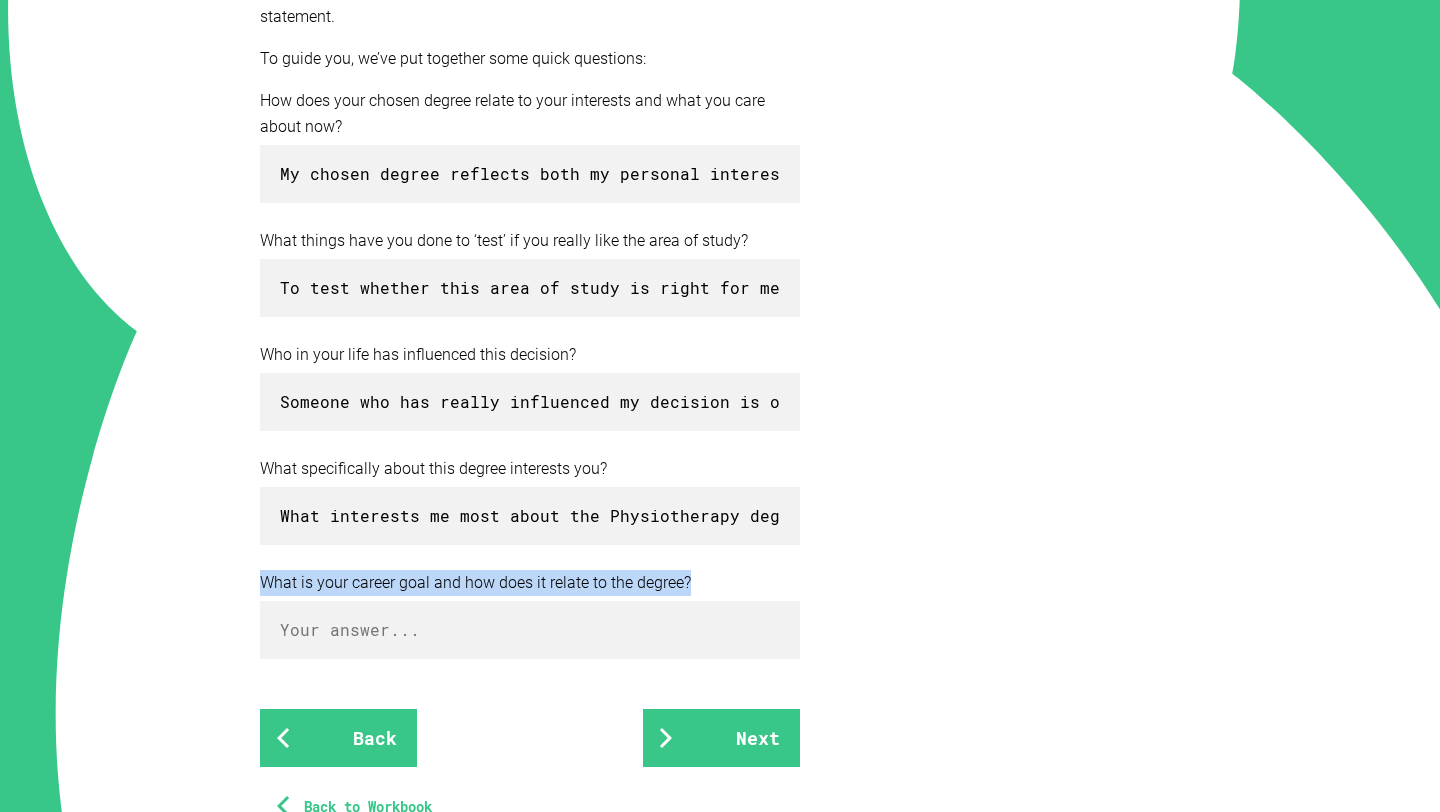 click on "What is your career goal and how does it relate to the degree?" at bounding box center (530, 583) 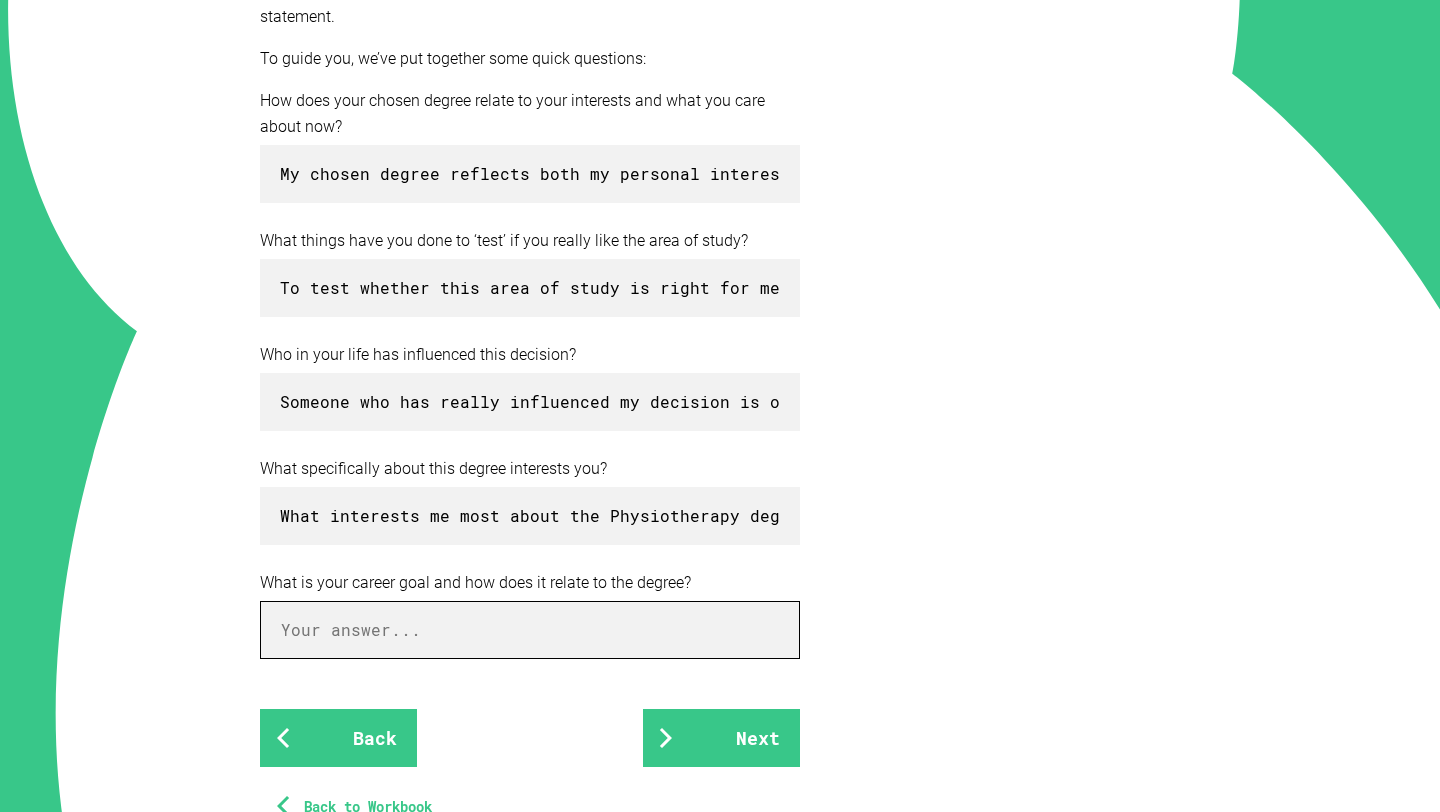click at bounding box center (530, 630) 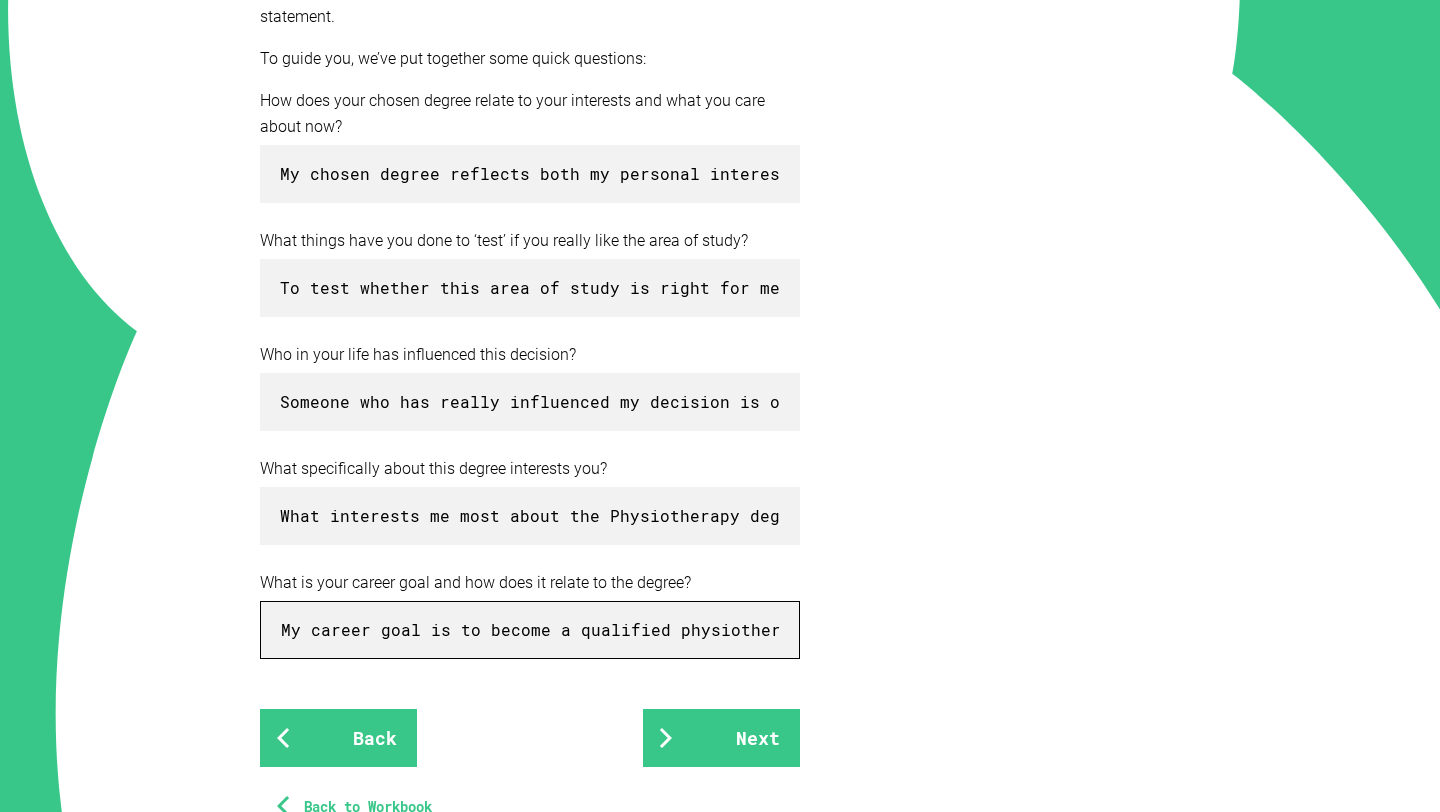 scroll, scrollTop: 0, scrollLeft: 8652, axis: horizontal 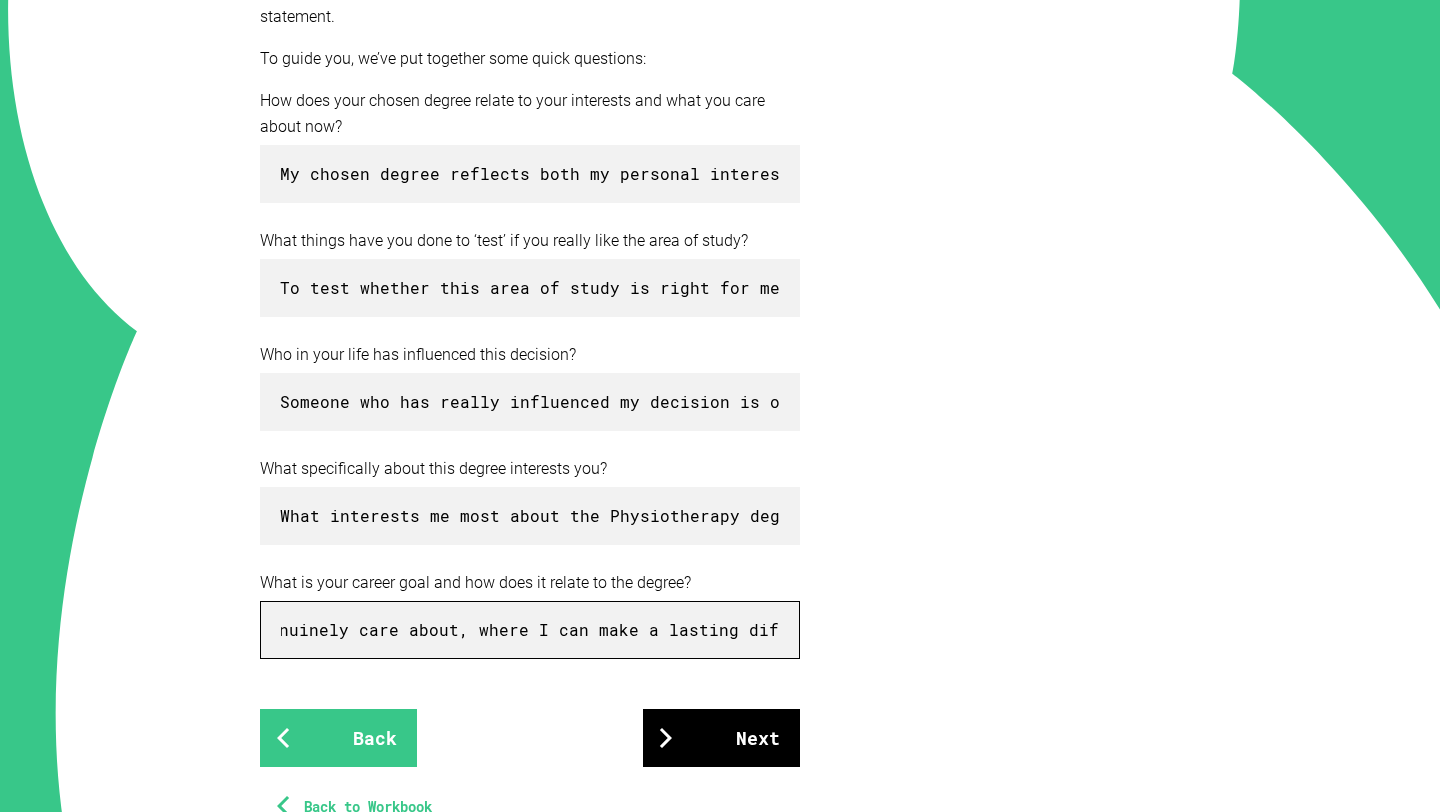 type on "My career goal is to become a qualified physiotherapist who helps people recover from injuries, improve their mobility, and build long-term physical health. I’ve always been passionate about sport, fitness, and how the body works, but more importantly, I’m driven by the idea of helping people regain their strength and independence—whether it’s athletes returning to their sport, elderly people maintaining mobility, or everyday patients managing pain. The Physiotherapy degree is the direct pathway to achieving this goal. It will equip me with the scientific knowledge, clinical skills, and real-world experience needed to support patients through tailored treatment plans. It also aligns with my interest in working closely with people, problem-solving, and being active in my career. This degree isn’t just a stepping stone—it’s the foundation of a career I genuinely care about, where I can make a lasting difference in people’s lives every day." 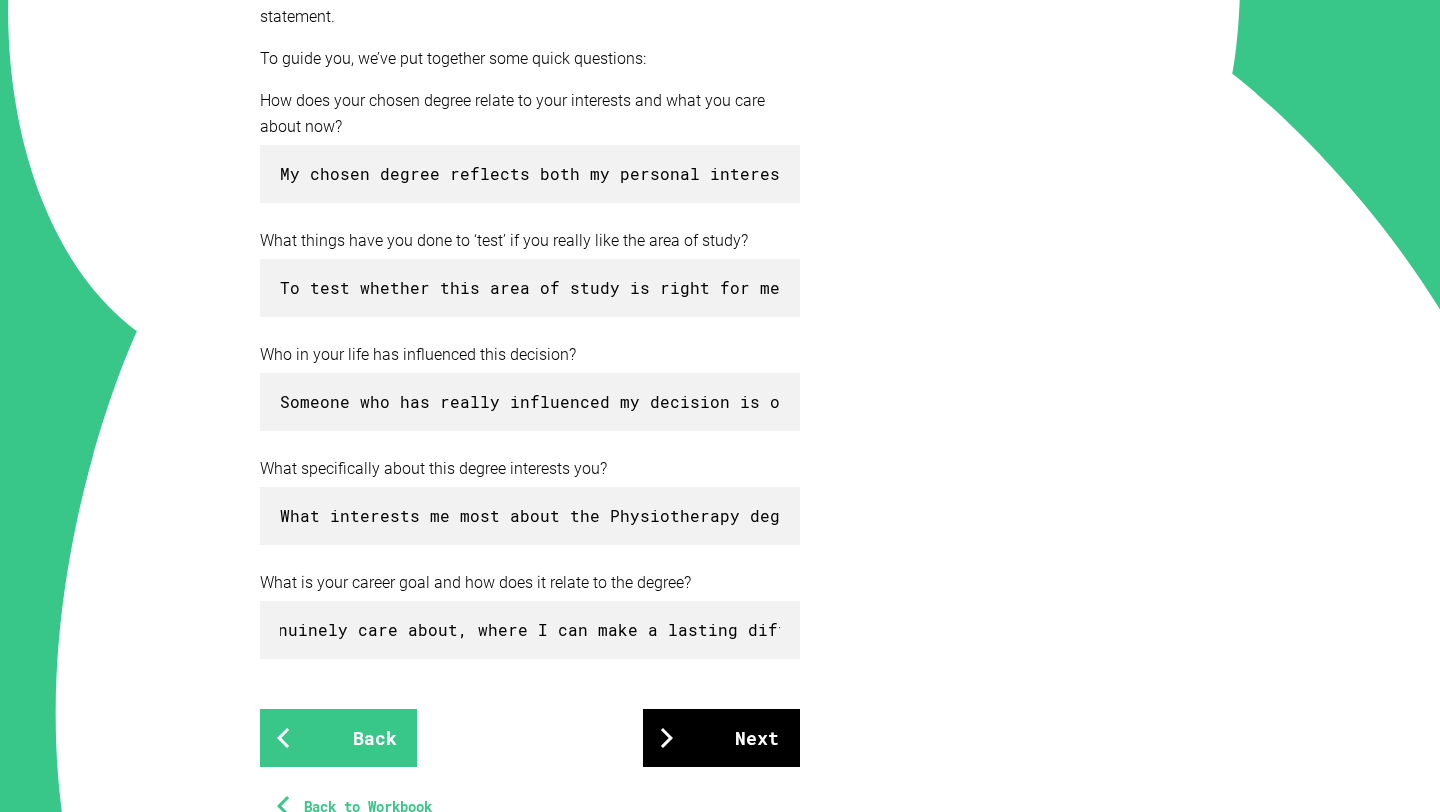 click on "Next" at bounding box center [721, 738] 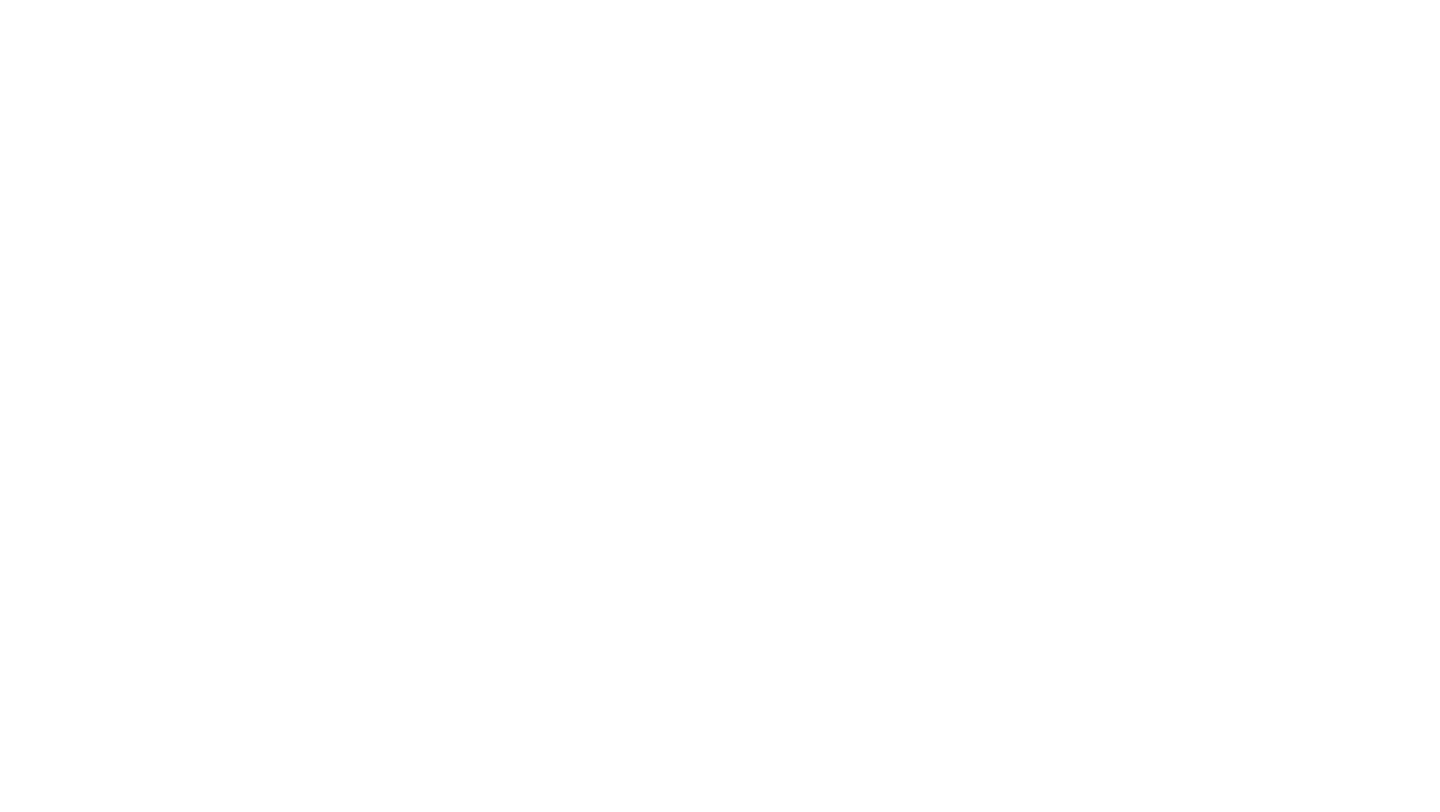 scroll, scrollTop: 0, scrollLeft: 0, axis: both 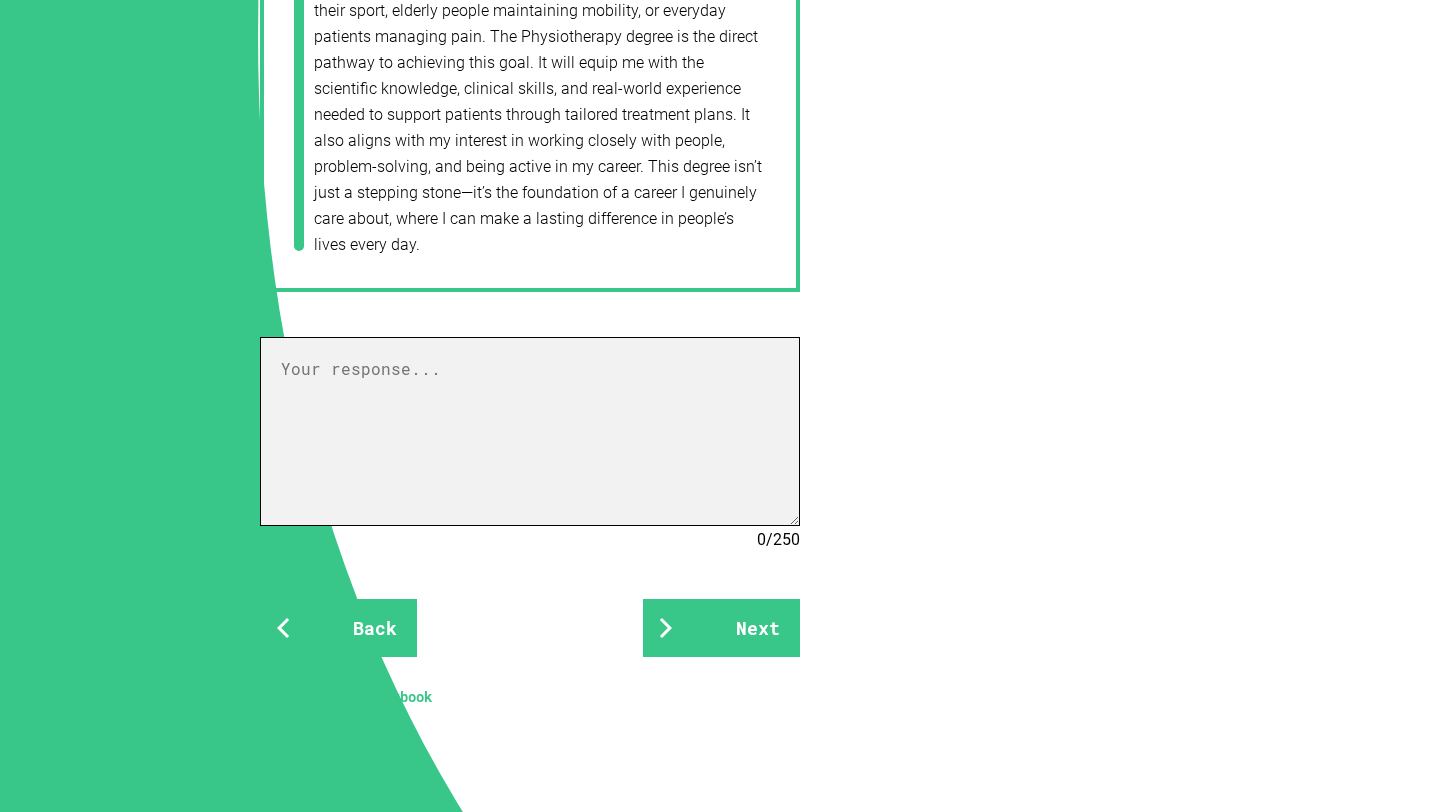 click at bounding box center (530, 431) 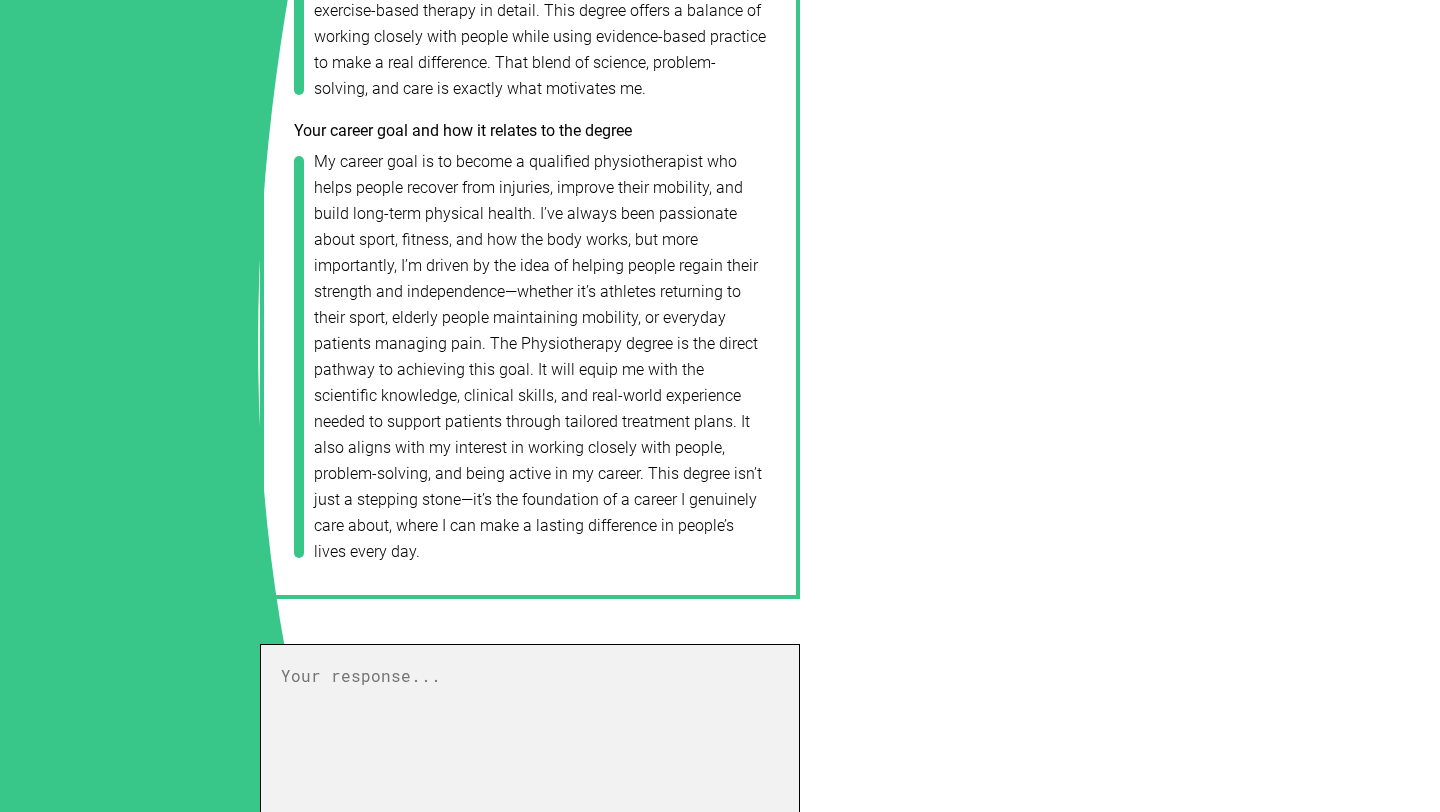 scroll, scrollTop: 3075, scrollLeft: 0, axis: vertical 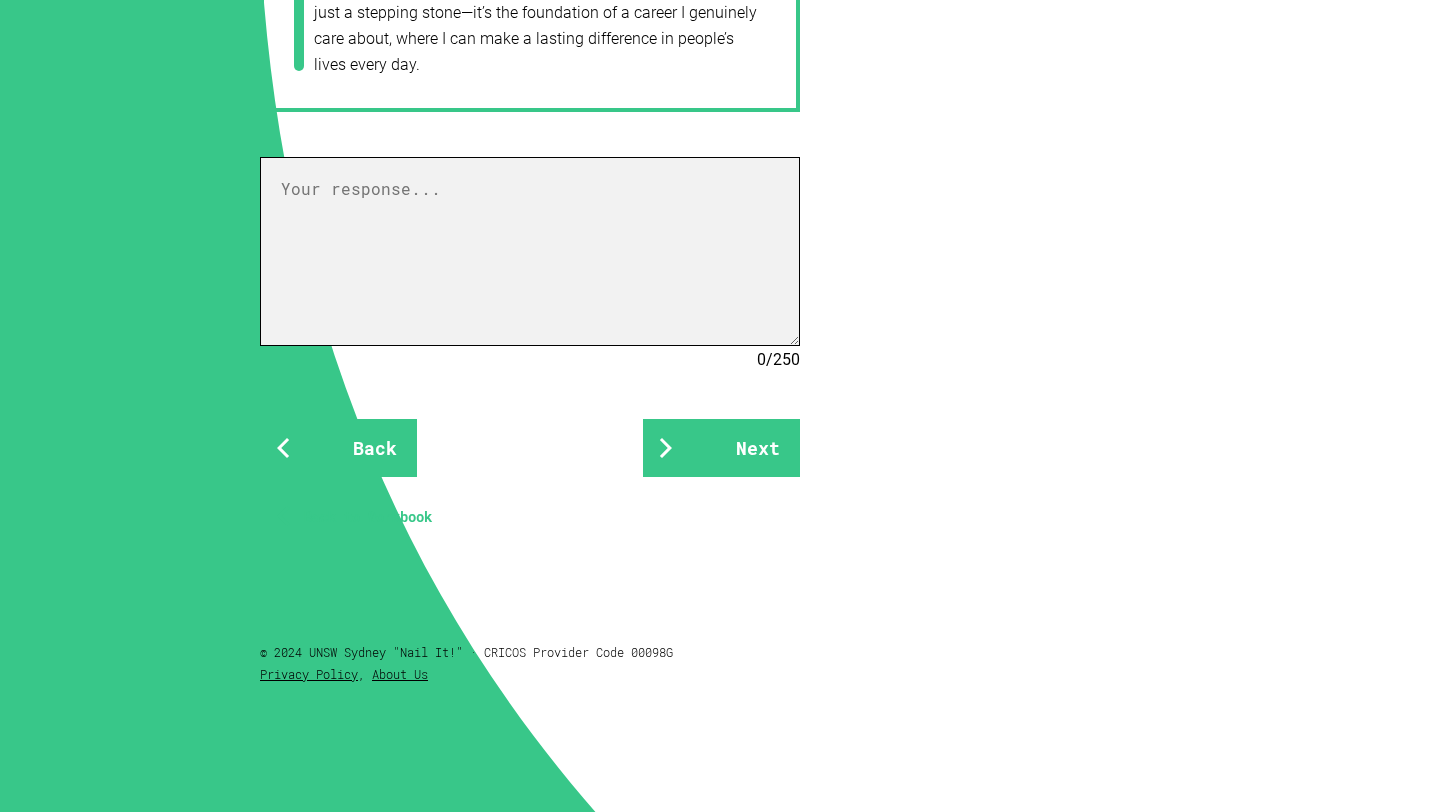 click at bounding box center (530, 251) 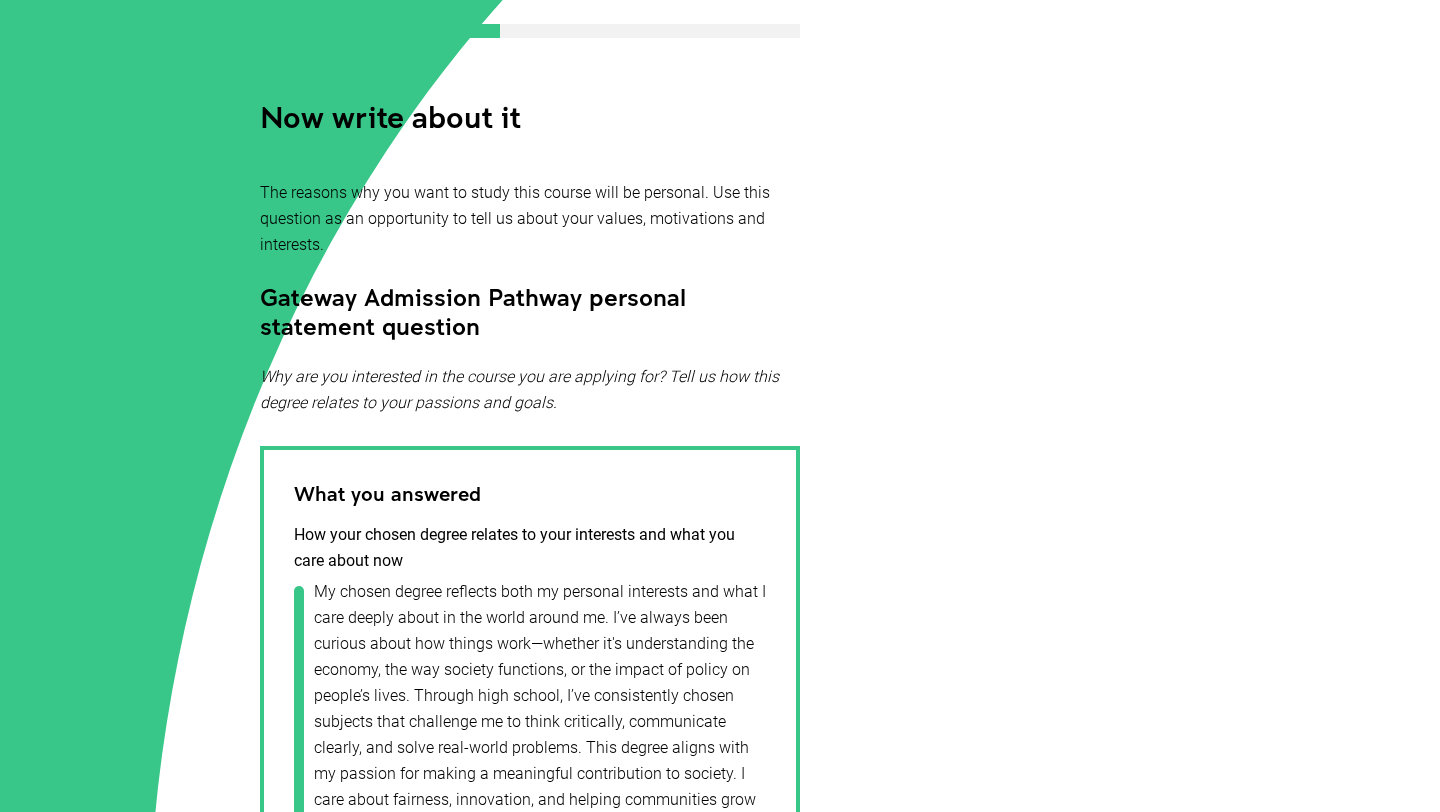 scroll, scrollTop: 360, scrollLeft: 0, axis: vertical 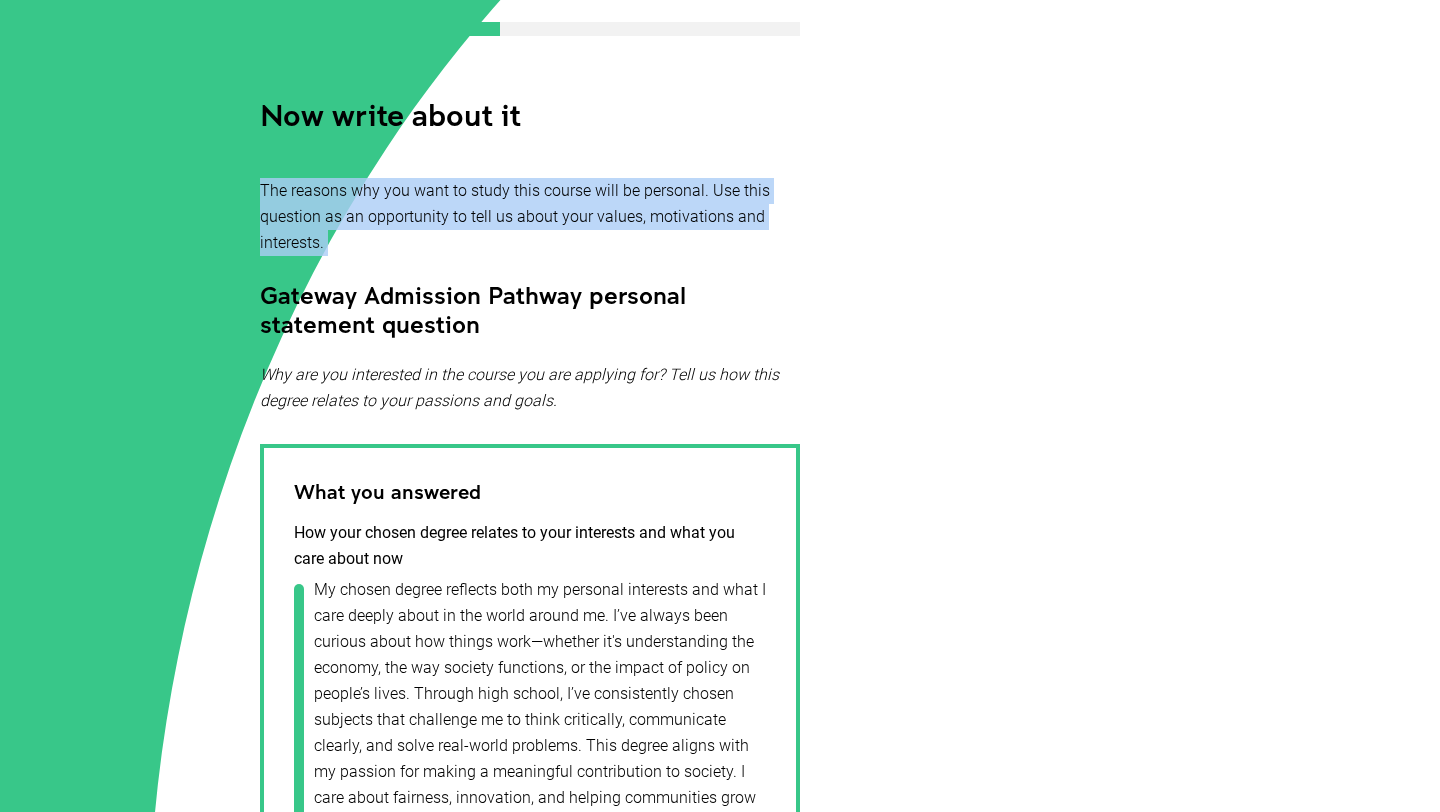 drag, startPoint x: 262, startPoint y: 187, endPoint x: 400, endPoint y: 257, distance: 154.7385 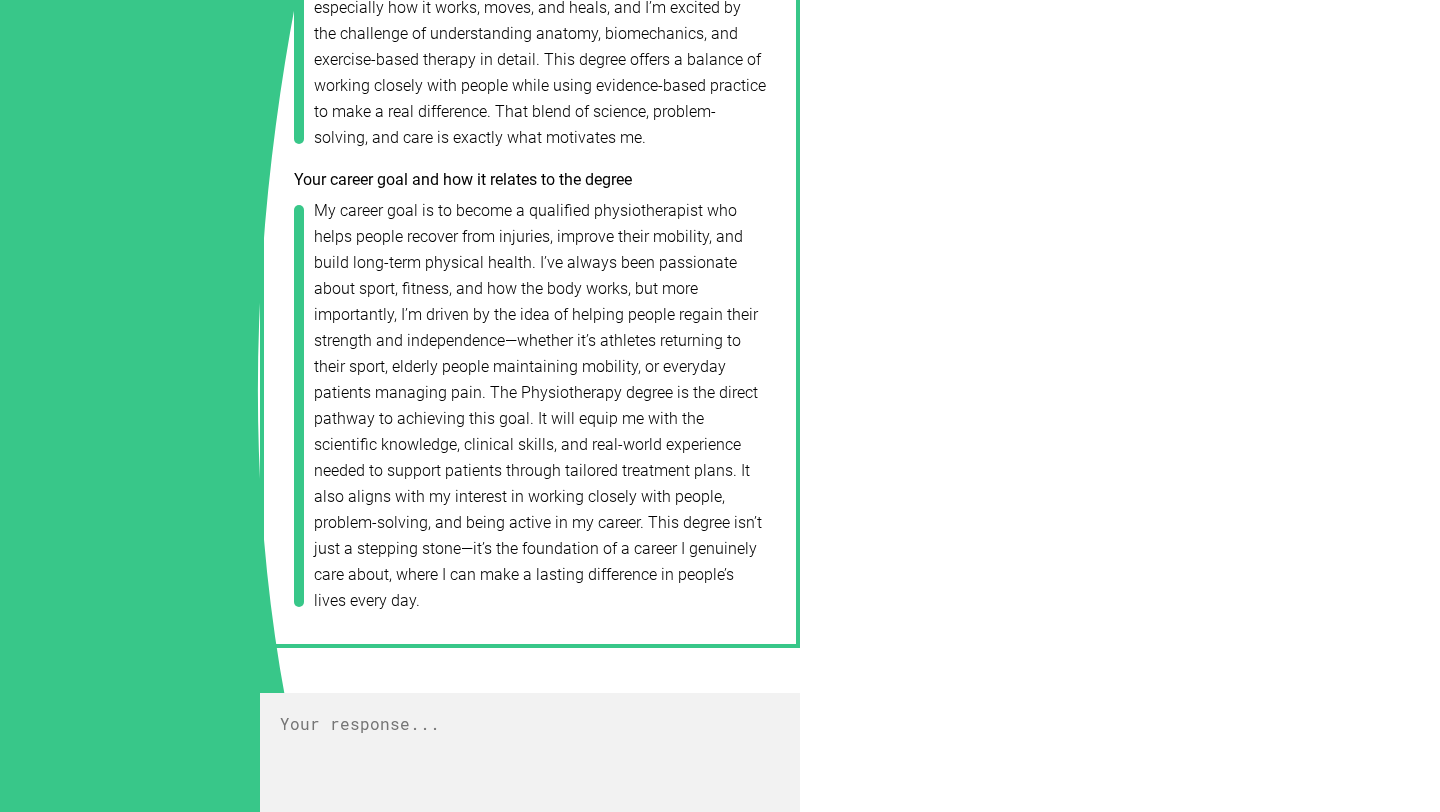 scroll, scrollTop: 3073, scrollLeft: 0, axis: vertical 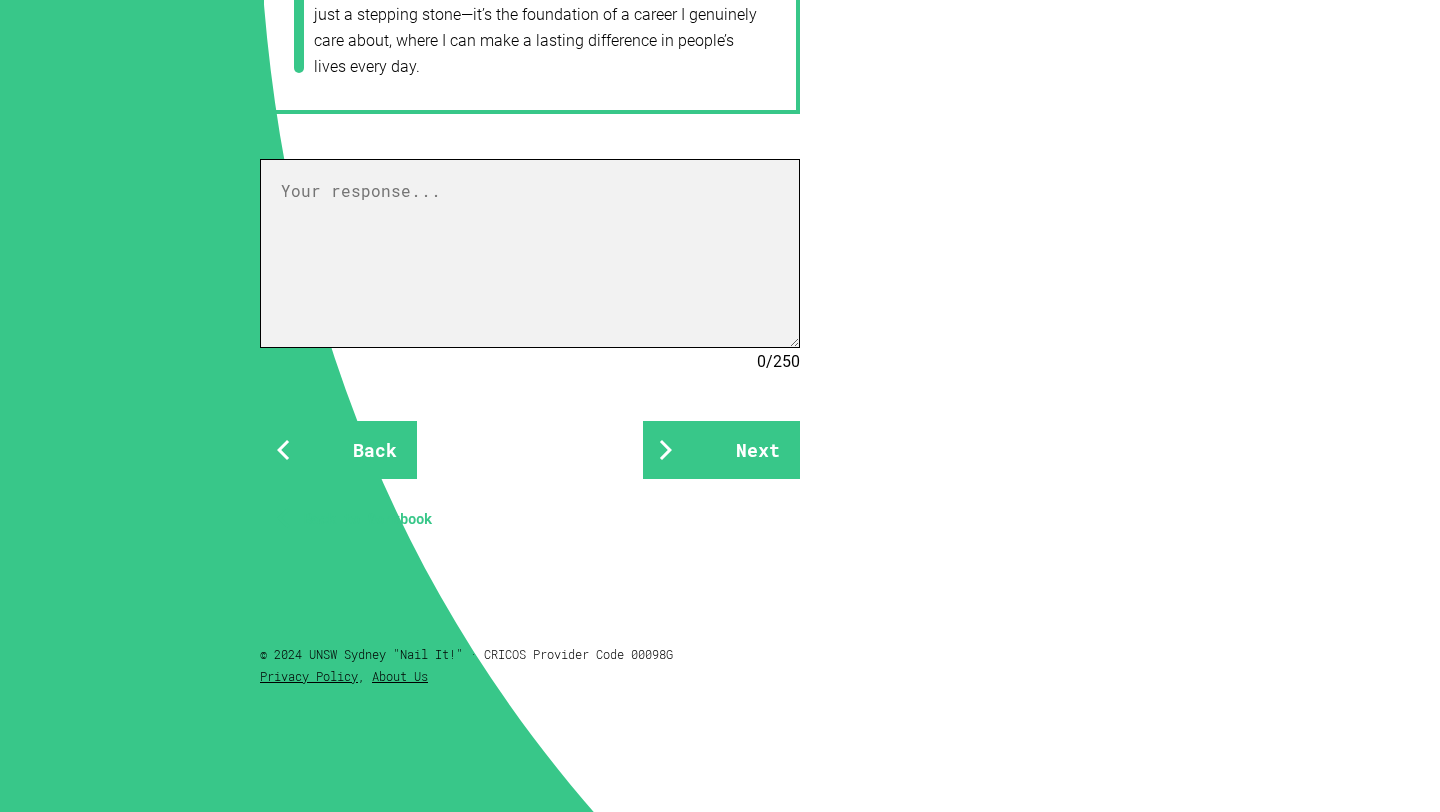 click at bounding box center (530, 253) 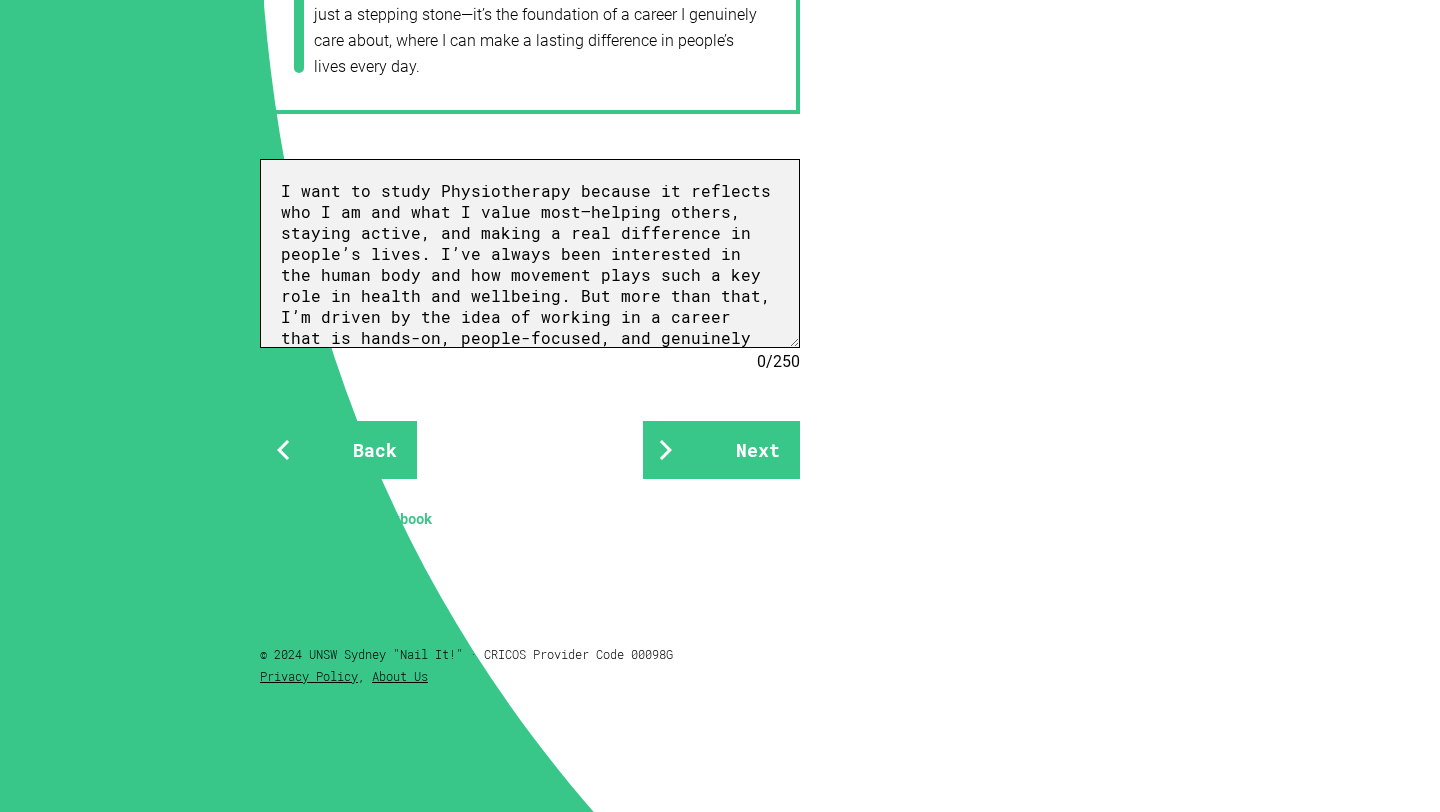 scroll, scrollTop: 367, scrollLeft: 0, axis: vertical 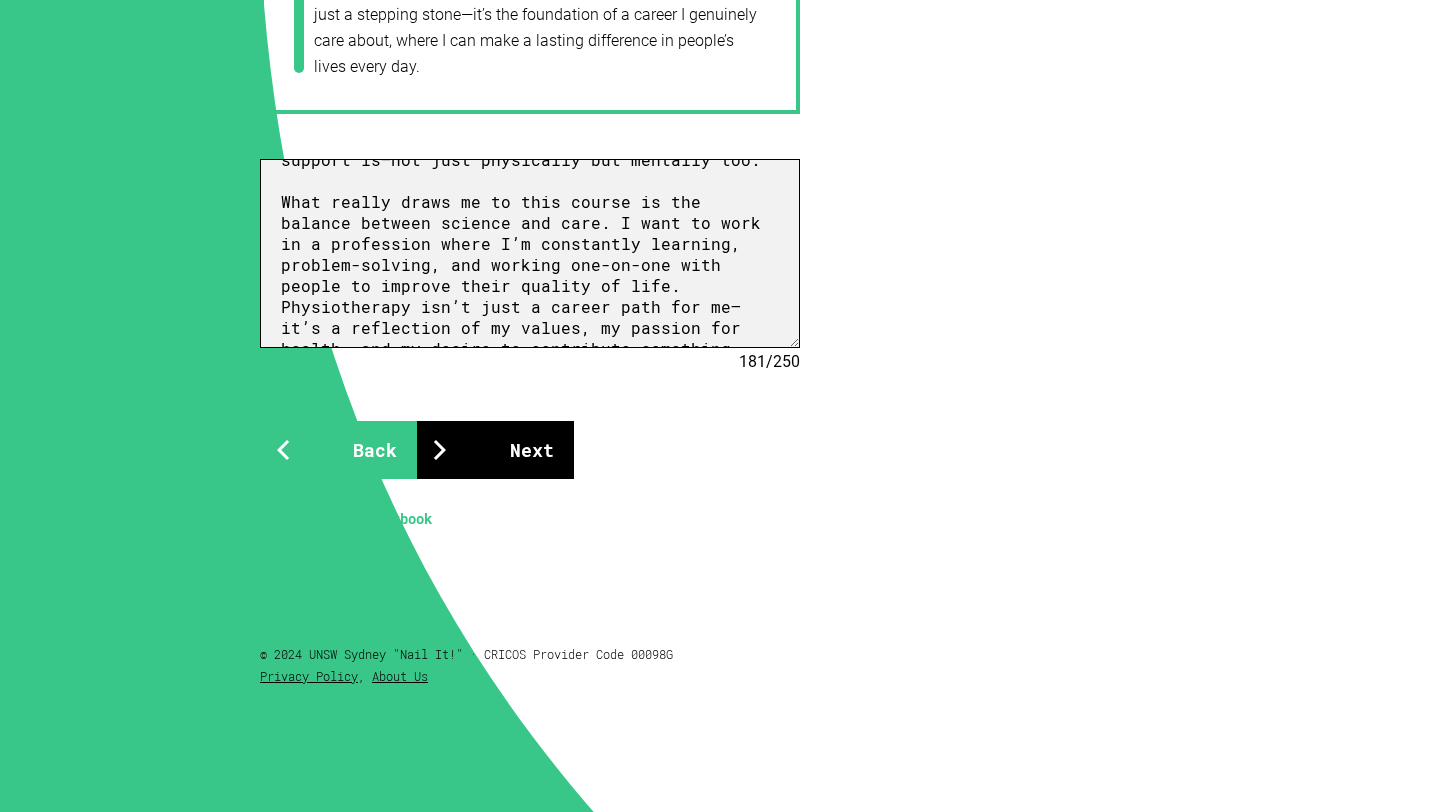 type on "I want to study Physiotherapy because it reflects who I am and what I value most—helping others, staying active, and making a real difference in people’s lives. I’ve always been interested in the human body and how movement plays such a key role in health and wellbeing. But more than that, I’m driven by the idea of working in a career that is hands-on, people-focused, and genuinely meaningful.
My motivation comes from seeing how much of an impact physiotherapists have—whether it’s helping someone recover from injury, manage chronic pain, or regain confidence in their movement. I’ve also had personal experiences with physio through sport, and it made me realise how valuable their support is—not just physically but mentally too.
What really draws me to this course is the balance between science and care. I want to work in a profession where I’m constantly learning, problem-solving, and working one-on-one with people to improve their quality of life. Physiotherapy isn’t just a career path for me—it’s a refl..." 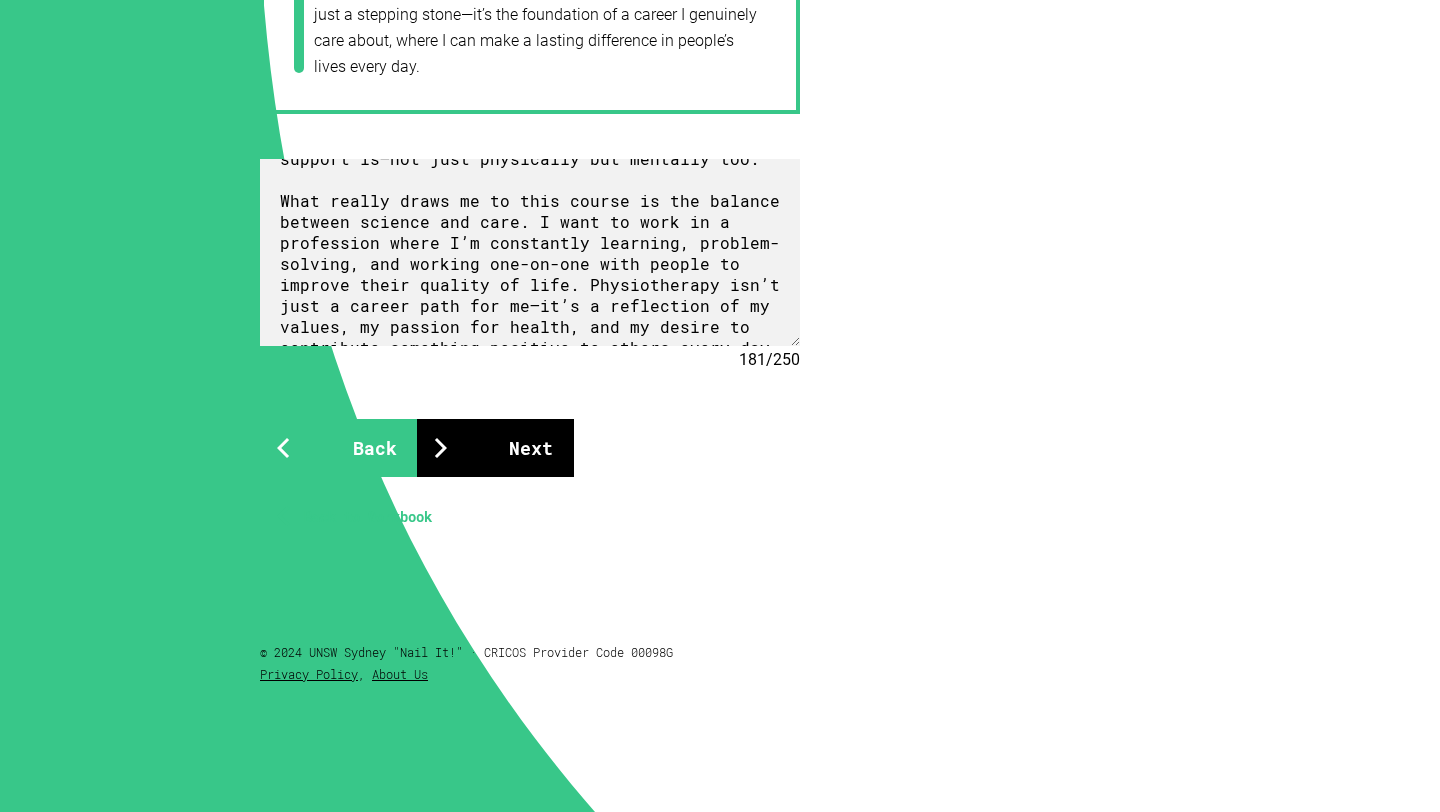 click on "Next" at bounding box center (495, 448) 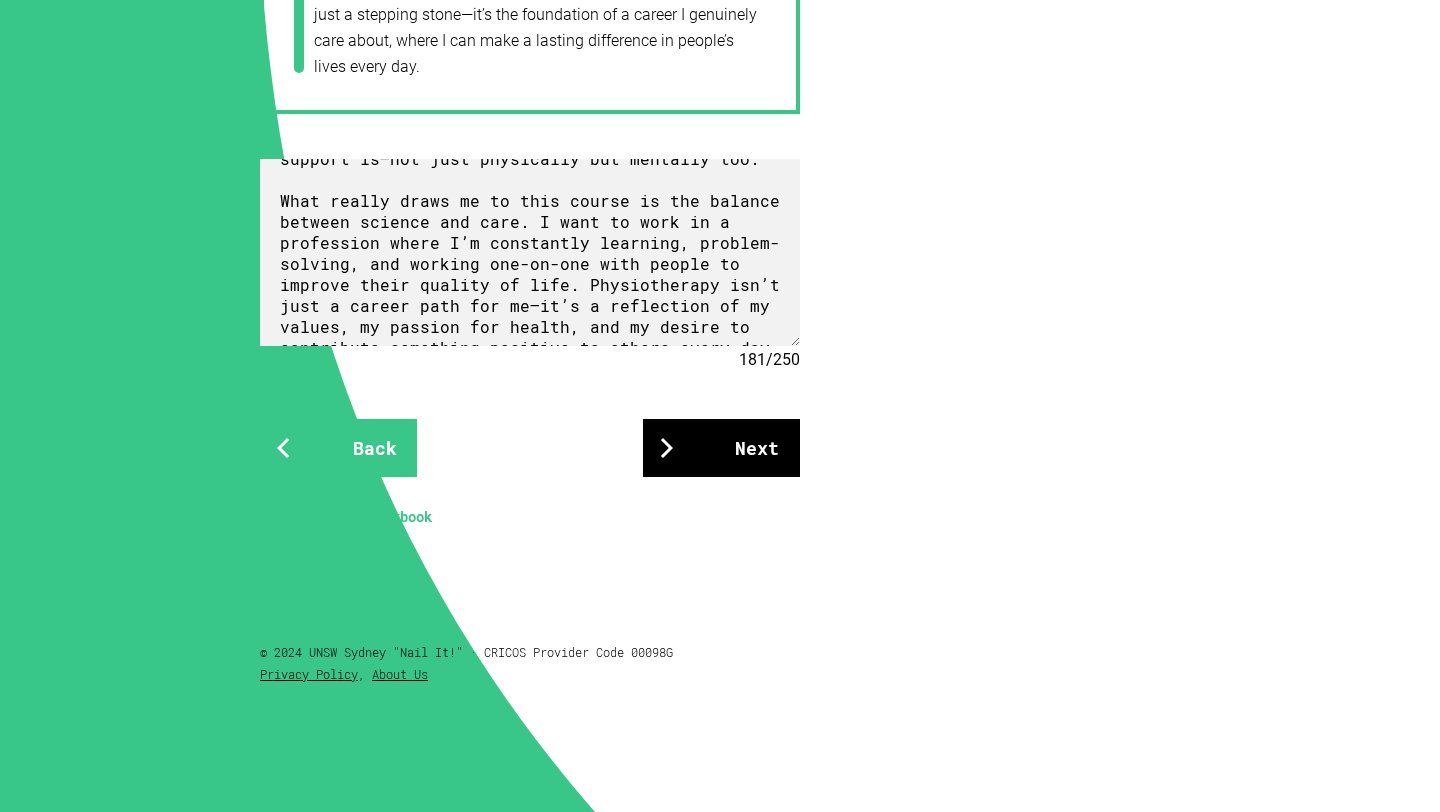 scroll, scrollTop: 366, scrollLeft: 0, axis: vertical 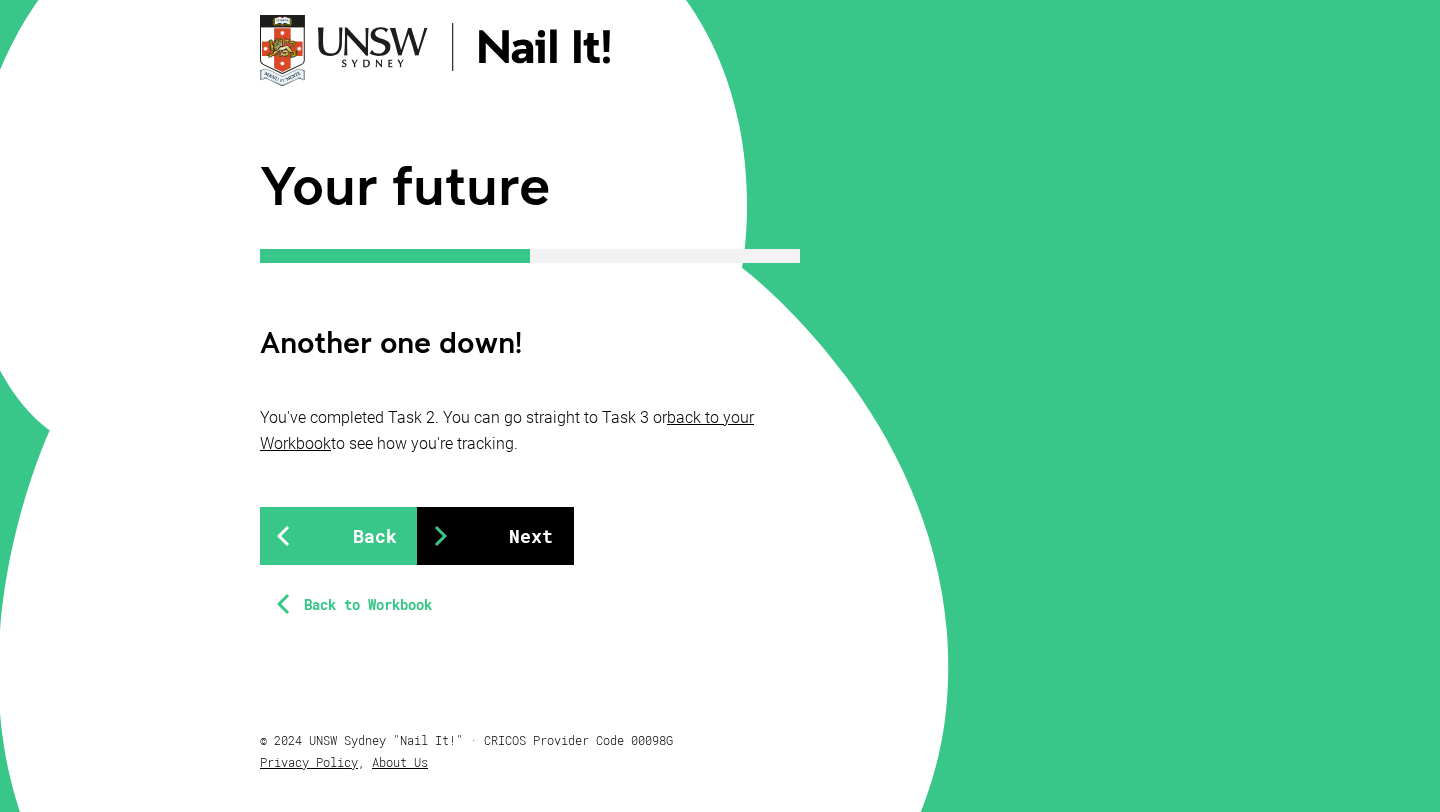 click on "Next" at bounding box center (495, 536) 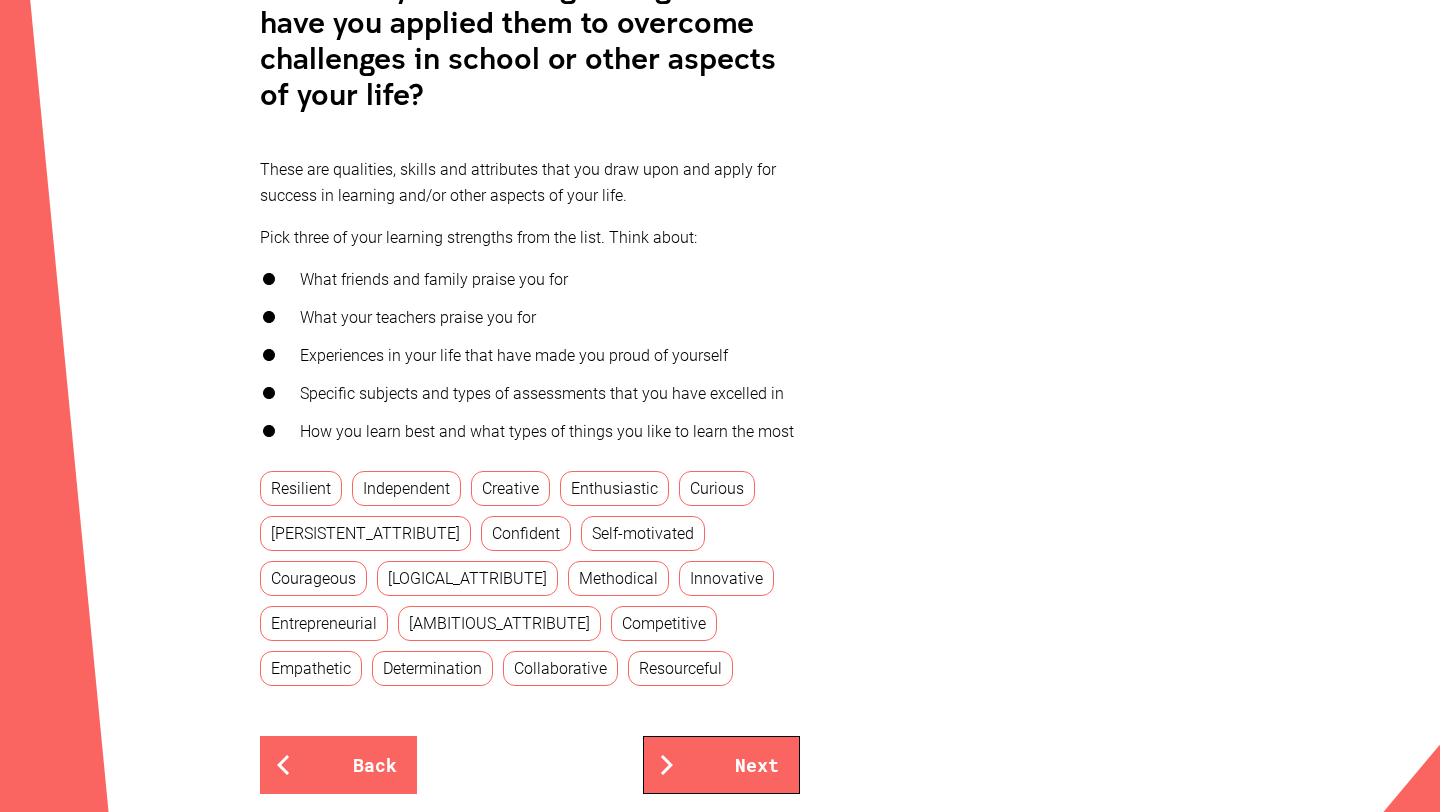 scroll, scrollTop: 607, scrollLeft: 0, axis: vertical 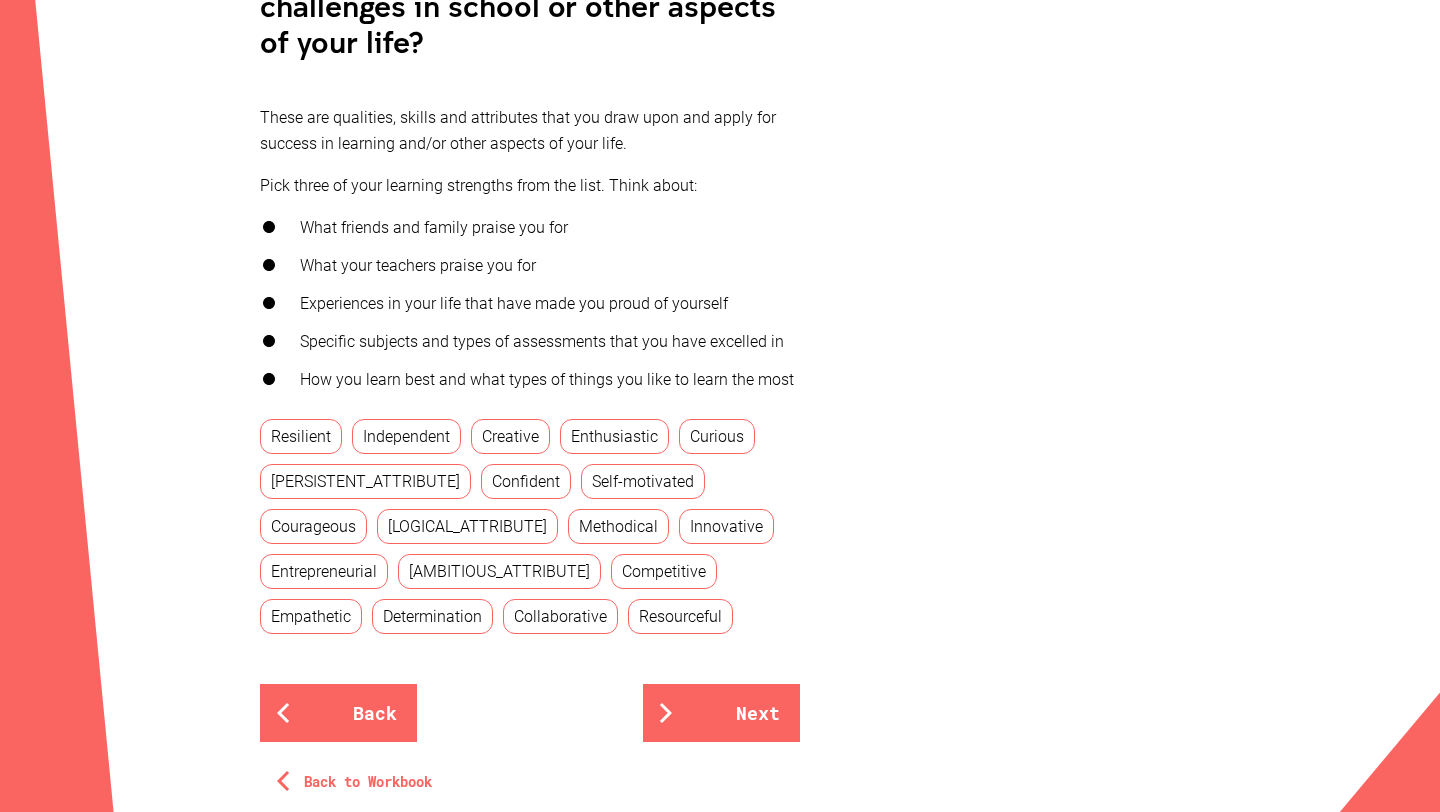 click on "Resilient" at bounding box center [301, 436] 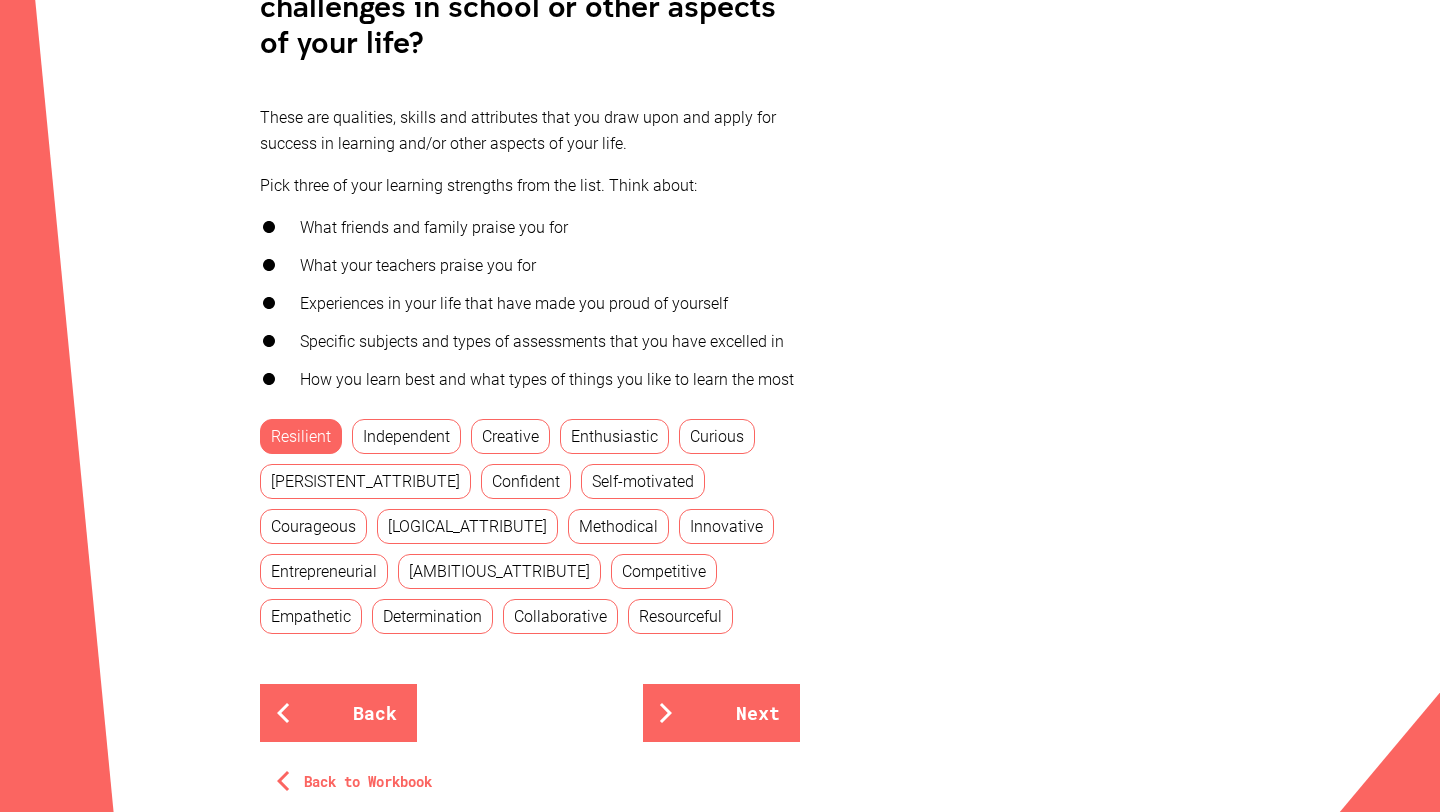 click on "Independent" at bounding box center [406, 436] 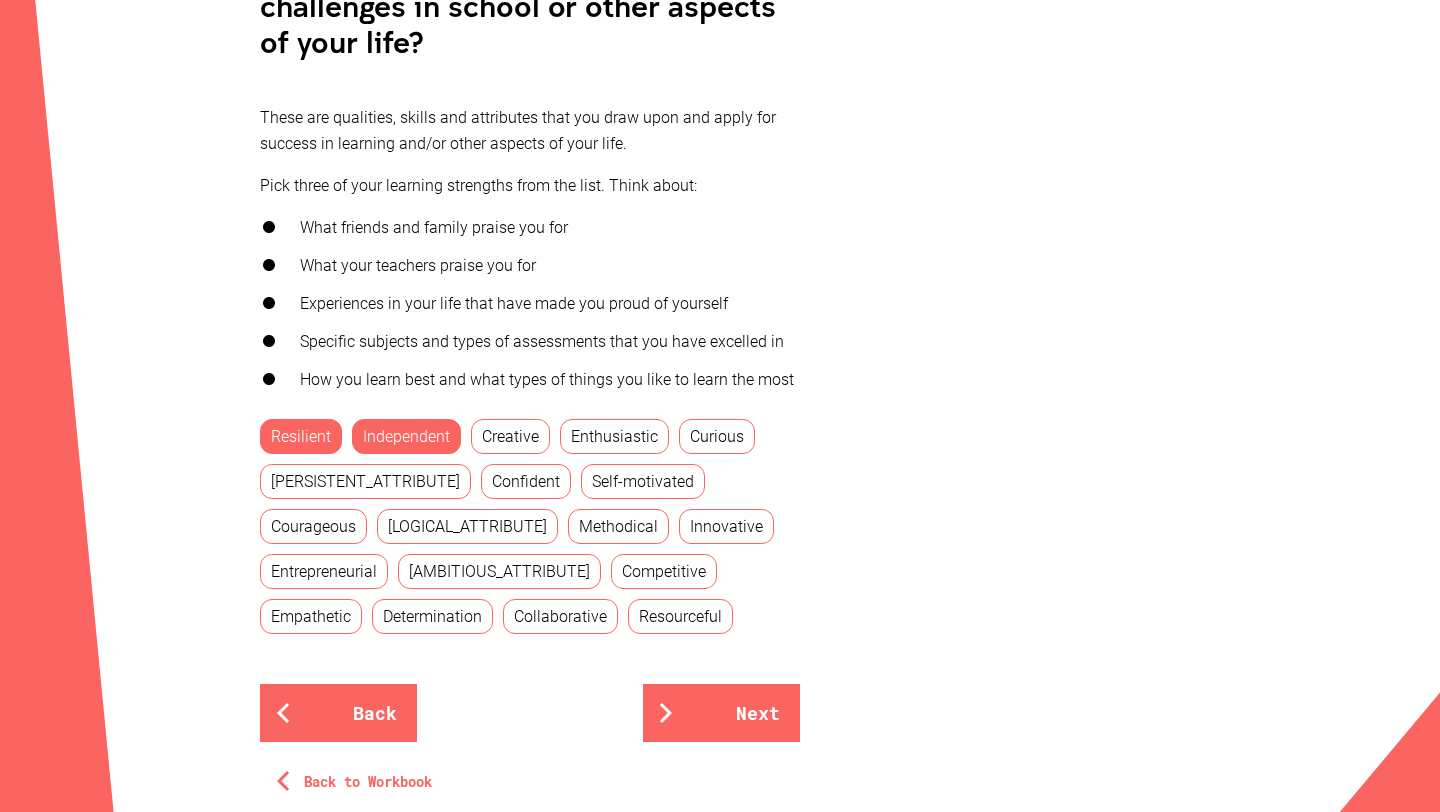 click on "Curious" at bounding box center (717, 436) 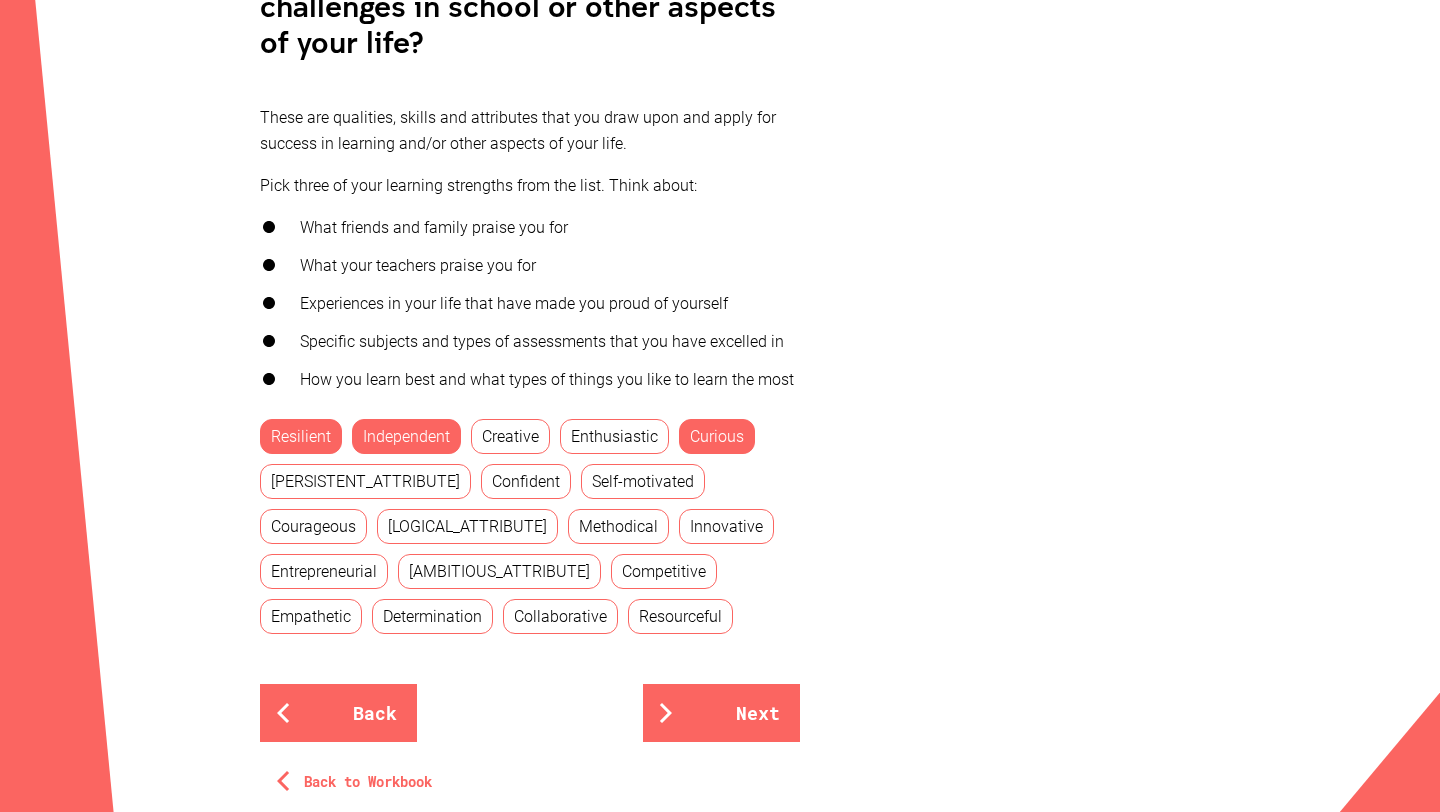 click on "Enthusiastic" at bounding box center (614, 436) 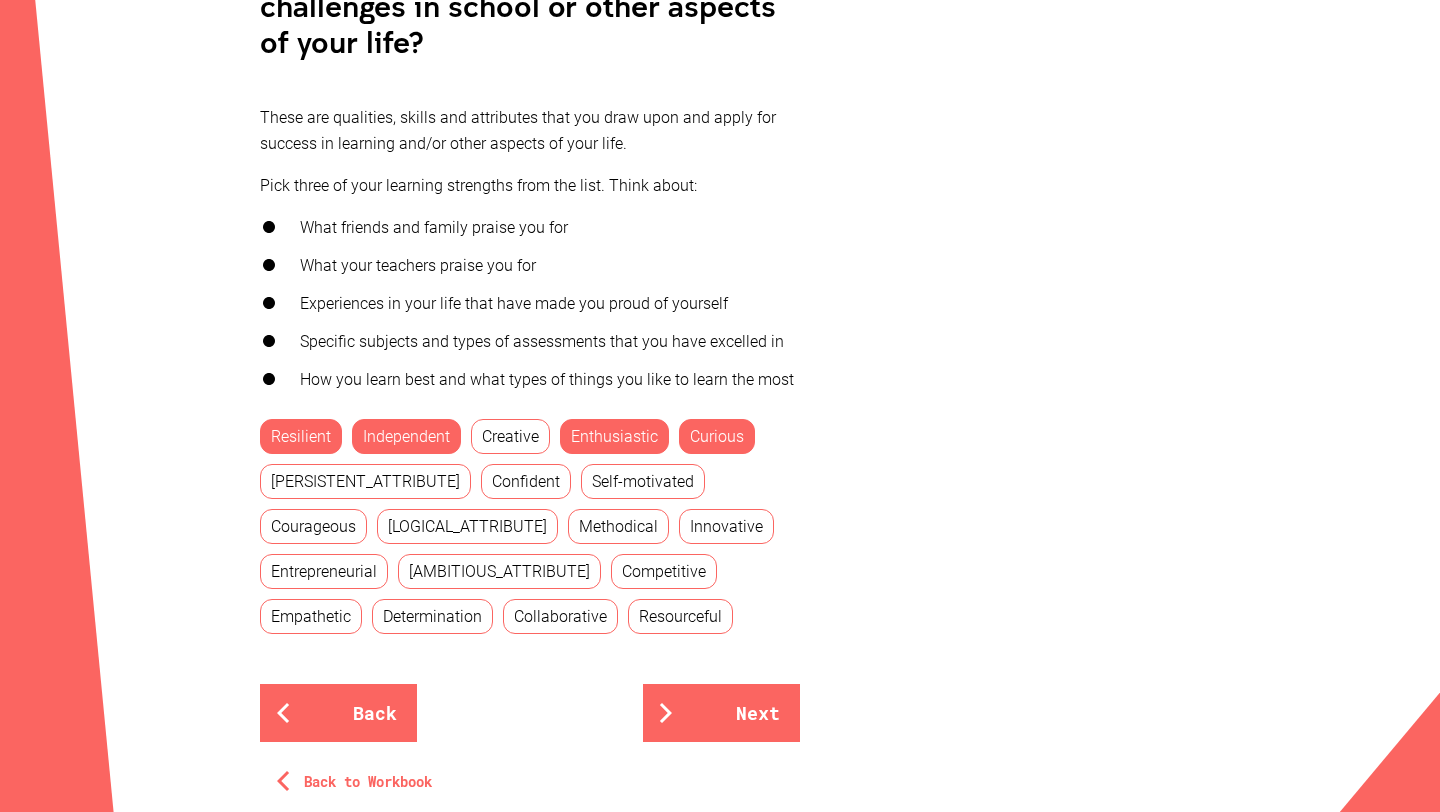 click on "Curious" at bounding box center (717, 436) 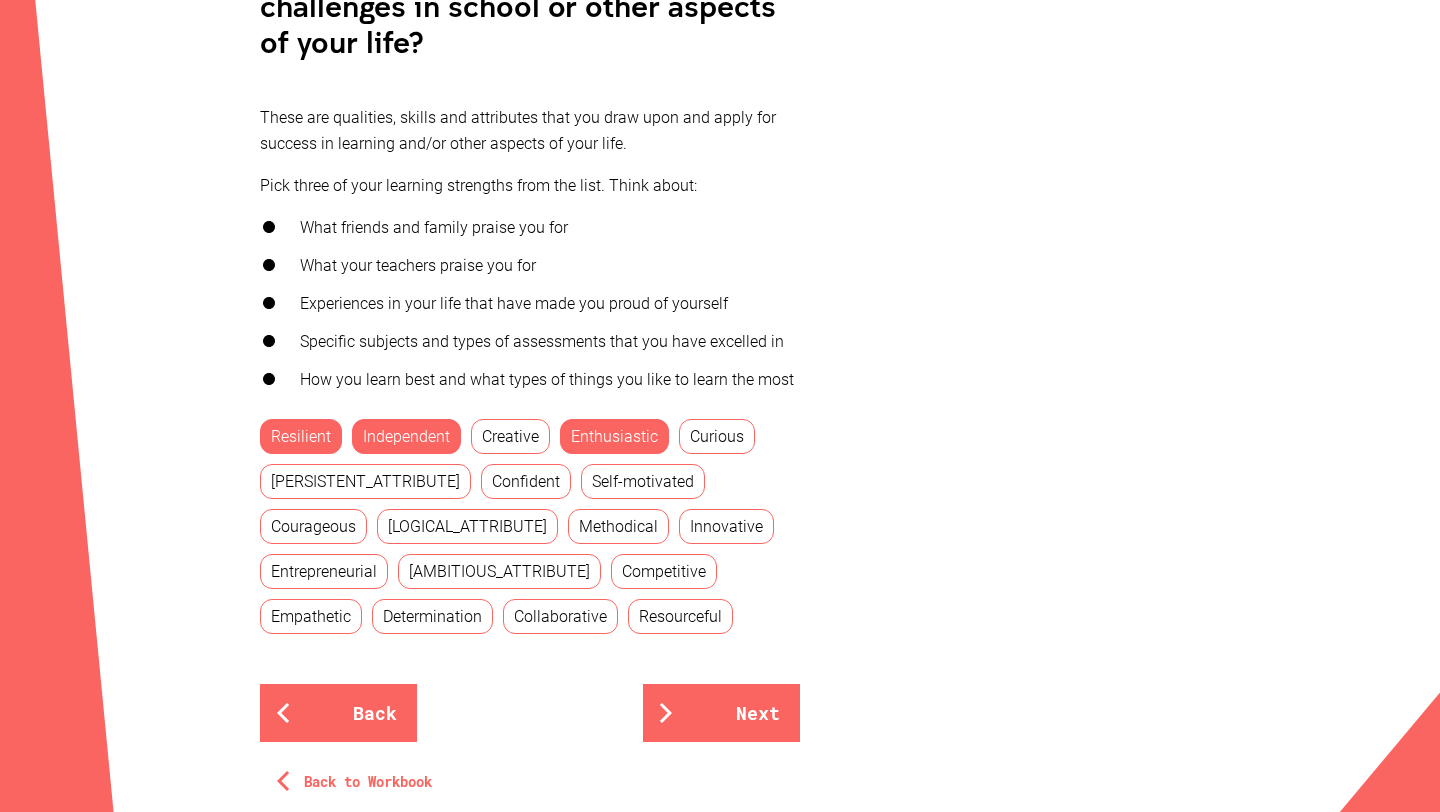 click on "Confident" at bounding box center [526, 481] 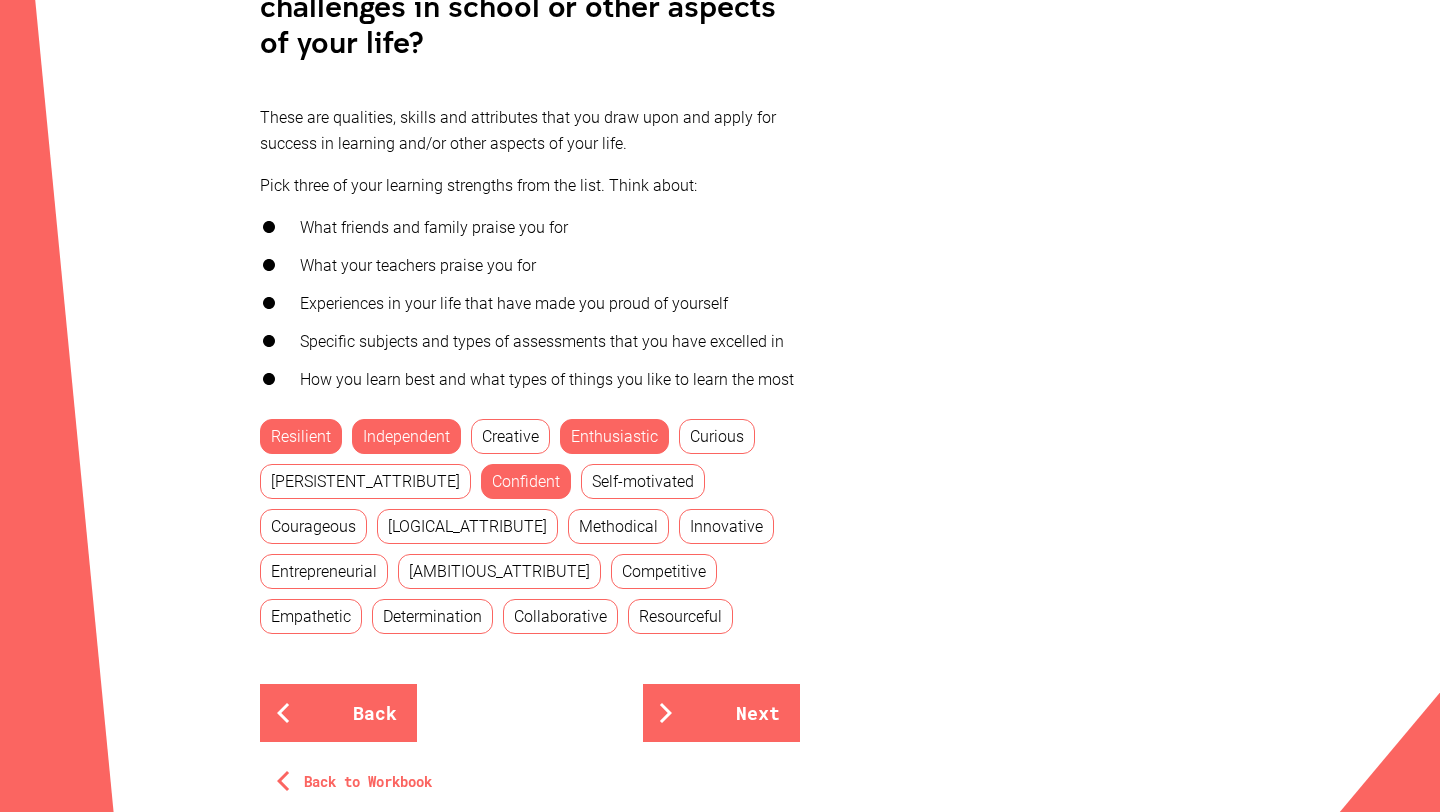 click on "Self-motivated" at bounding box center [643, 481] 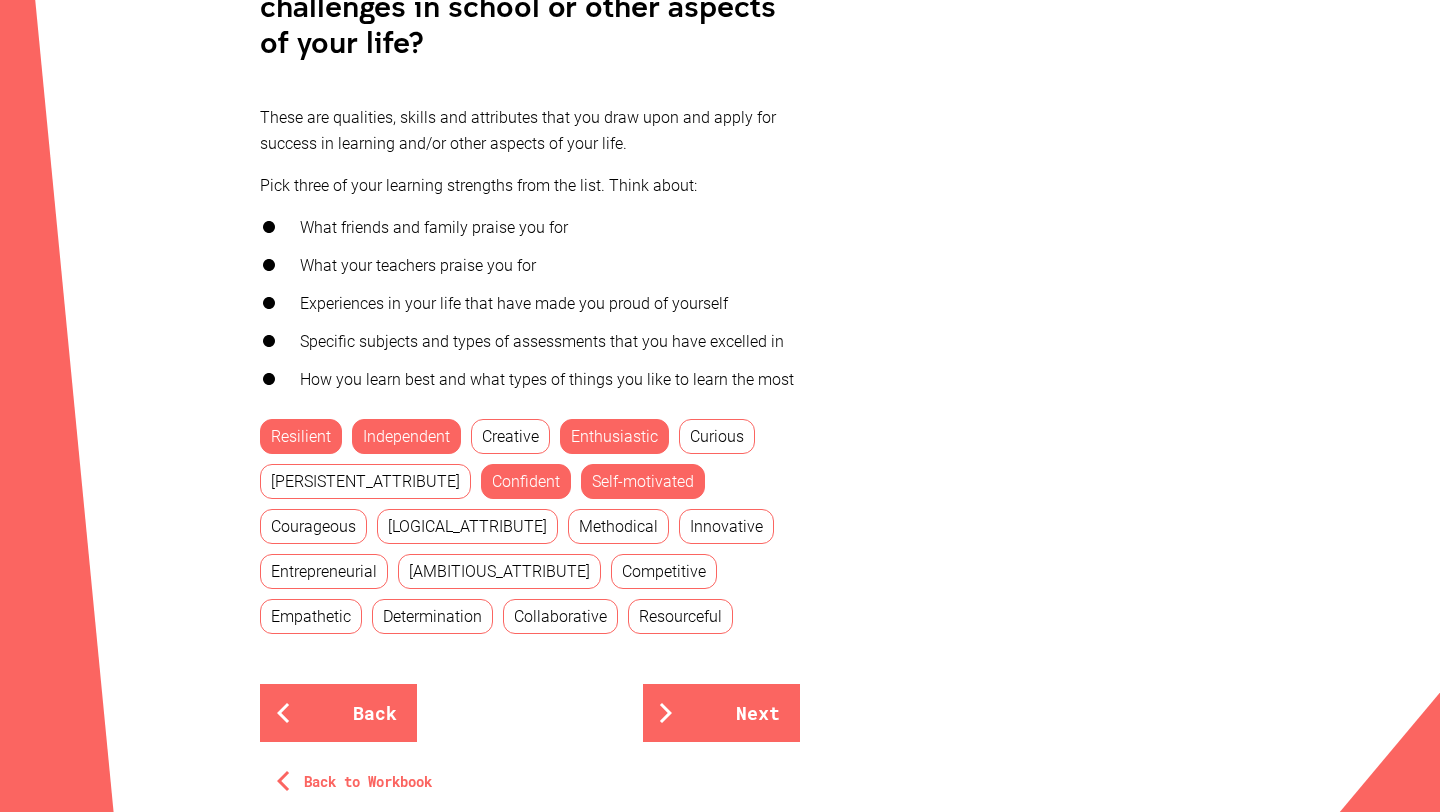 click on "Empathetic" at bounding box center (311, 616) 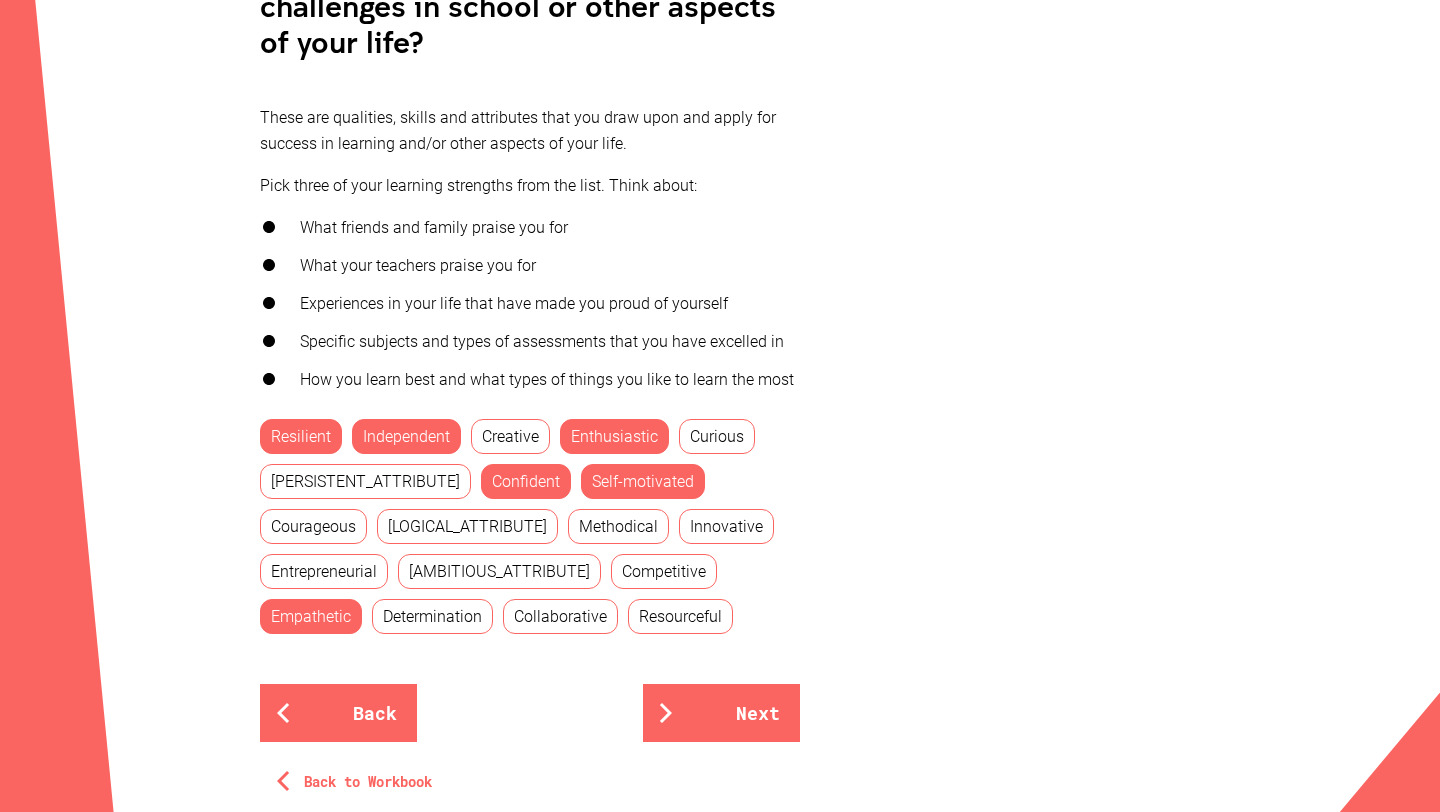 click on "Collaborative" at bounding box center (560, 616) 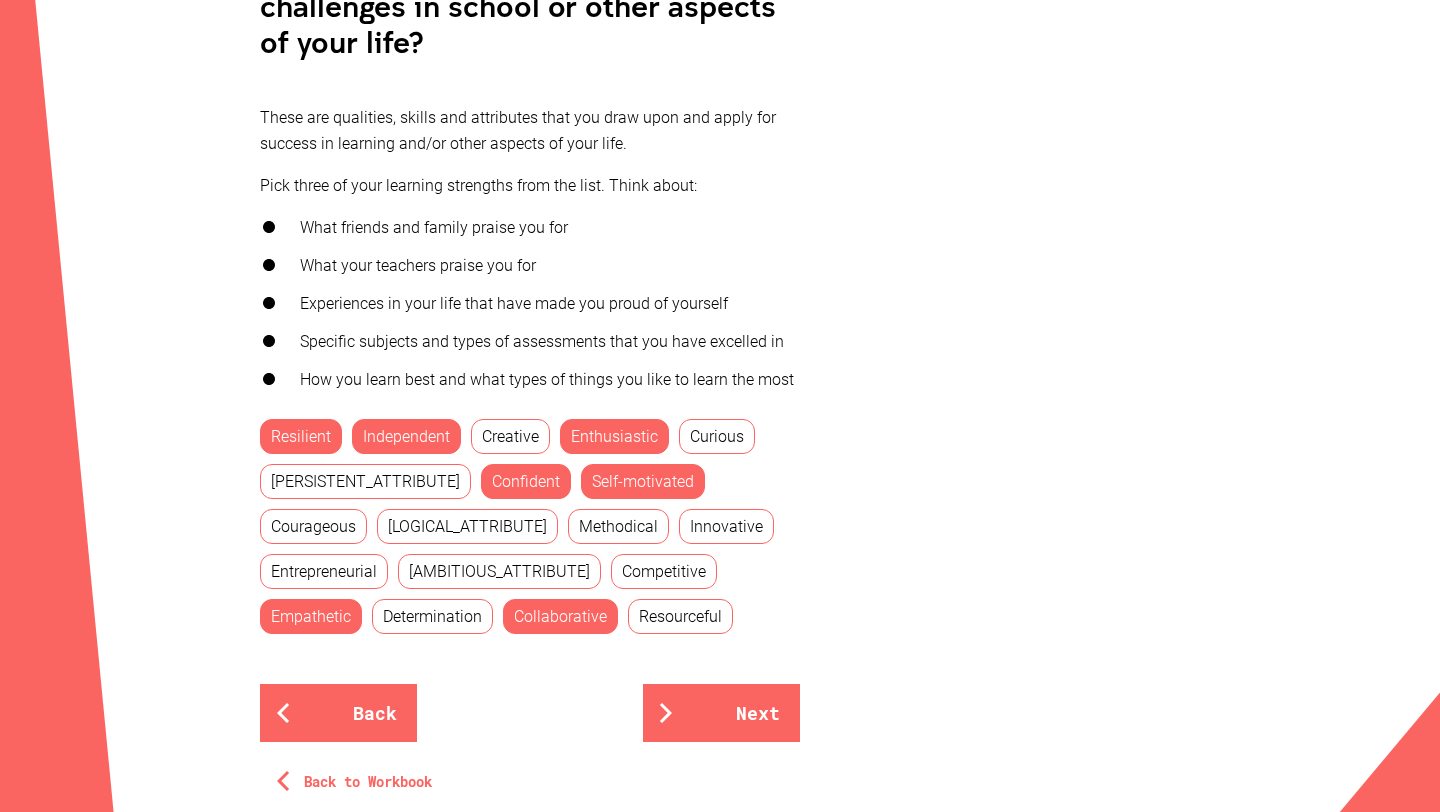 click on "Determination" at bounding box center (432, 616) 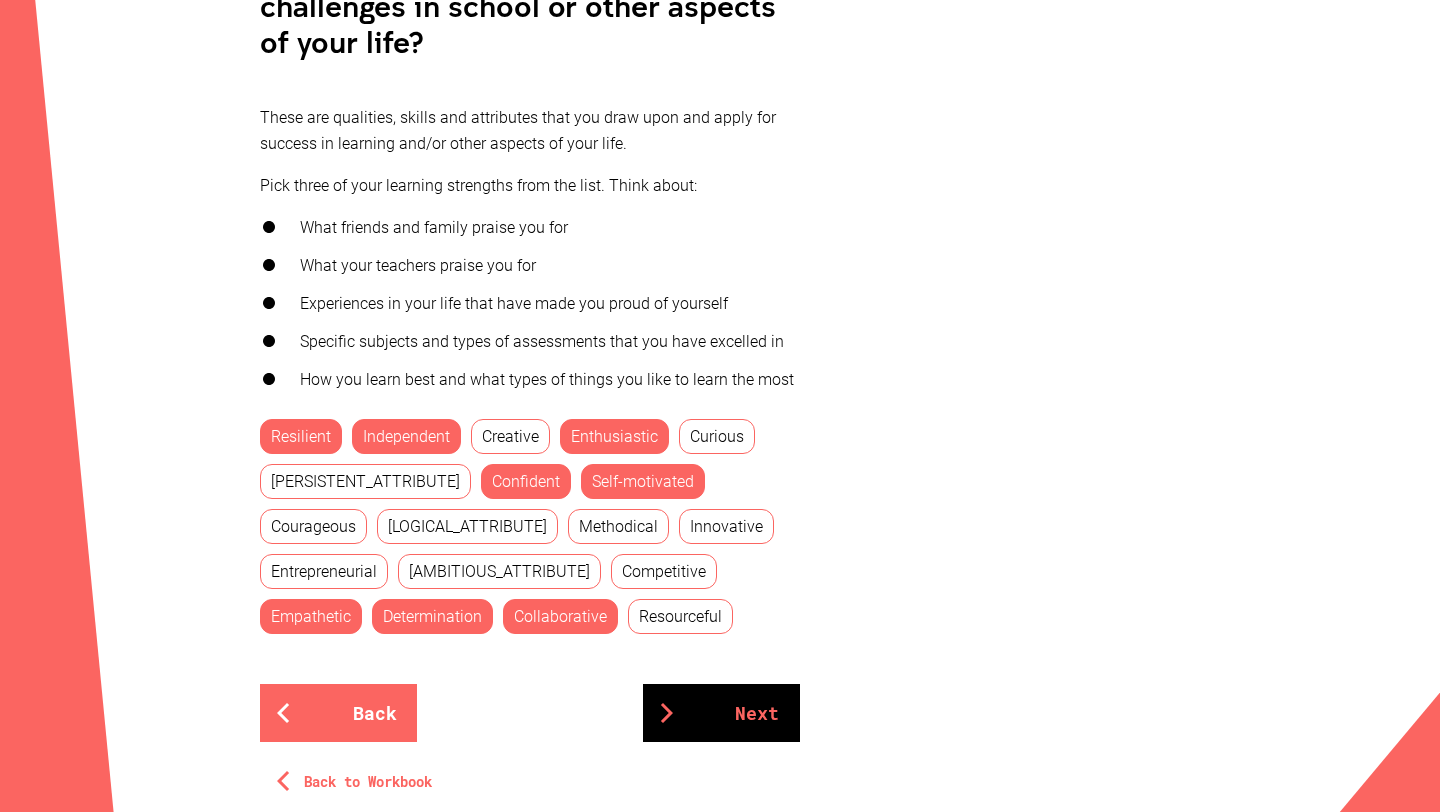 click on "Next" at bounding box center (721, 713) 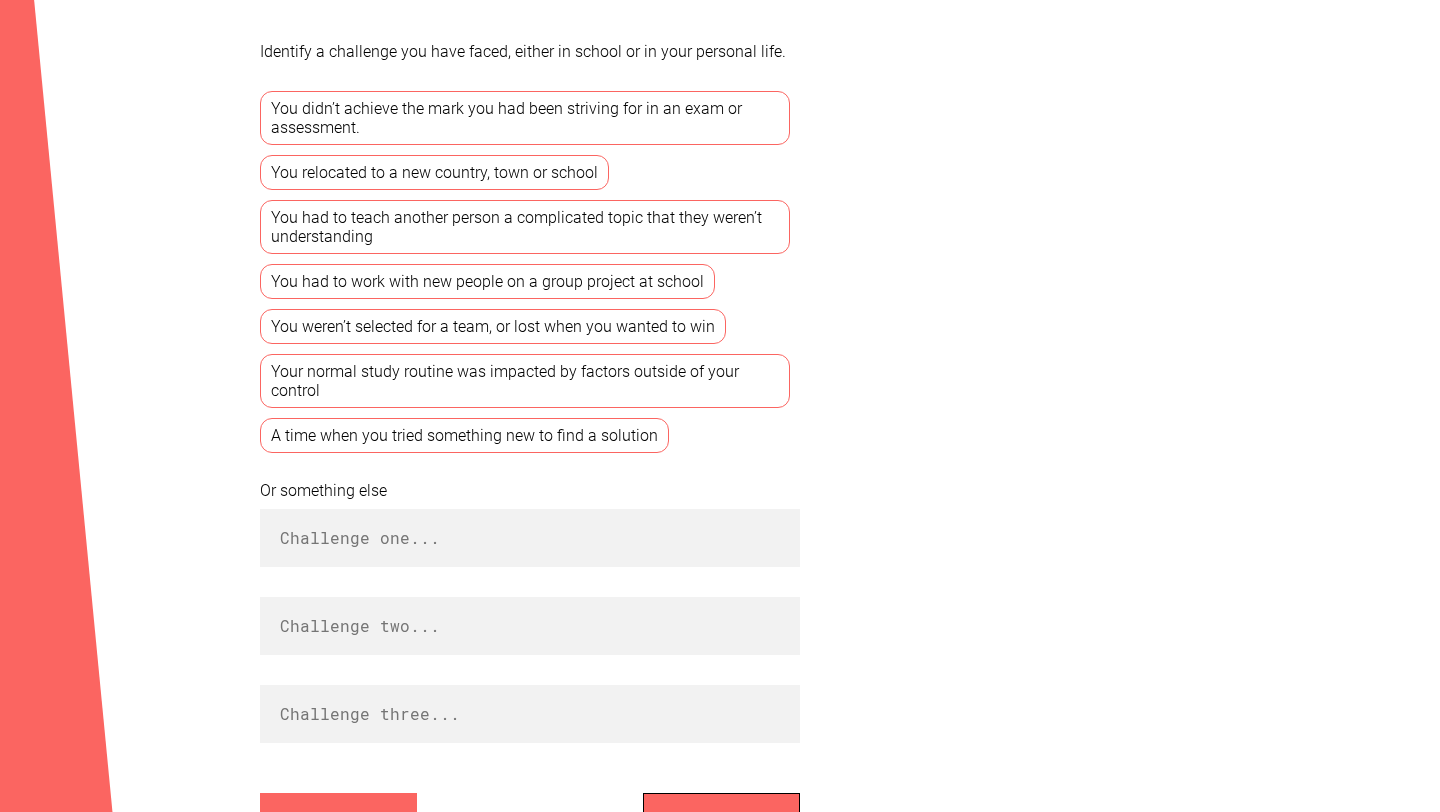 scroll, scrollTop: 567, scrollLeft: 0, axis: vertical 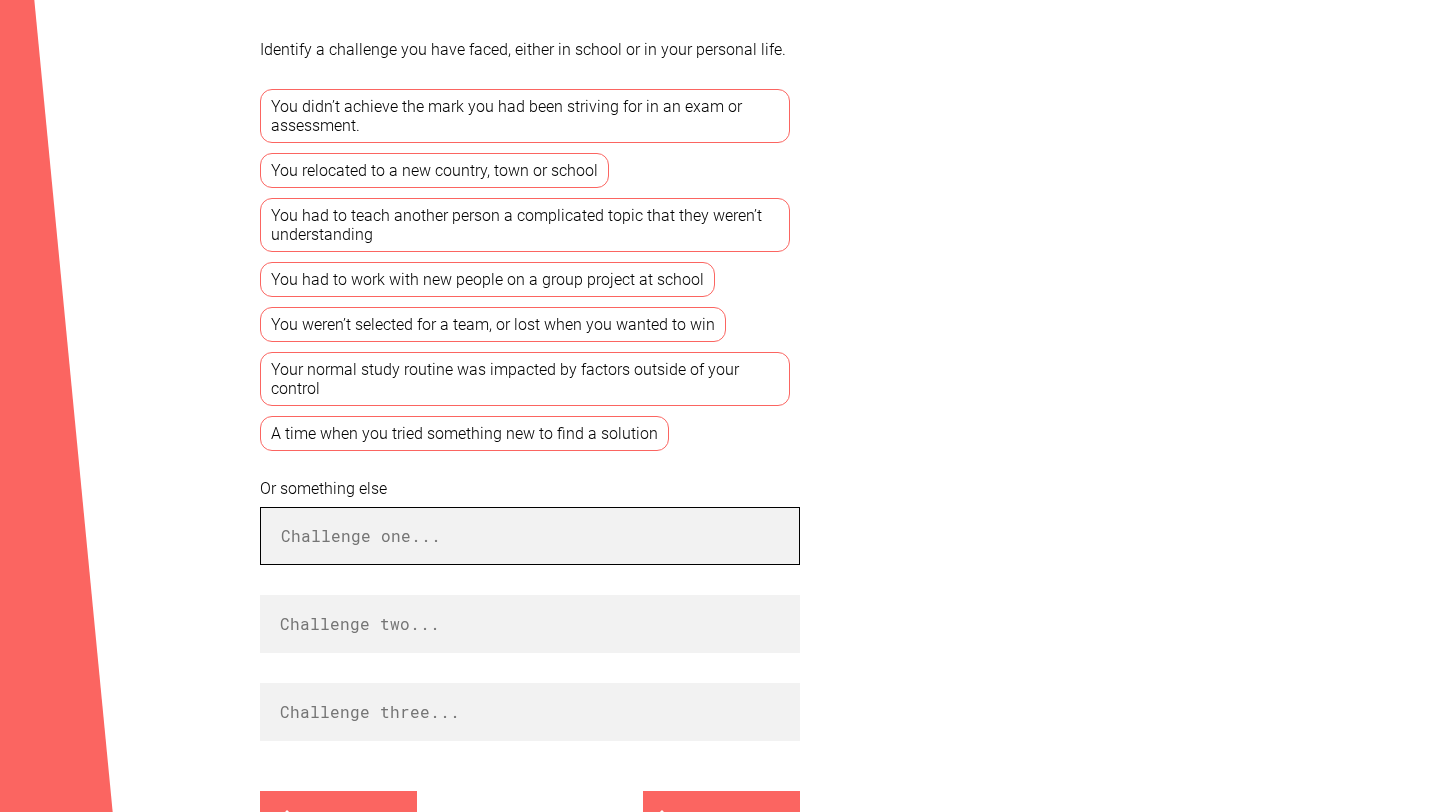 click at bounding box center [530, 536] 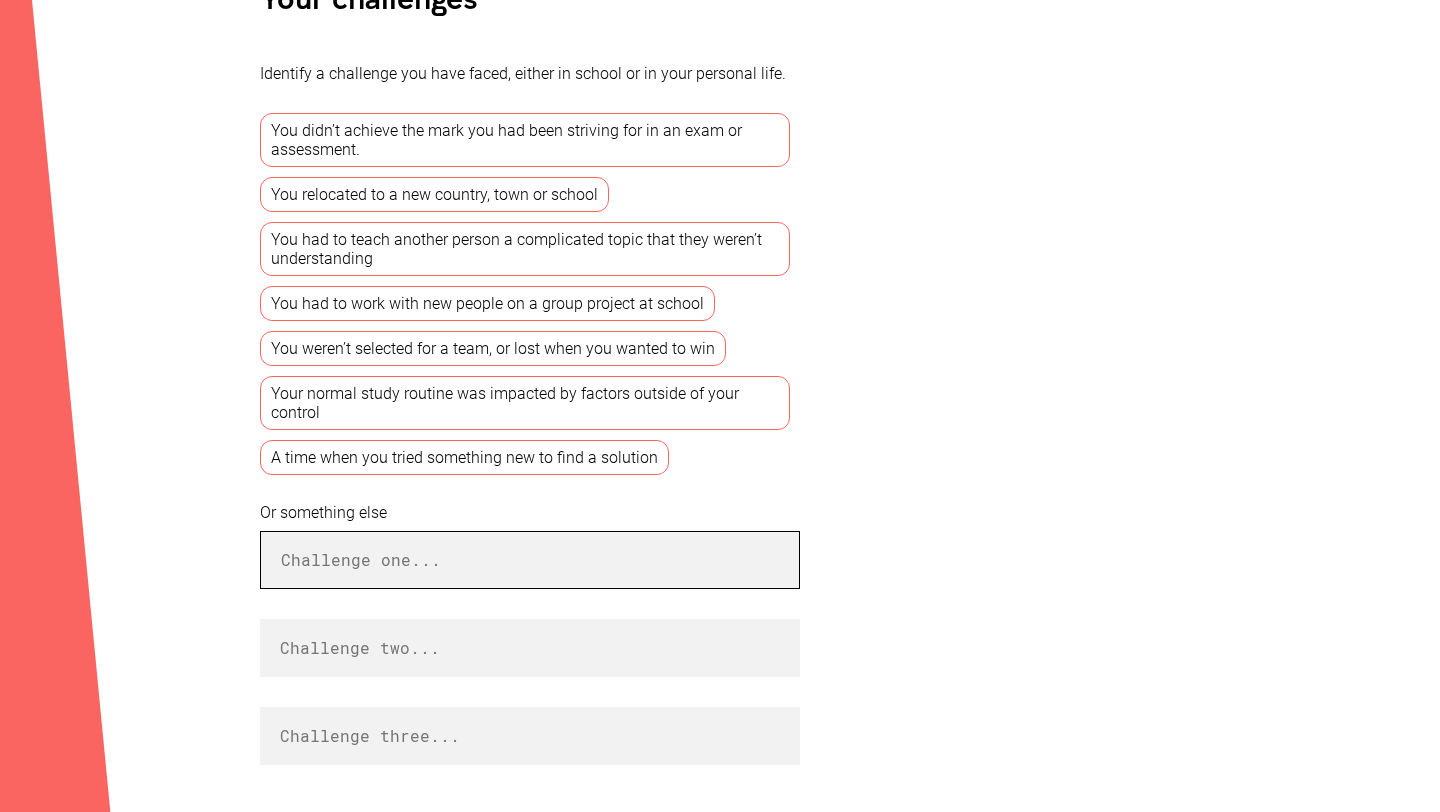 scroll, scrollTop: 542, scrollLeft: 0, axis: vertical 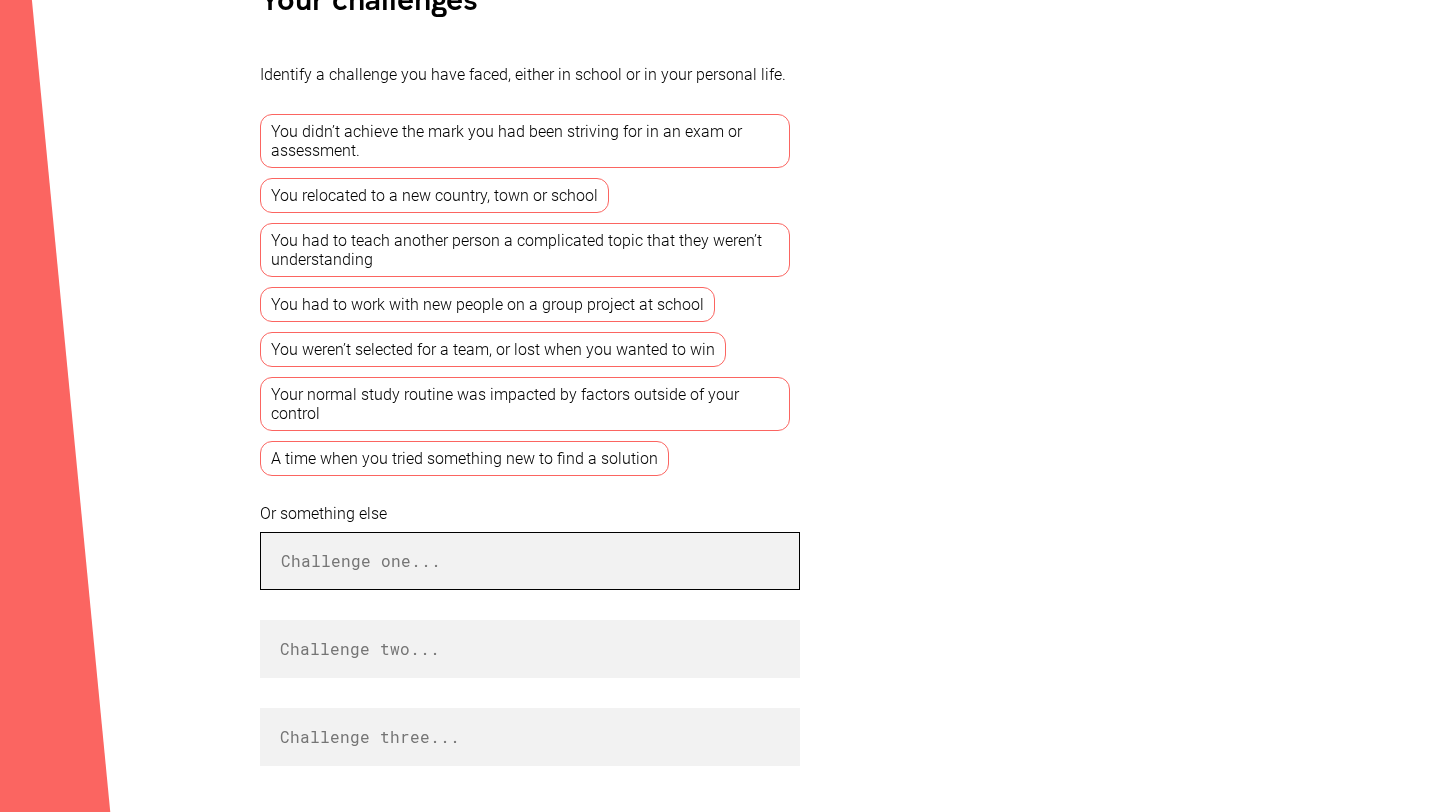 paste on "One challenge I faced was balancing schoolwork with my commitments to sport. Training several times a week while keeping up with assignments taught me how to manage my time, stay disciplined, and stay focused under pressure. It wasn’t always easy, but it helped me build resilience and a strong work ethic—qualities I’ll bring with me into university." 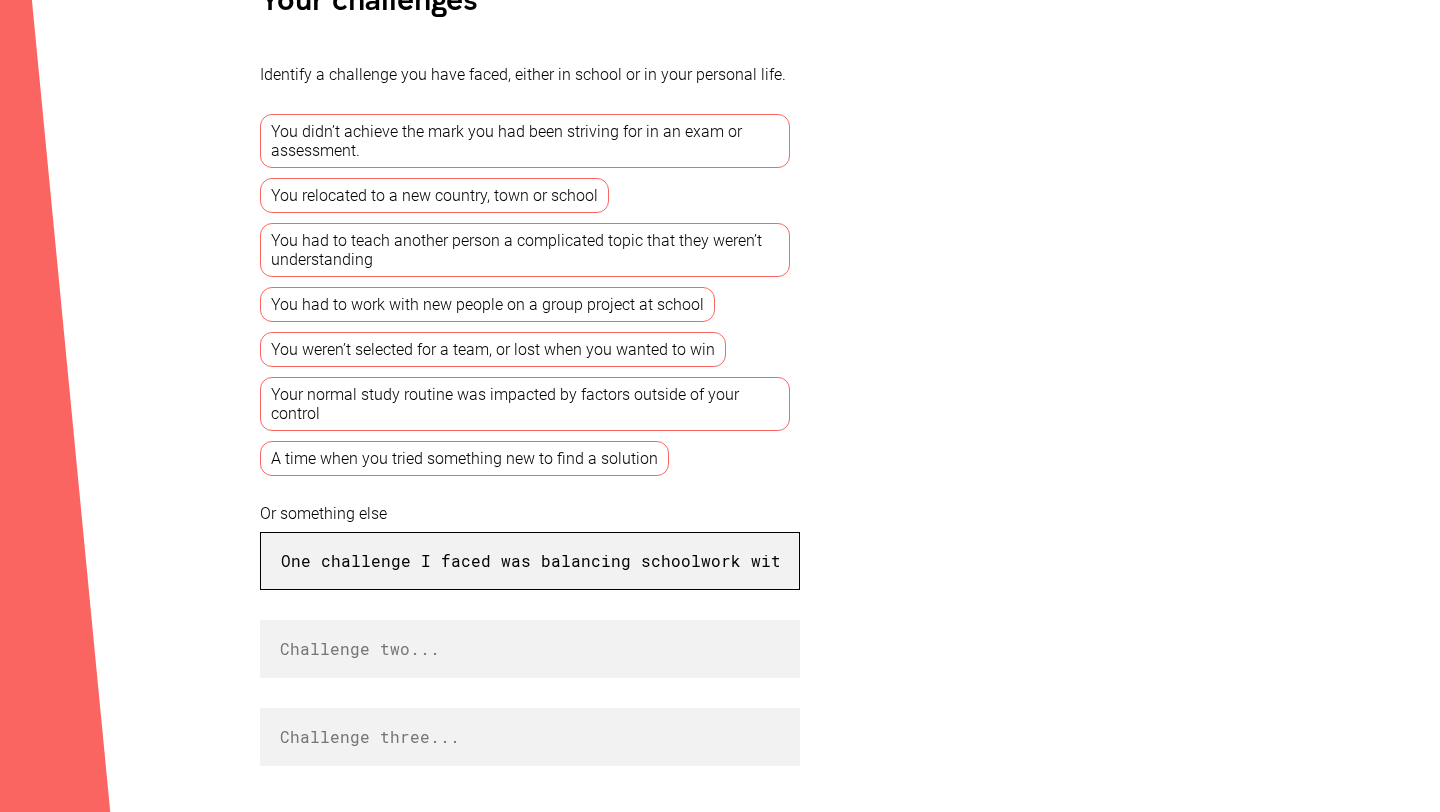 scroll, scrollTop: 0, scrollLeft: 2872, axis: horizontal 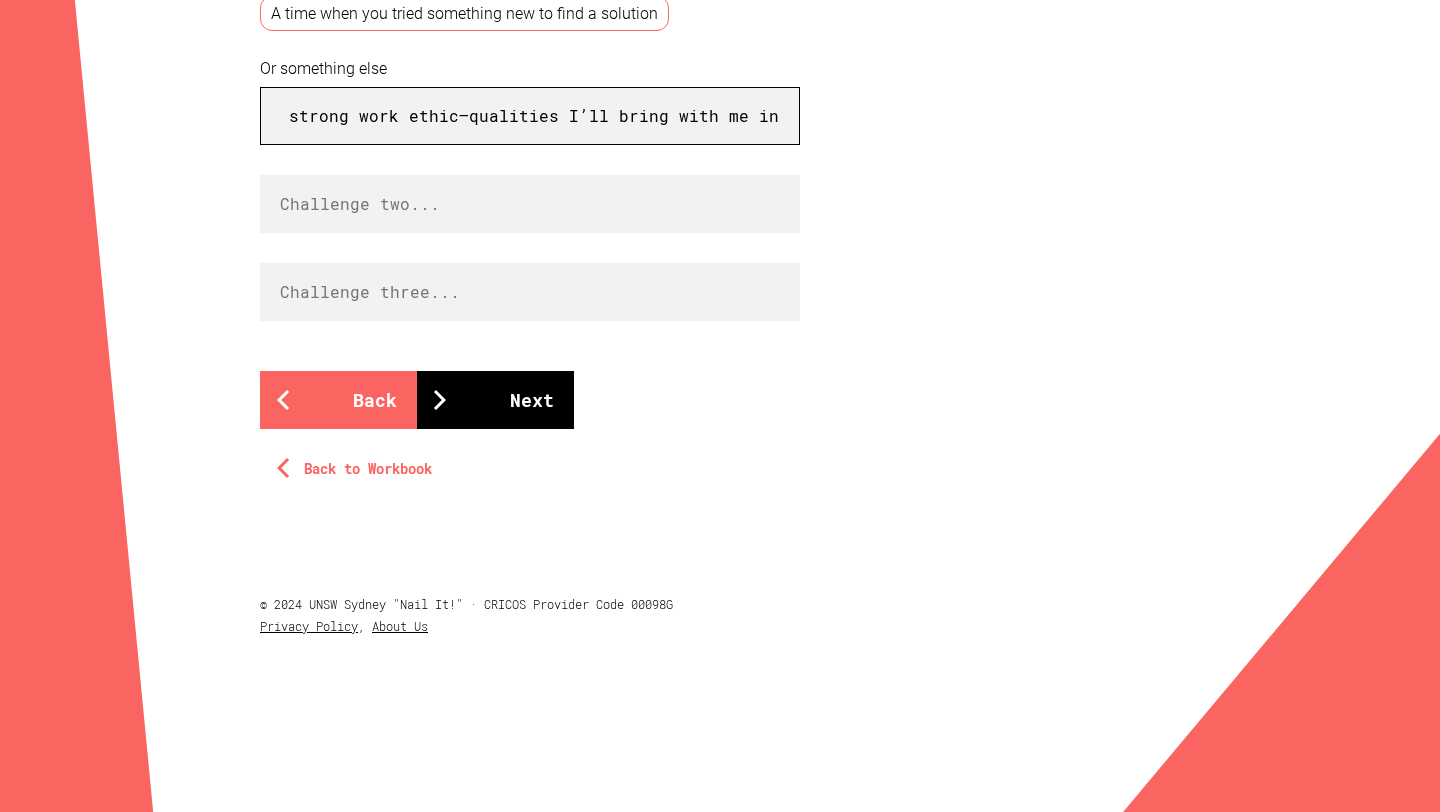 type on "One challenge I faced was balancing schoolwork with my commitments to sport. Training several times a week while keeping up with assignments taught me how to manage my time, stay disciplined, and stay focused under pressure. It wasn’t always easy, but it helped me build resilience and a strong work ethic—qualities I’ll bring with me into university." 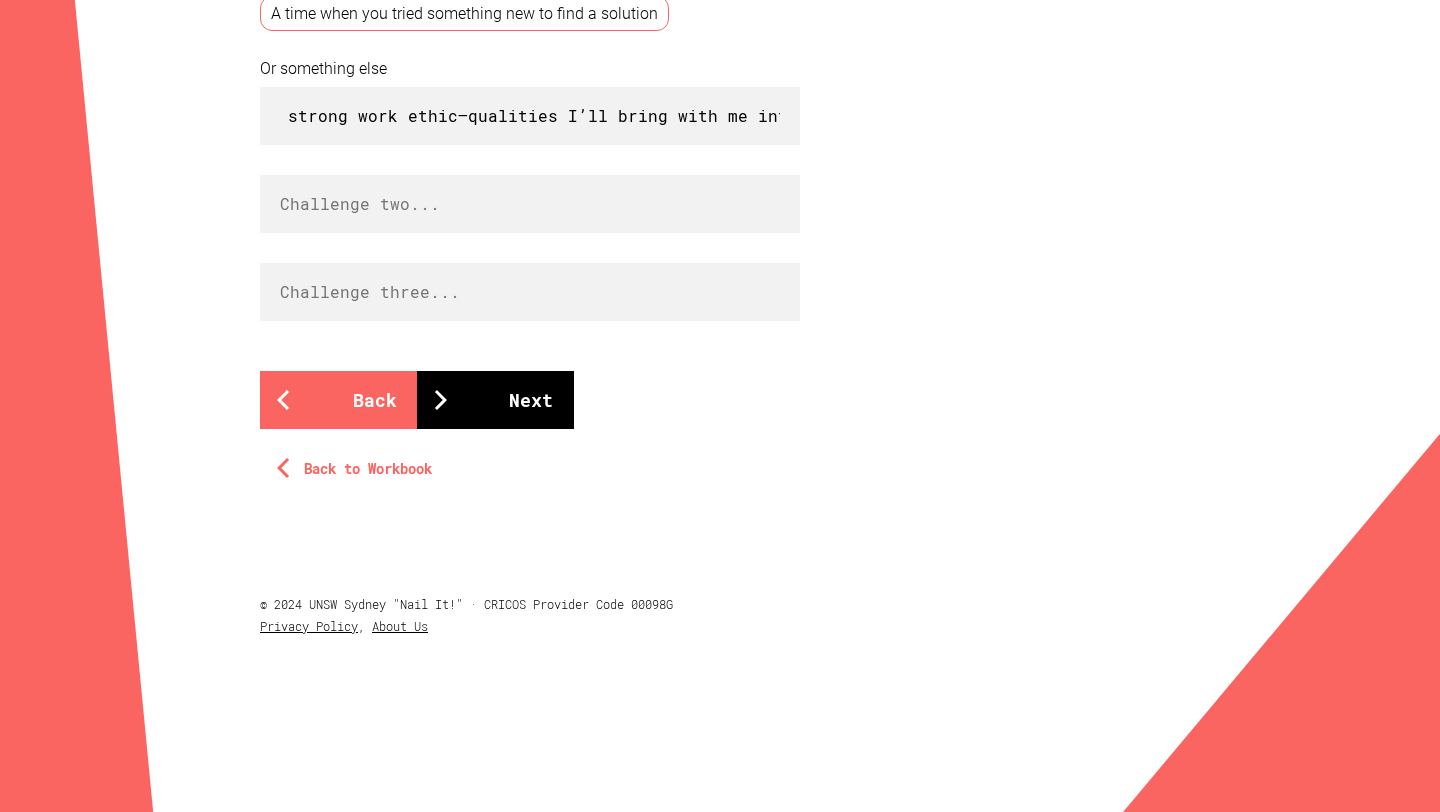 click on "Next" at bounding box center (495, 400) 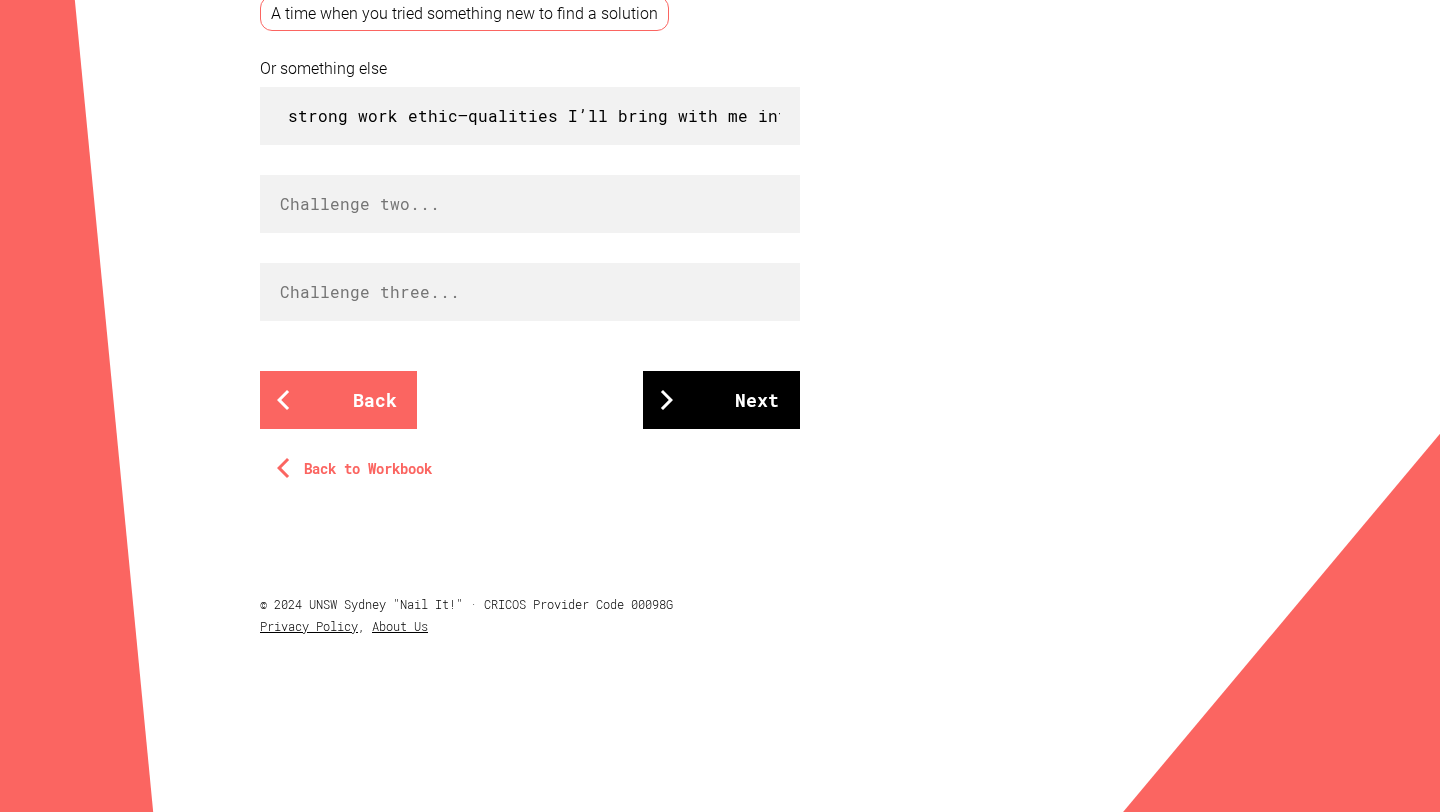 scroll, scrollTop: 0, scrollLeft: 0, axis: both 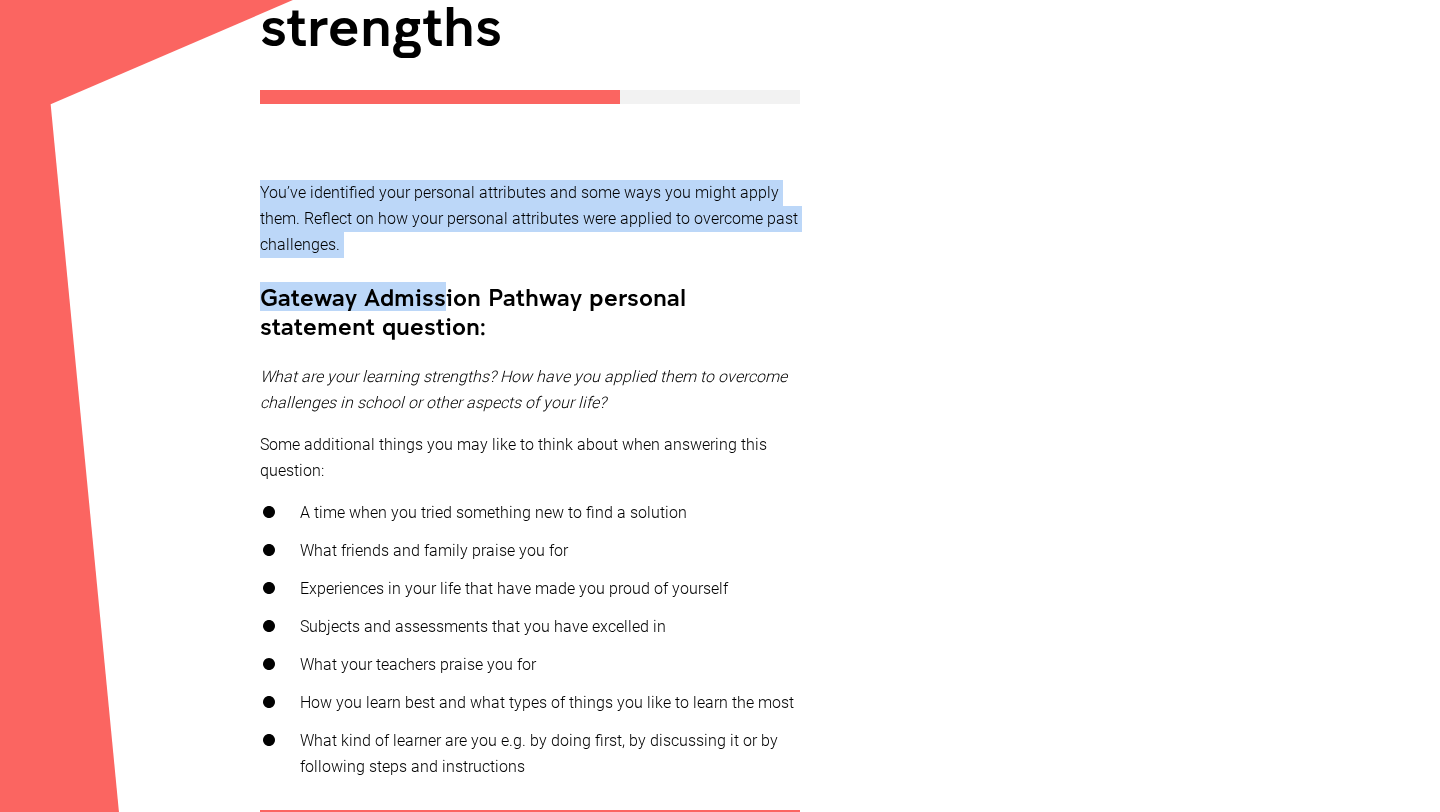 drag, startPoint x: 244, startPoint y: 184, endPoint x: 441, endPoint y: 283, distance: 220.47676 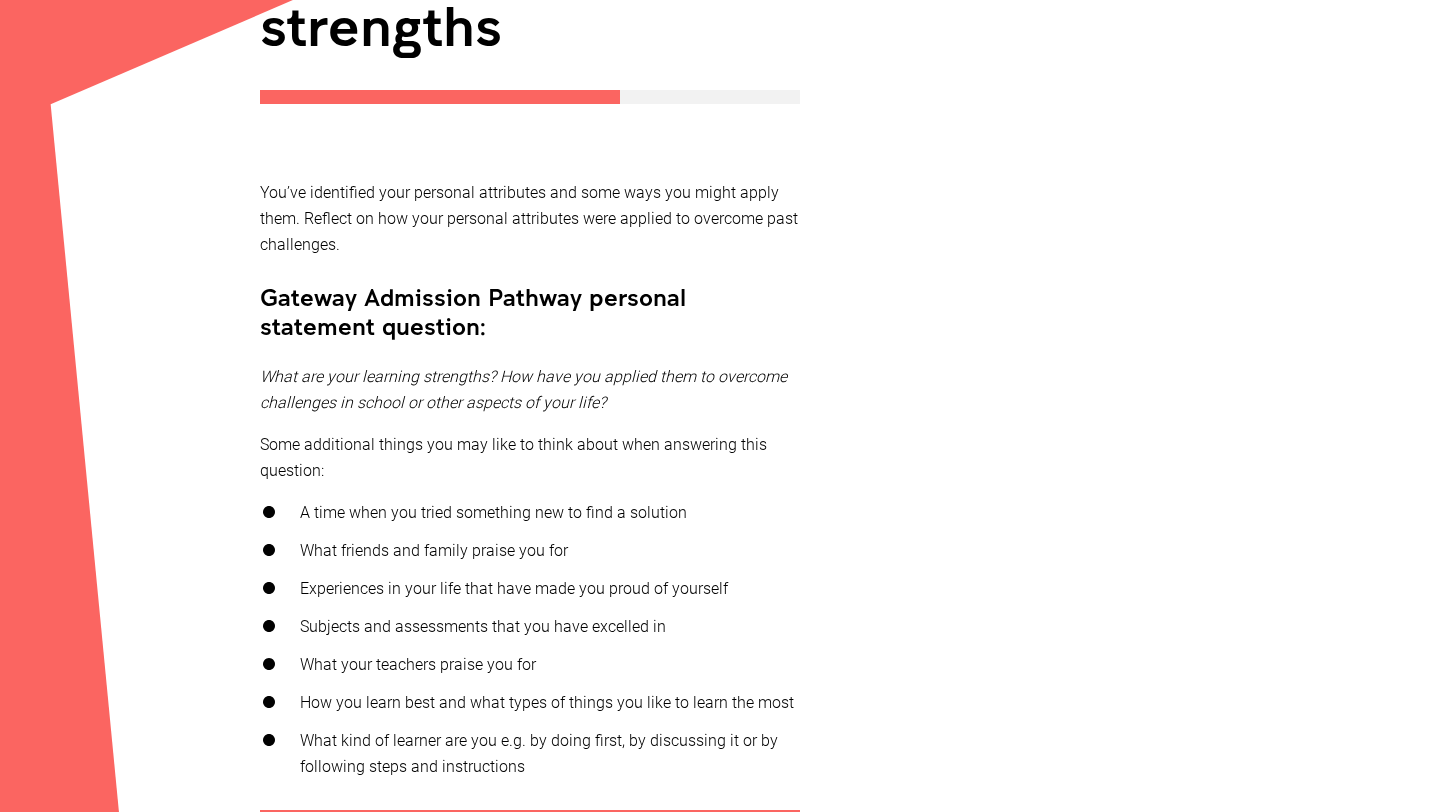 click on "You’ve identified your personal attributes and some ways you might apply them. Reflect on how your personal attributes were applied to overcome past challenges." at bounding box center (530, 219) 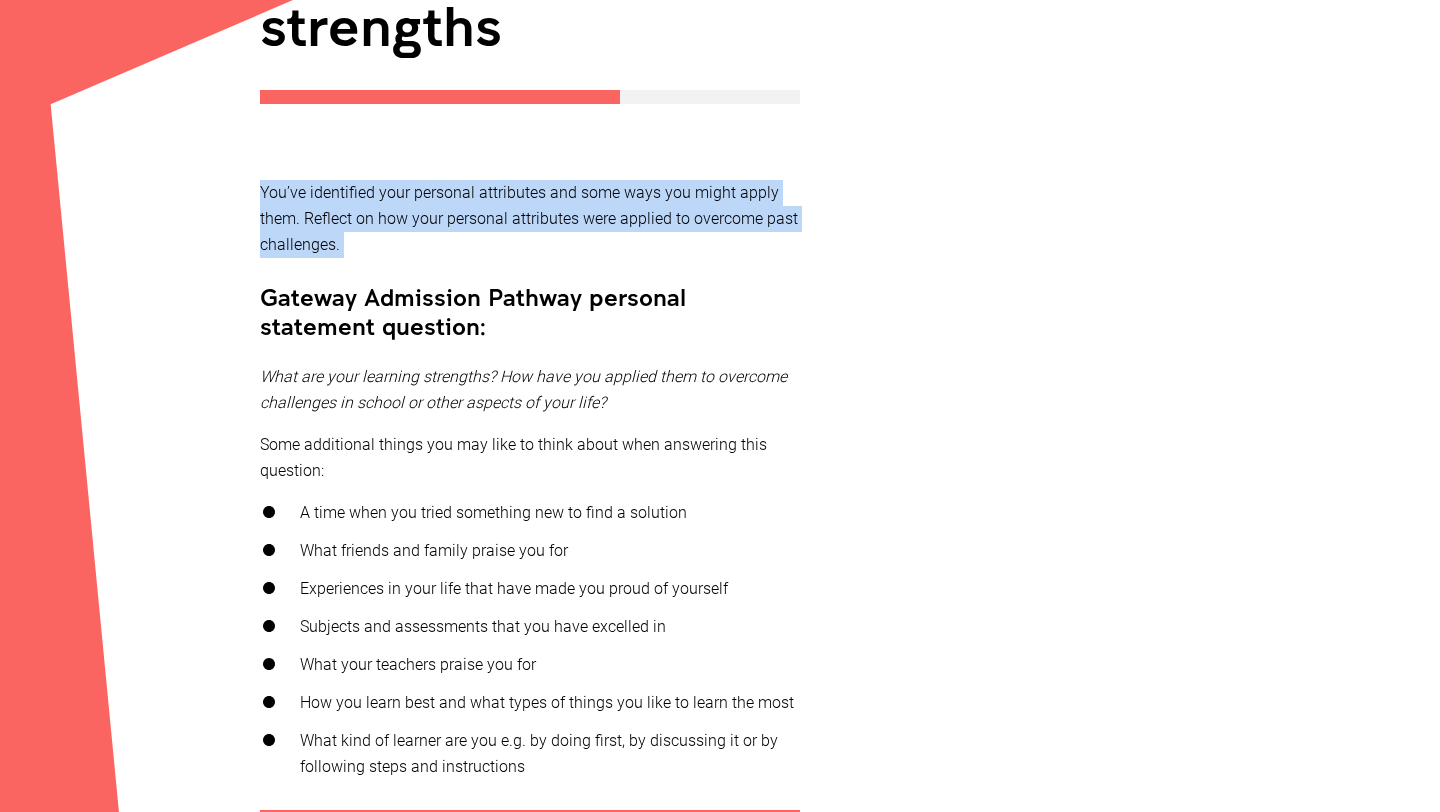 drag, startPoint x: 341, startPoint y: 243, endPoint x: 233, endPoint y: 190, distance: 120.30378 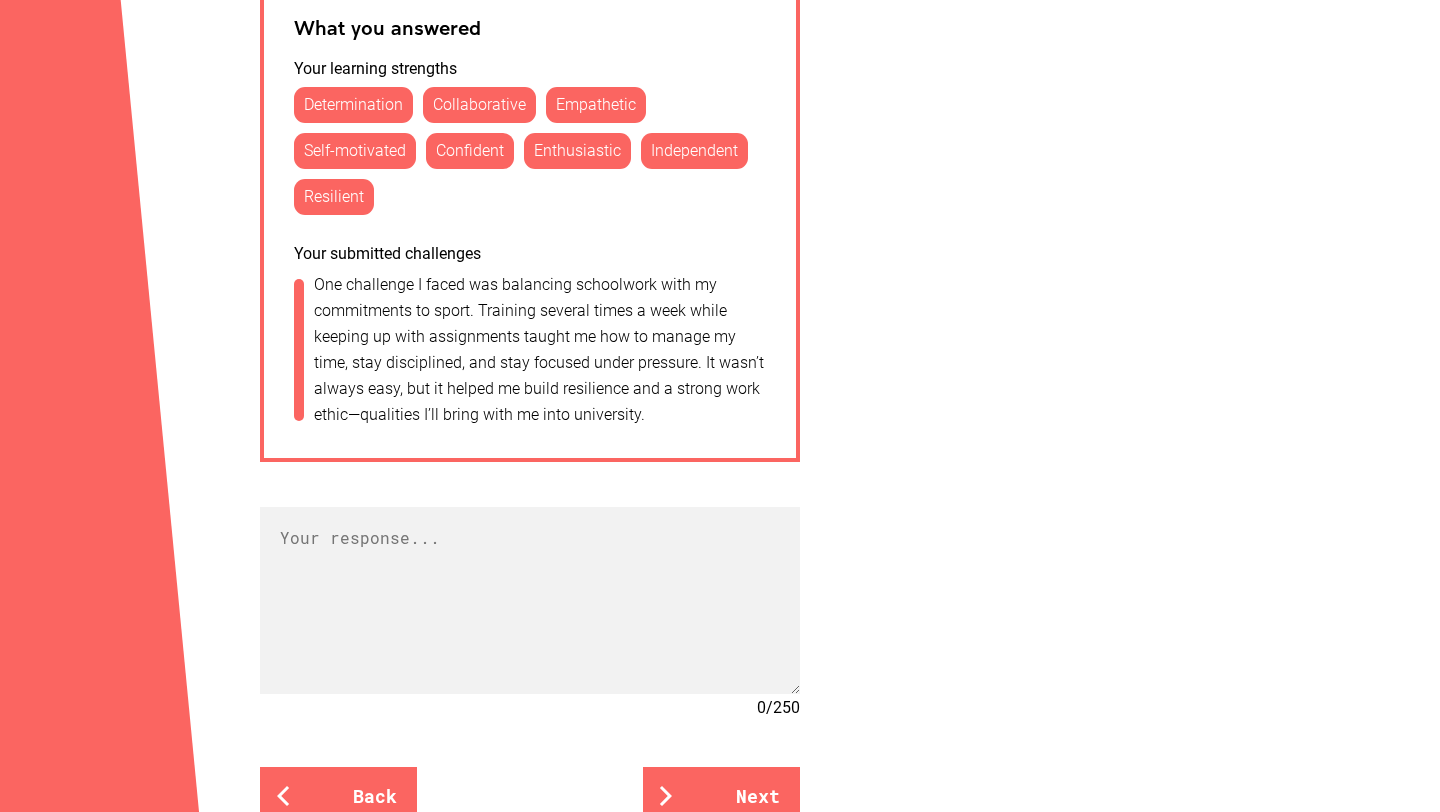 scroll, scrollTop: 1204, scrollLeft: 0, axis: vertical 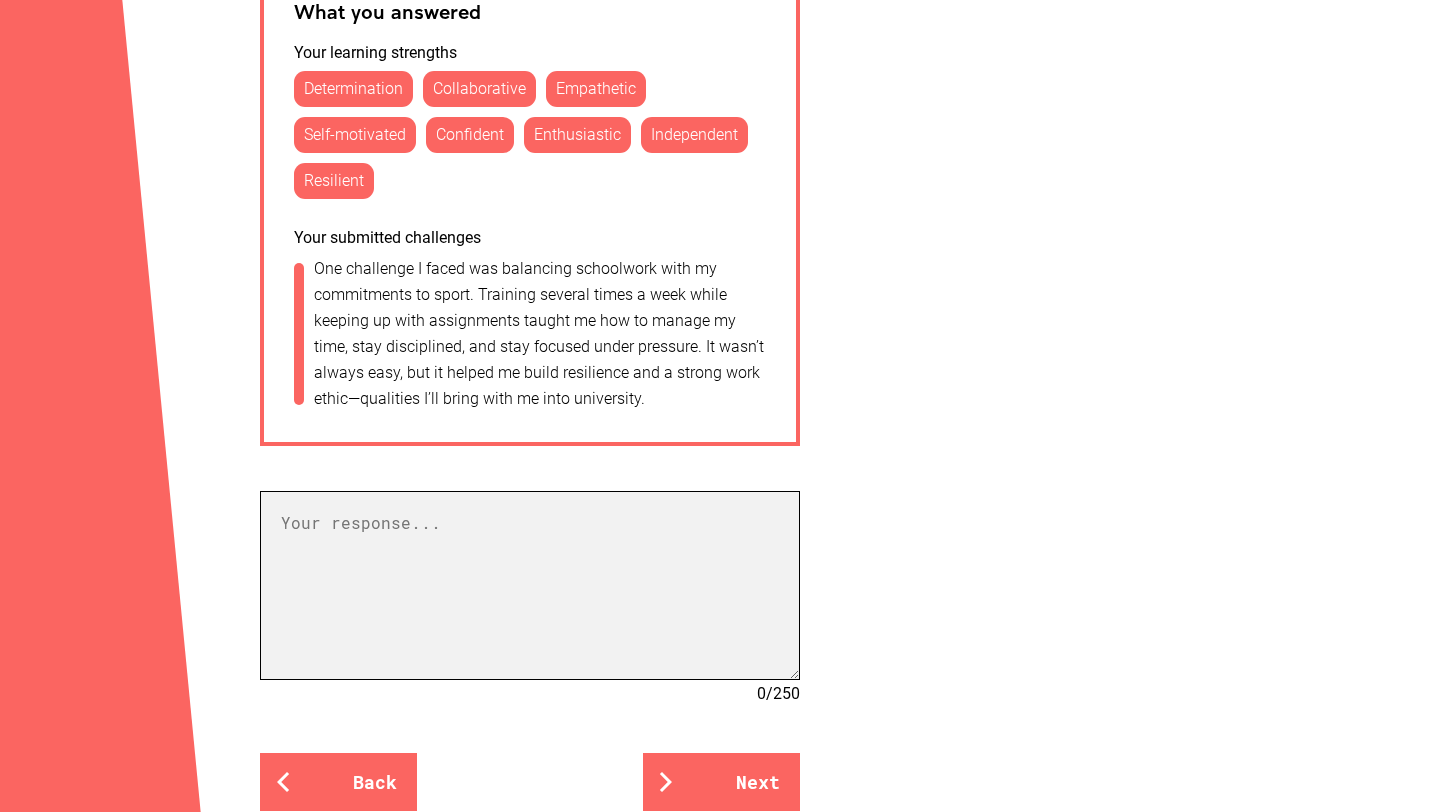 click at bounding box center [530, 585] 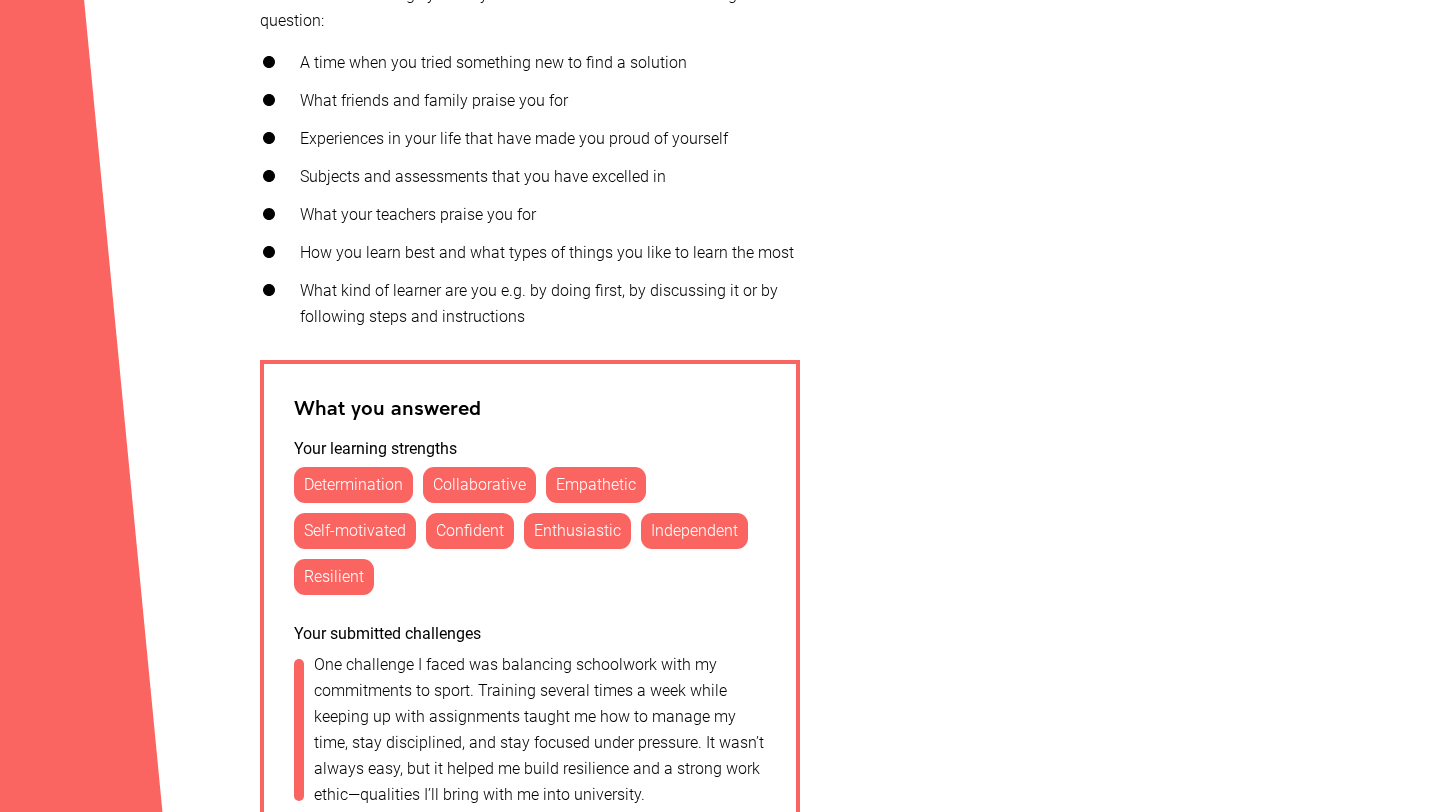 scroll, scrollTop: 261, scrollLeft: 0, axis: vertical 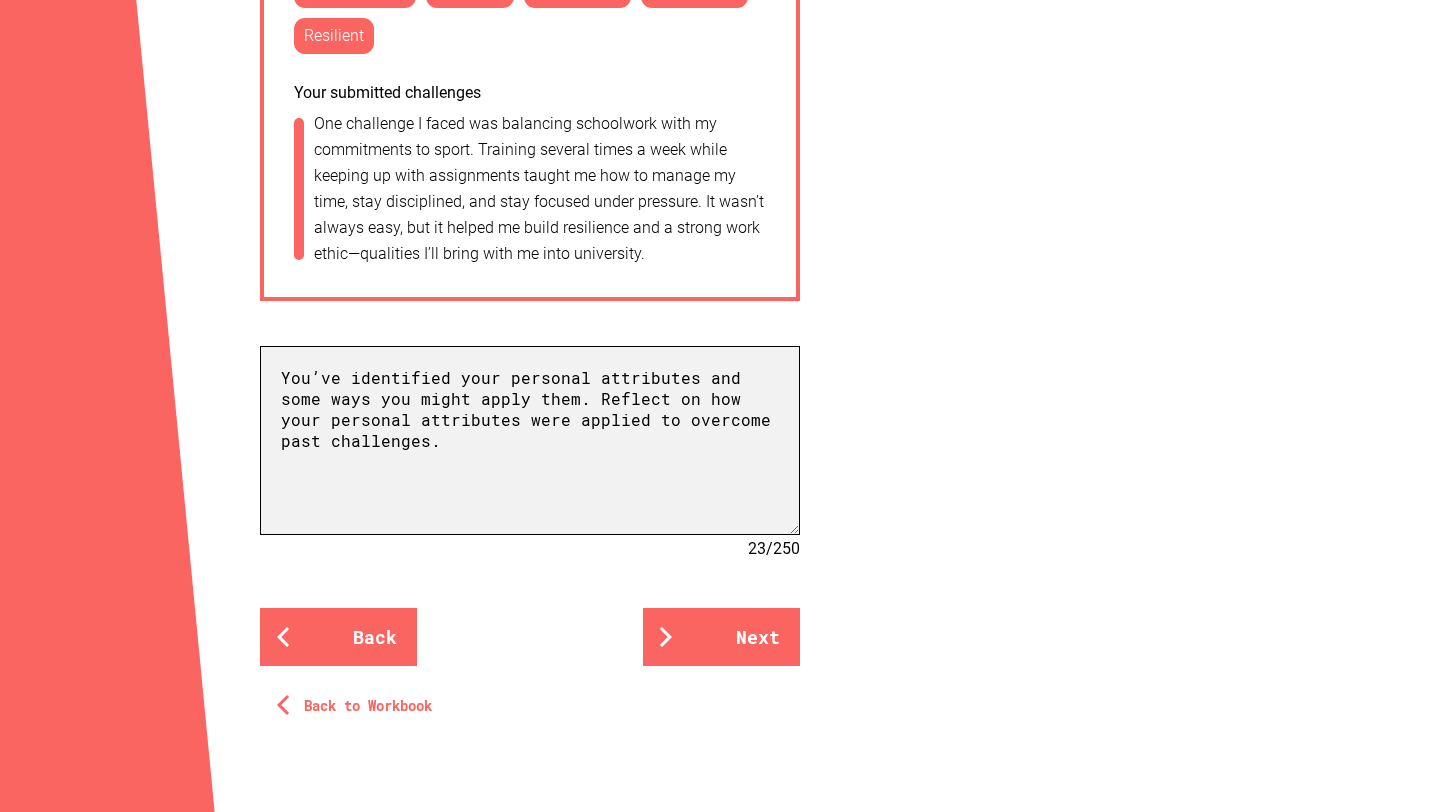 drag, startPoint x: 428, startPoint y: 474, endPoint x: 225, endPoint y: 340, distance: 243.23857 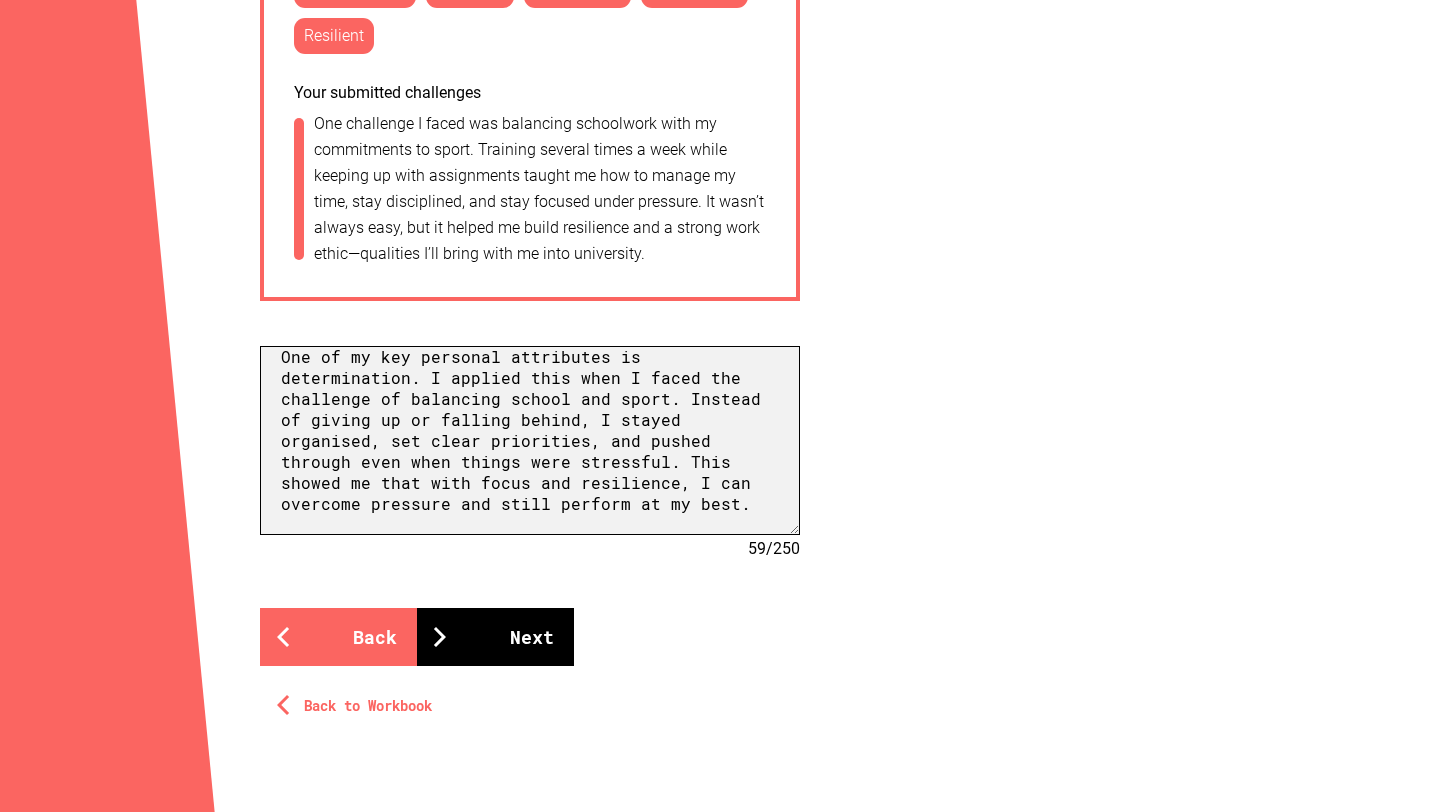 type on "One of my key personal attributes is determination. I applied this when I faced the challenge of balancing school and sport. Instead of giving up or falling behind, I stayed organised, set clear priorities, and pushed through even when things were stressful. This showed me that with focus and resilience, I can overcome pressure and still perform at my best." 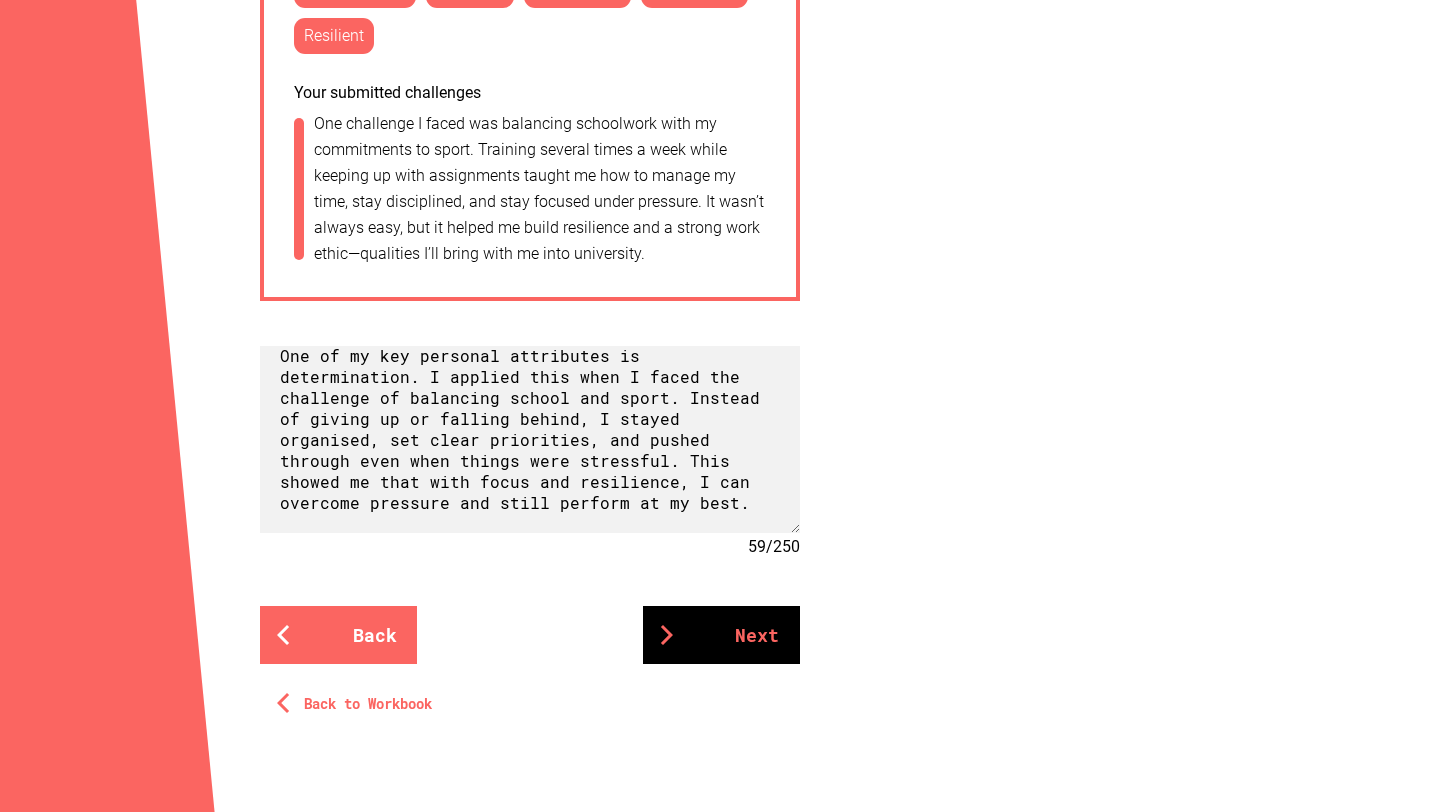 click on "Next" at bounding box center [721, 635] 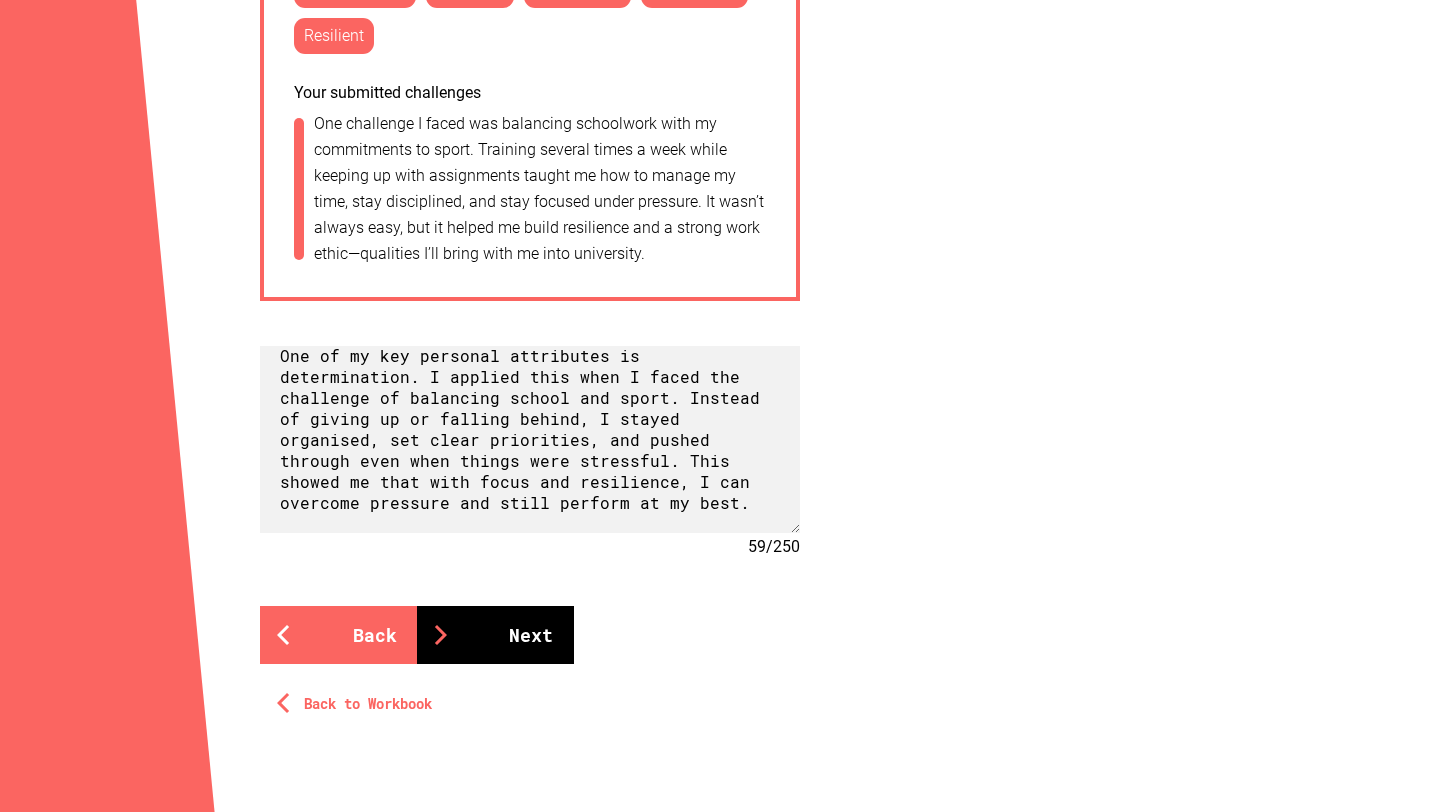 scroll, scrollTop: 20, scrollLeft: 0, axis: vertical 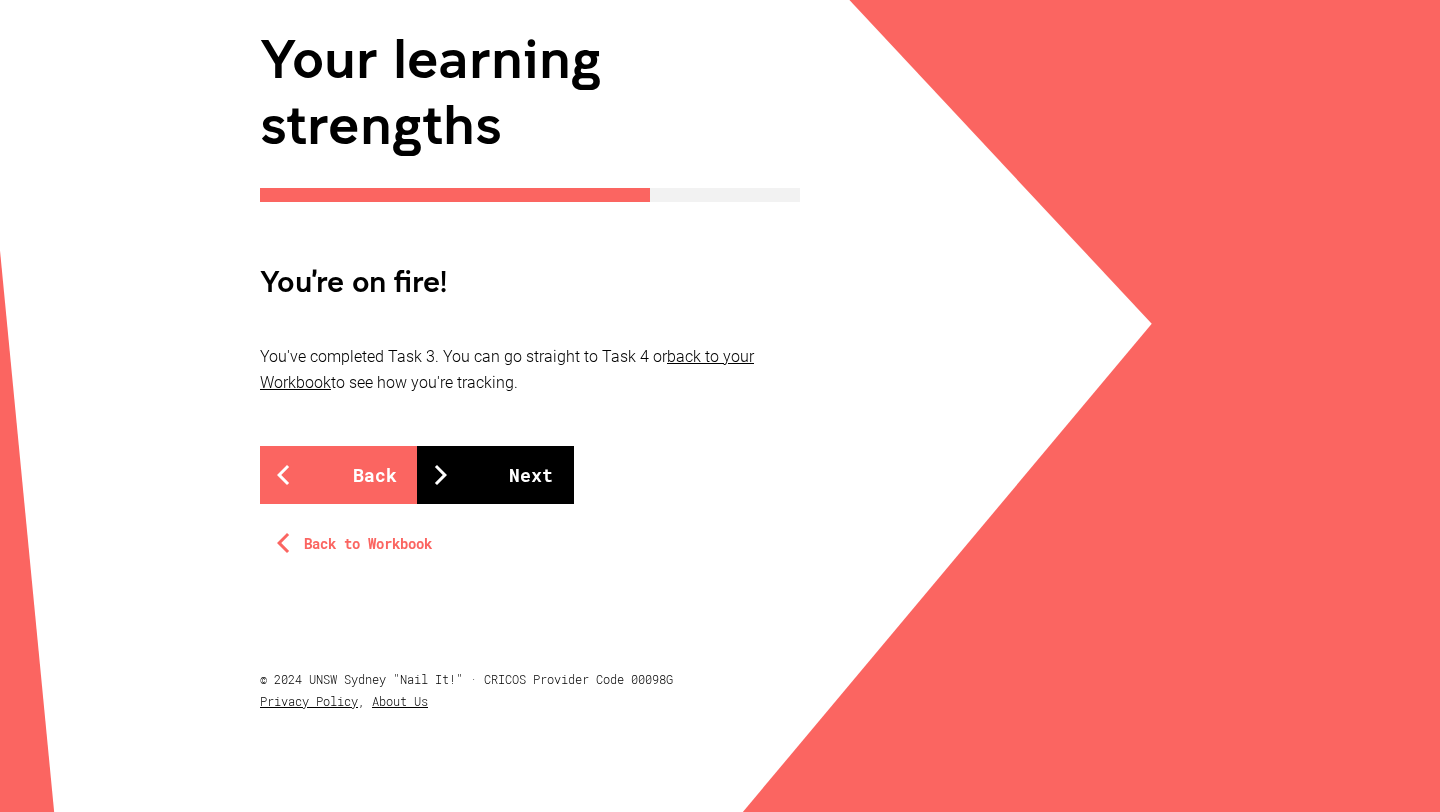 click on "Next" at bounding box center [495, 475] 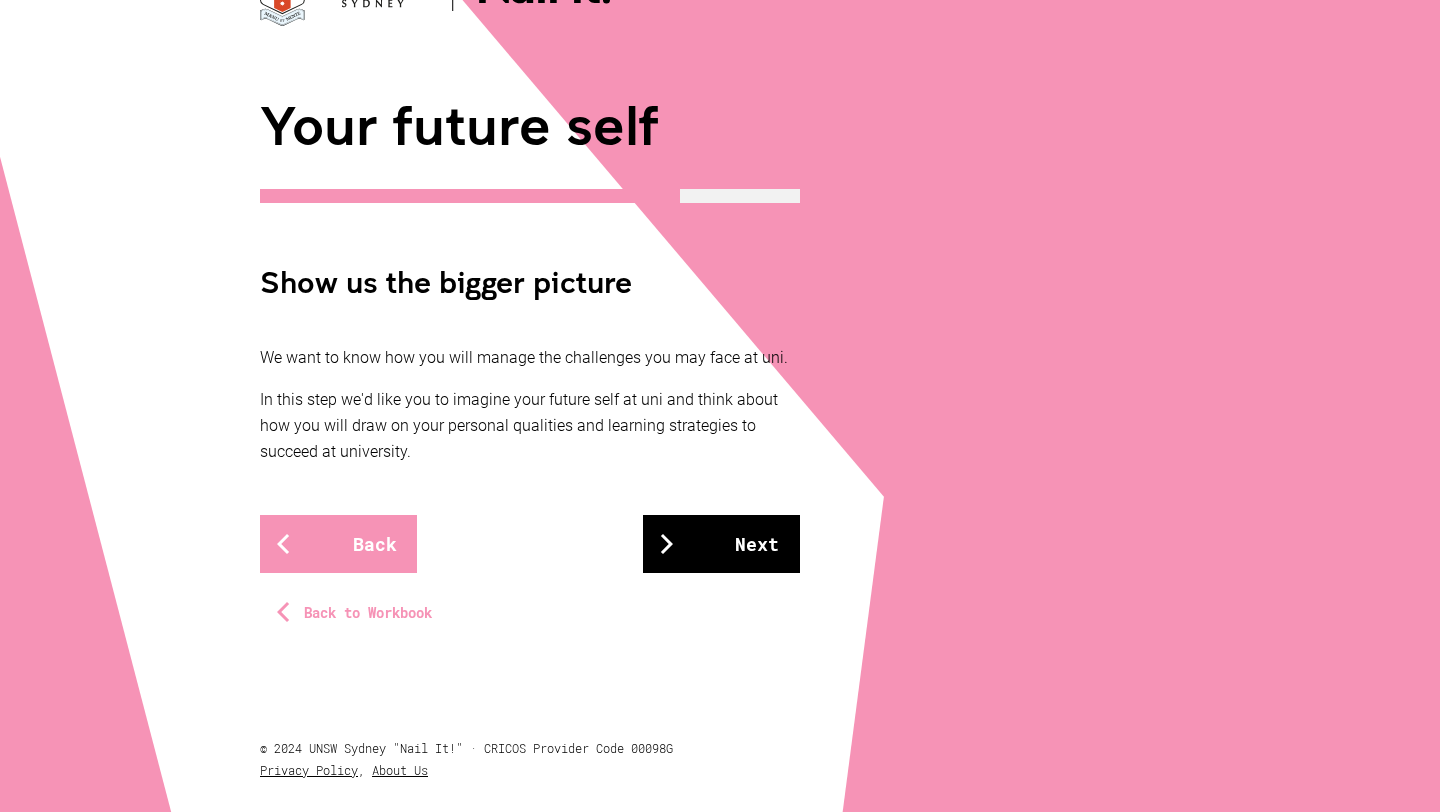 scroll, scrollTop: 247, scrollLeft: 0, axis: vertical 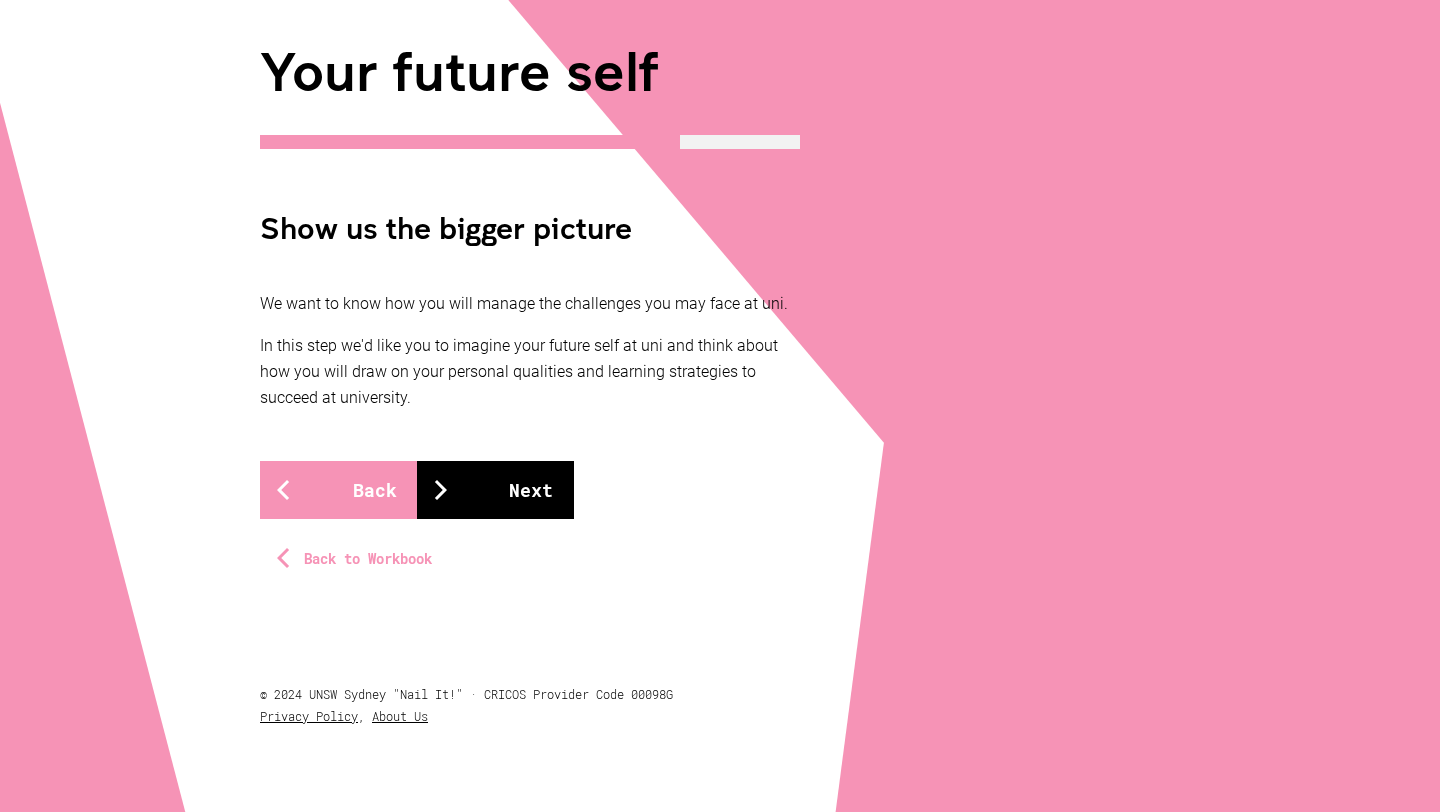 click at bounding box center [441, 490] 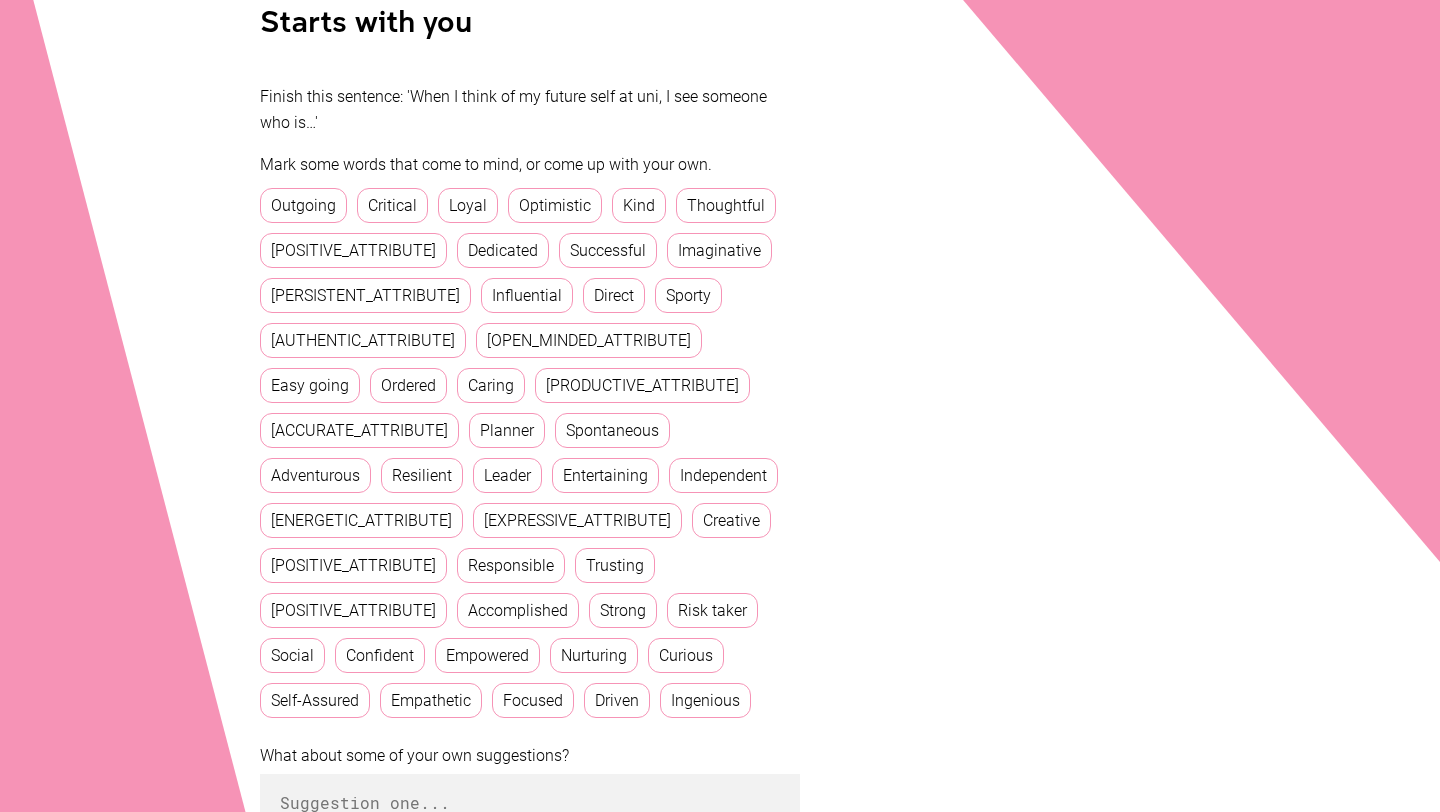 scroll, scrollTop: 445, scrollLeft: 0, axis: vertical 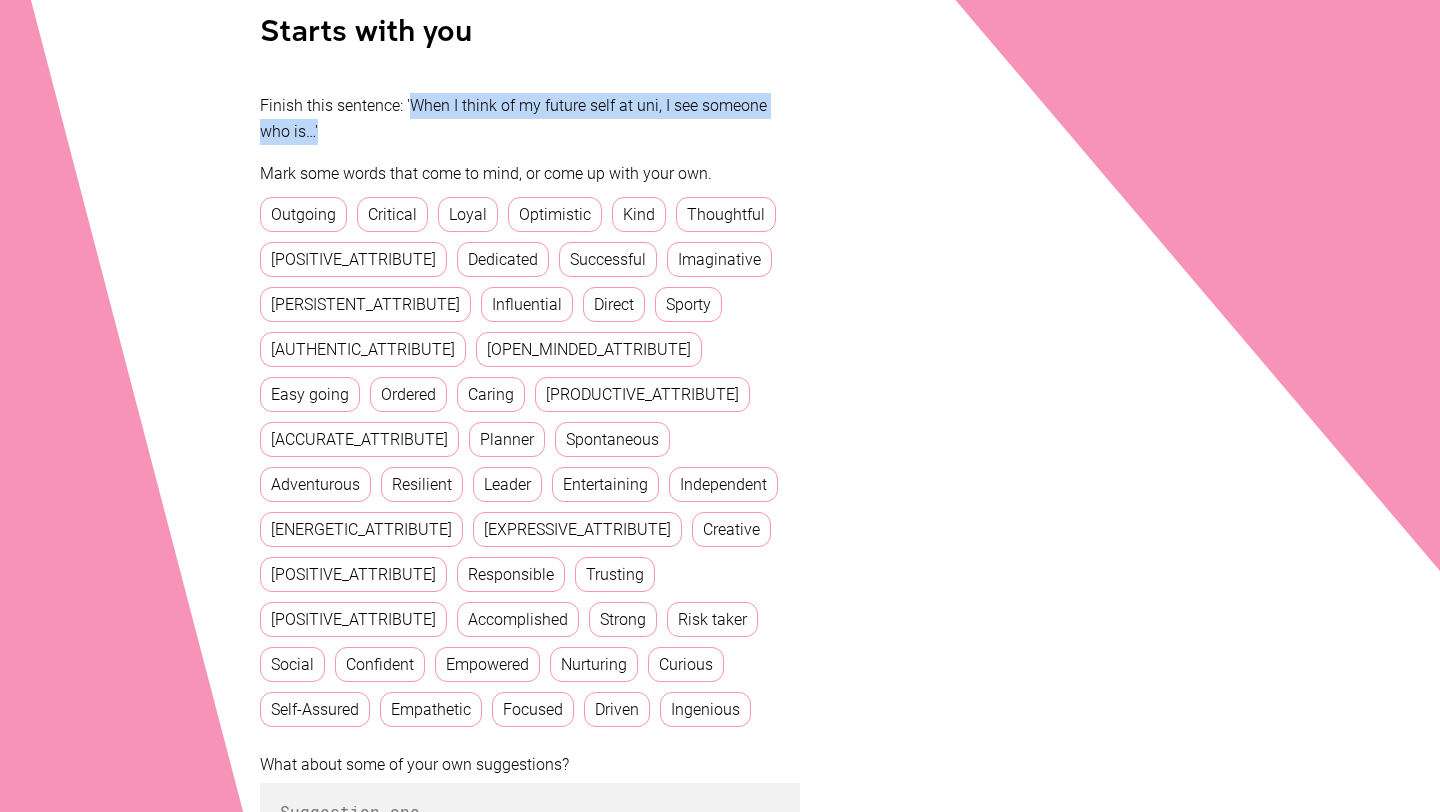 drag, startPoint x: 412, startPoint y: 101, endPoint x: 829, endPoint y: 142, distance: 419.01074 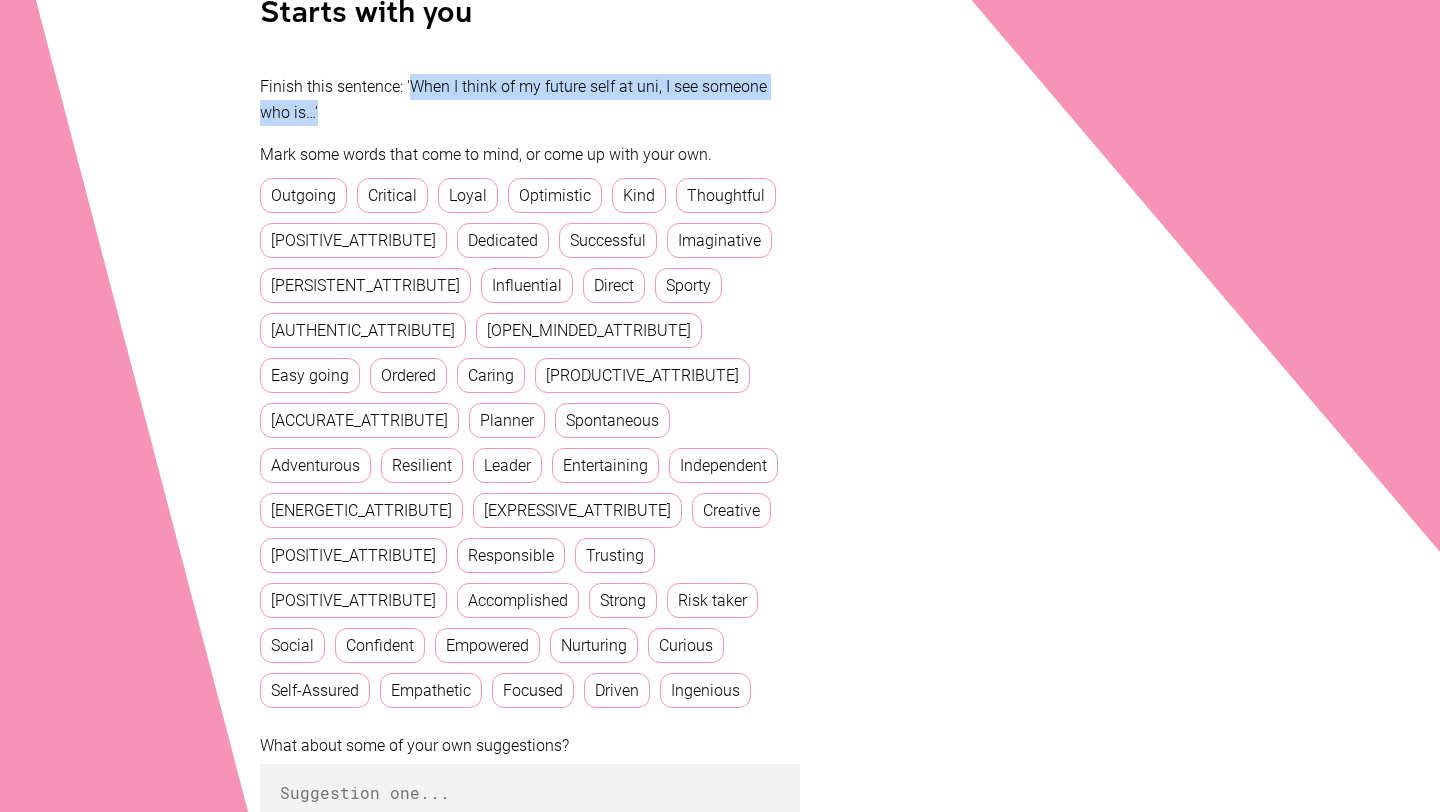 scroll, scrollTop: 465, scrollLeft: 0, axis: vertical 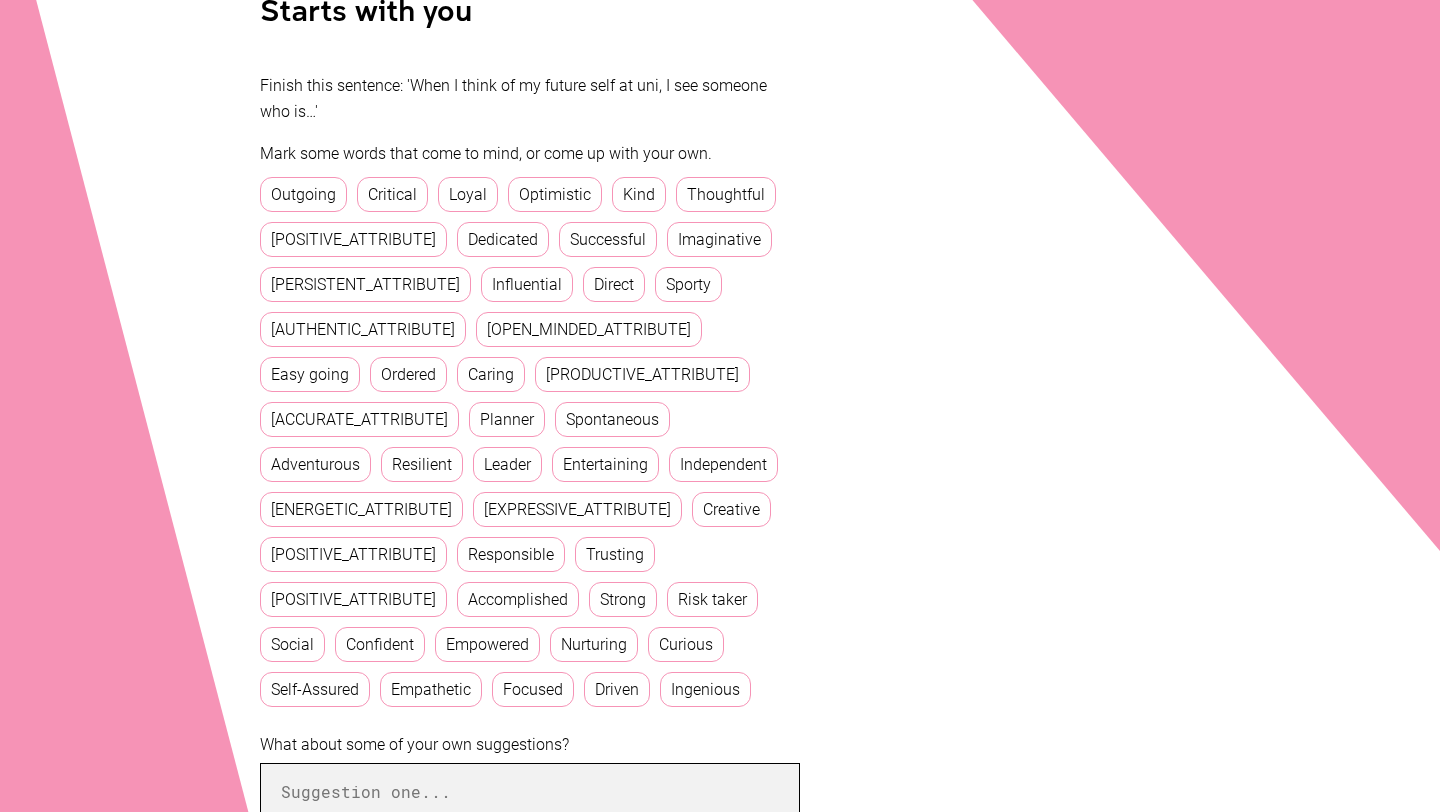 click at bounding box center [530, 792] 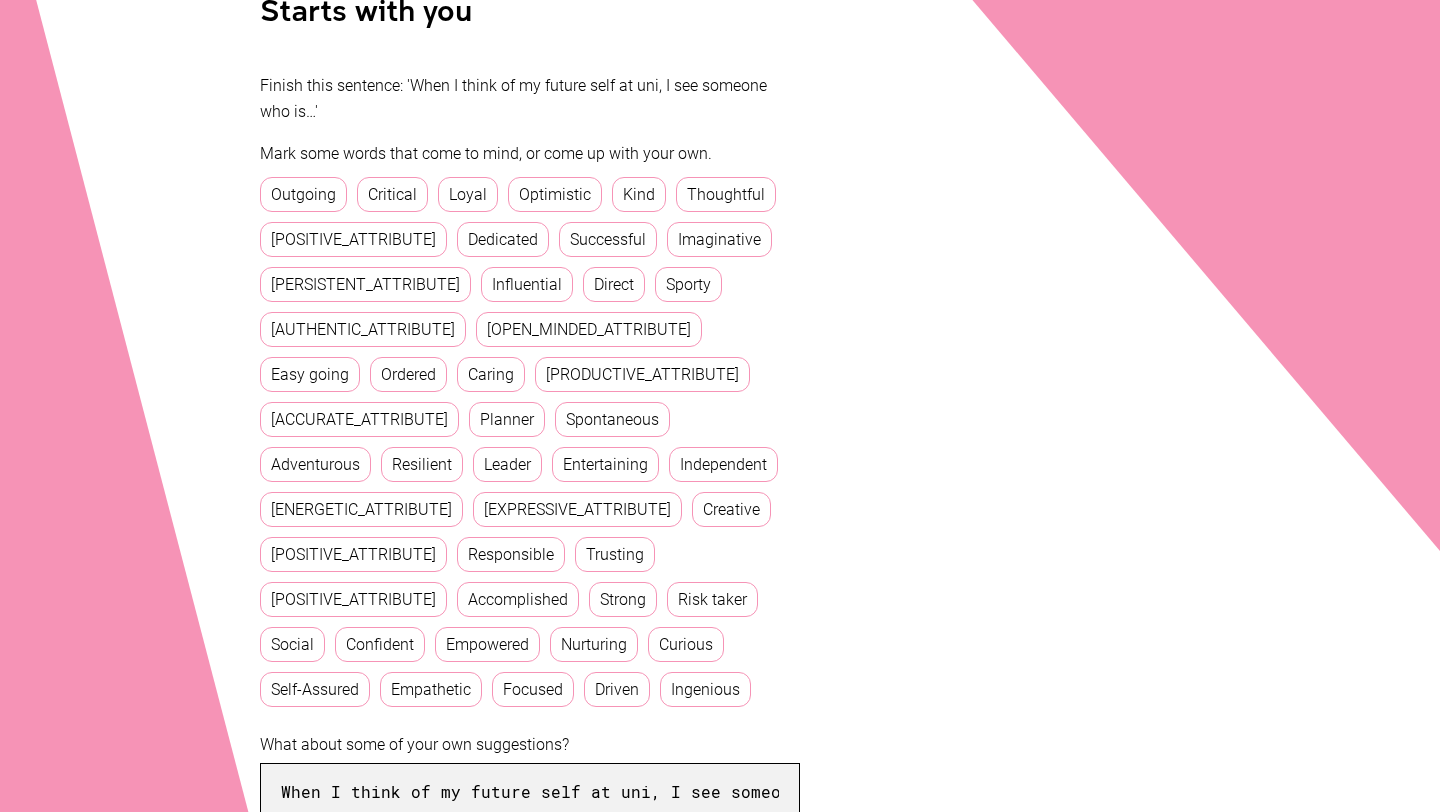 scroll, scrollTop: 0, scrollLeft: 2315, axis: horizontal 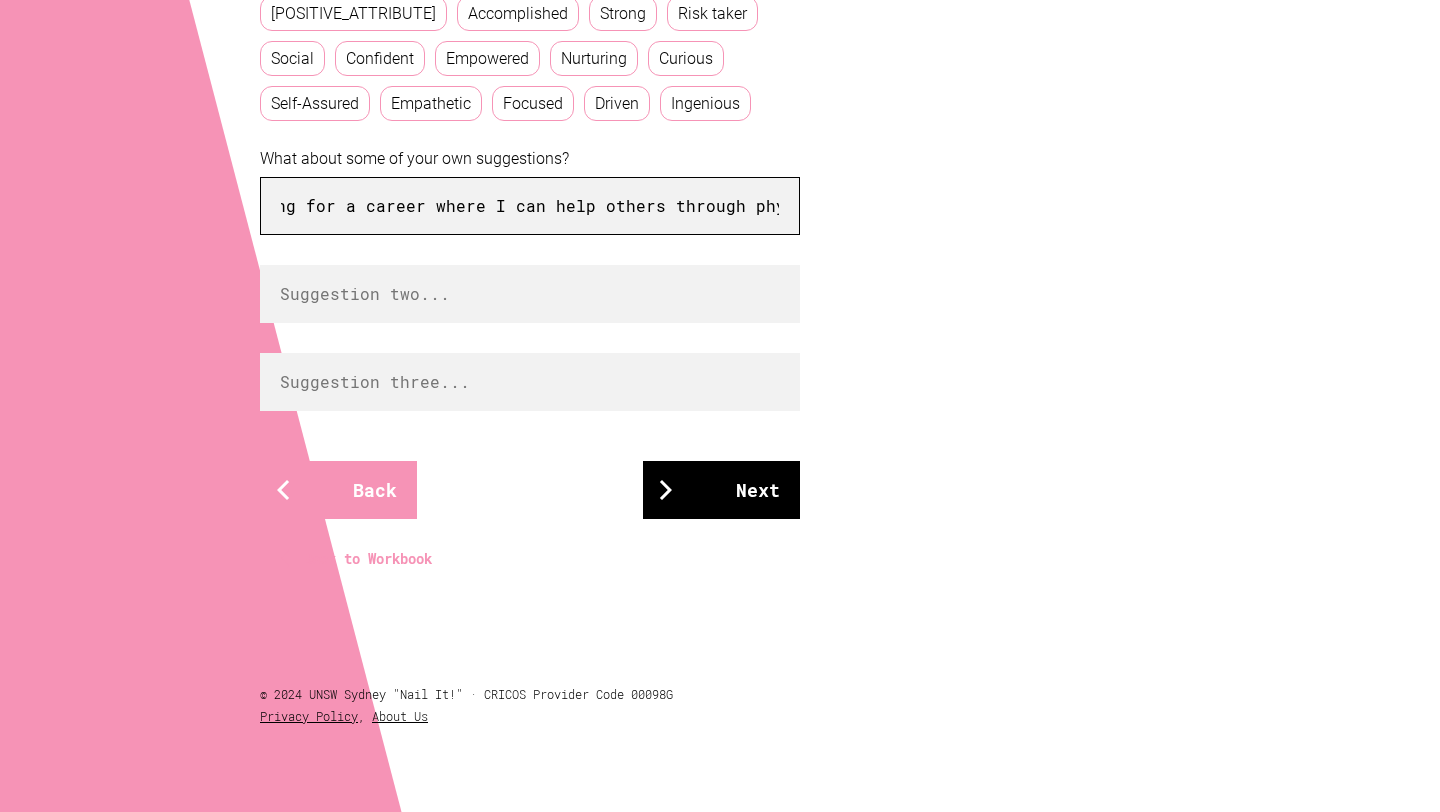 type on "When I think of my future self at uni, I see someone who is focused, motivated, and committed to learning. I see myself taking every opportunity to grow—both academically and personally—while building strong connections and preparing for a career where I can help others through physiotherapy." 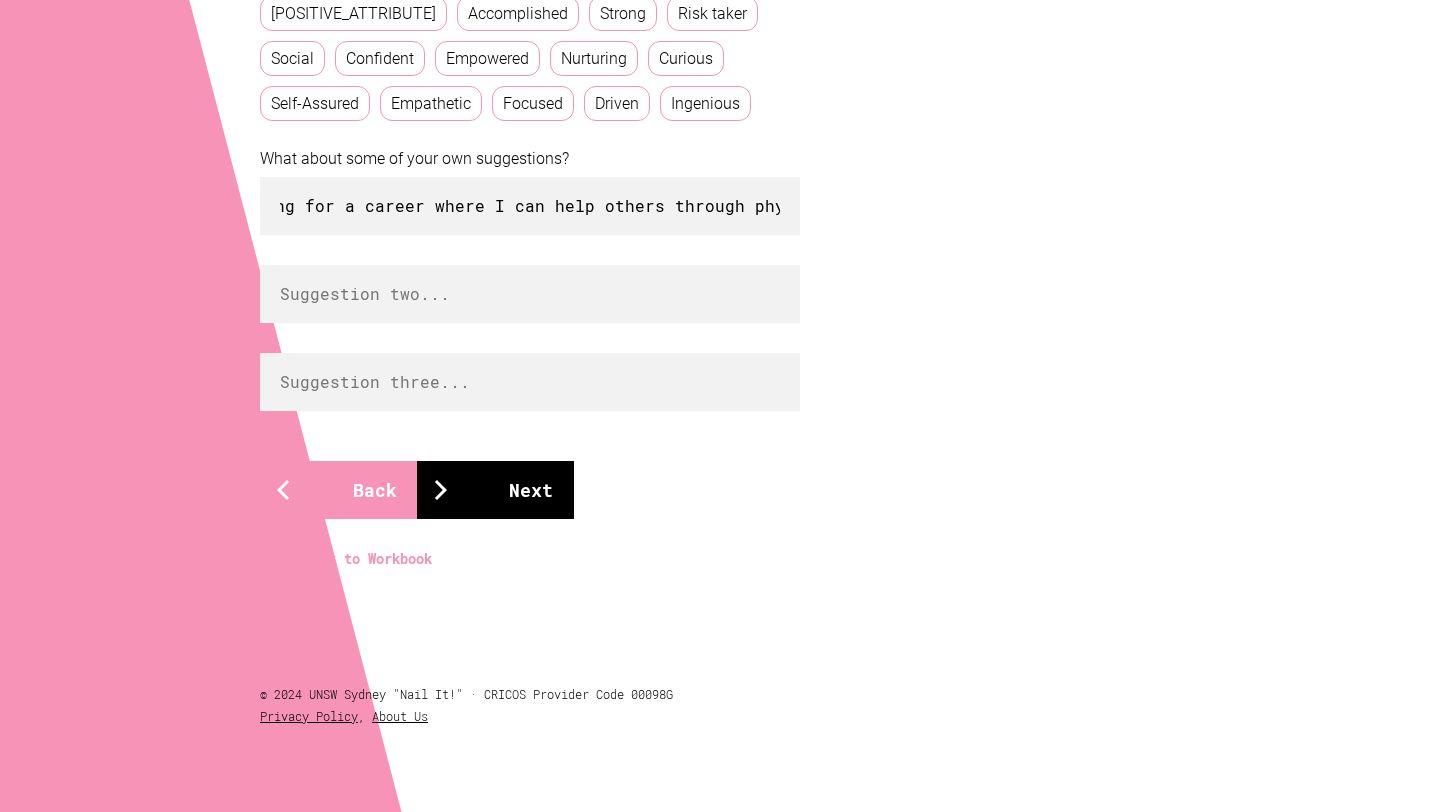 click on "Next" at bounding box center (495, 490) 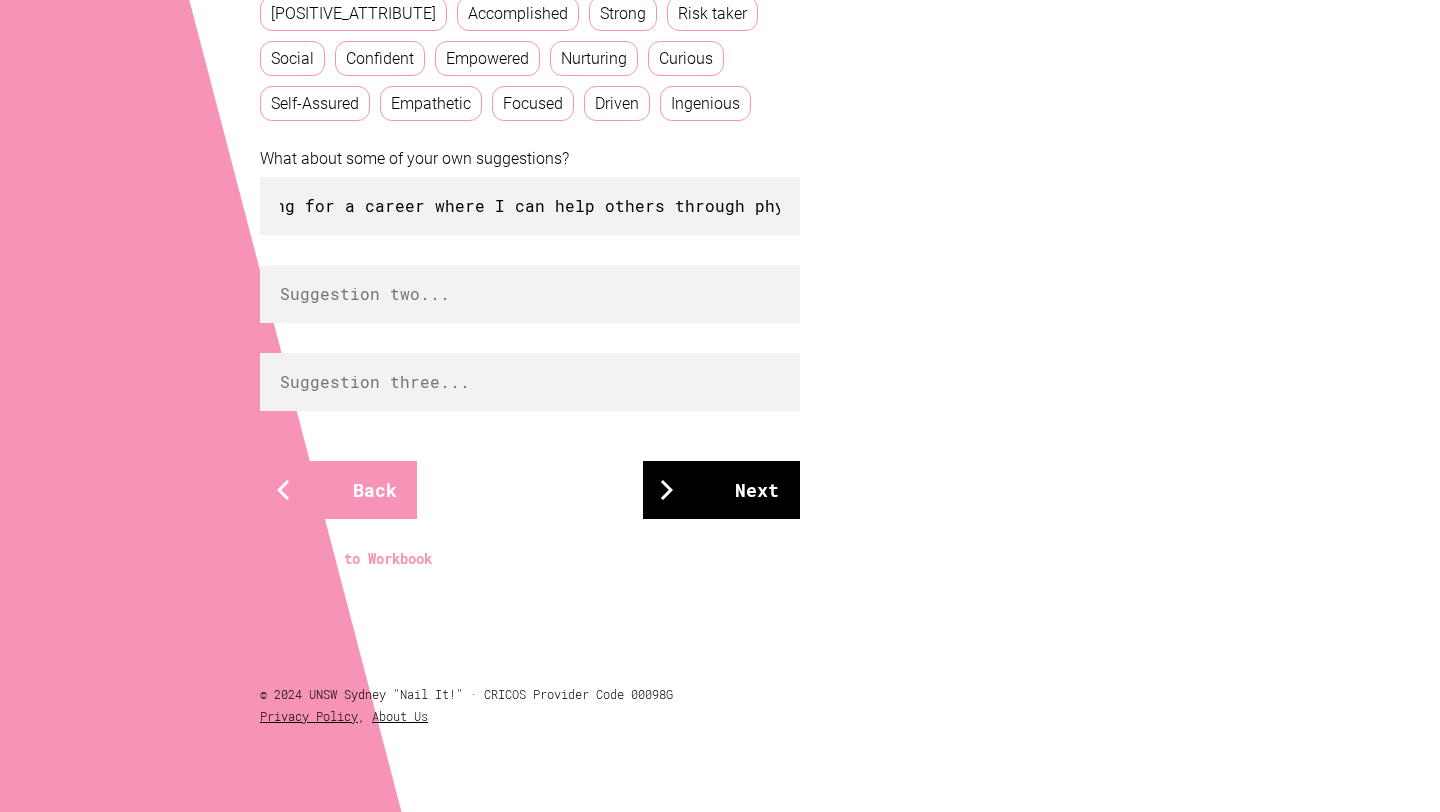 scroll, scrollTop: 0, scrollLeft: 0, axis: both 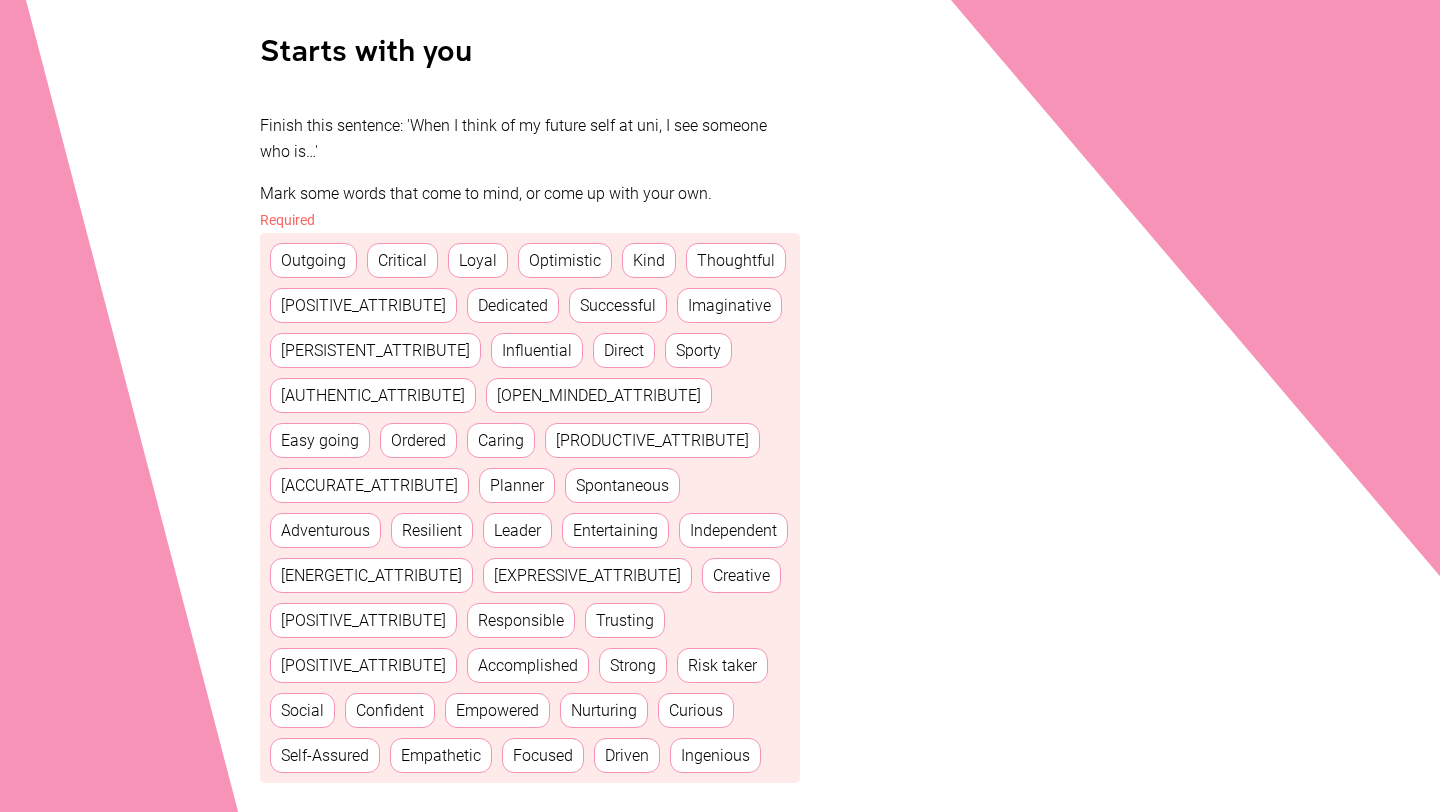 click on "Outgoing" at bounding box center (313, 260) 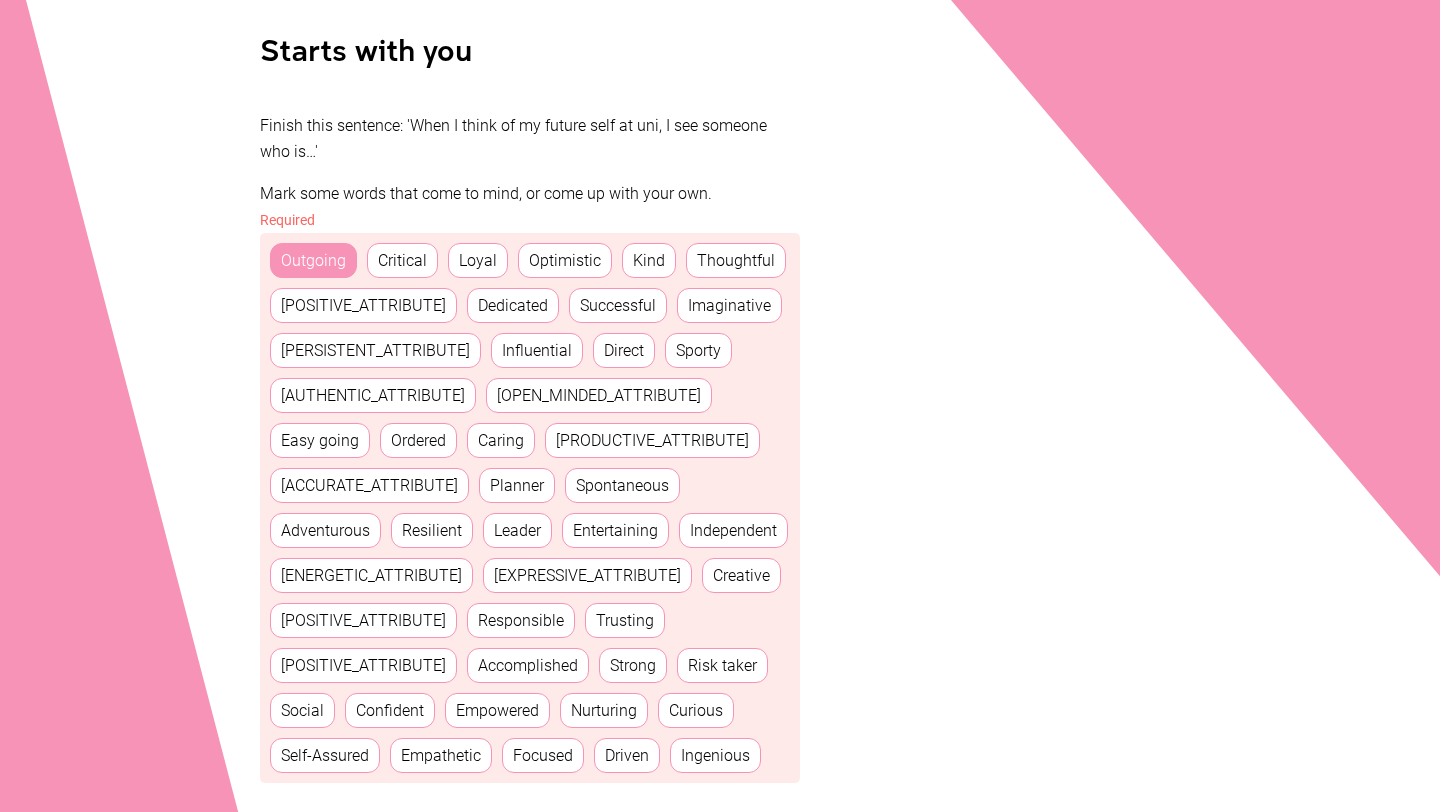 click on "Kind" at bounding box center (649, 260) 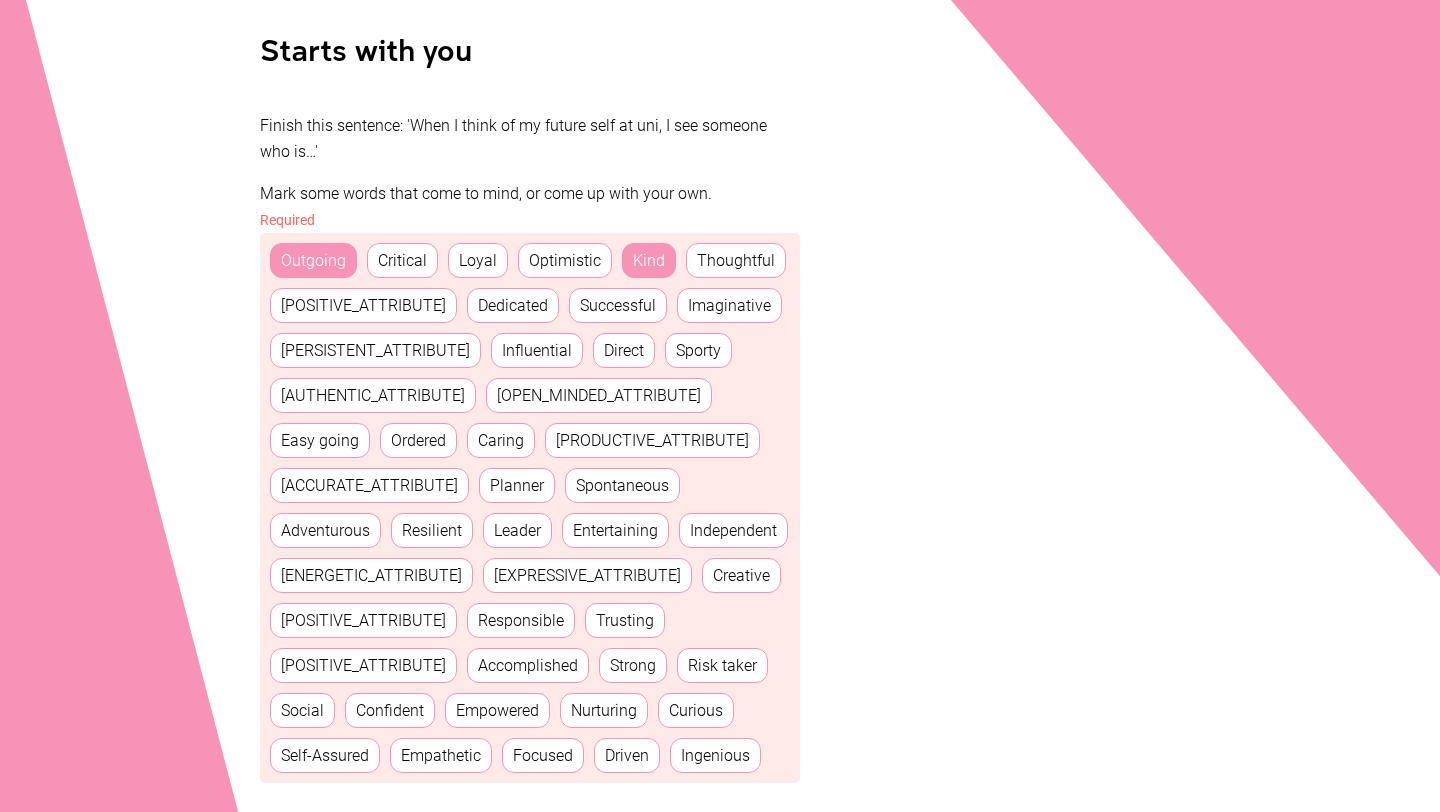 click on "Thoughtful" at bounding box center (736, 260) 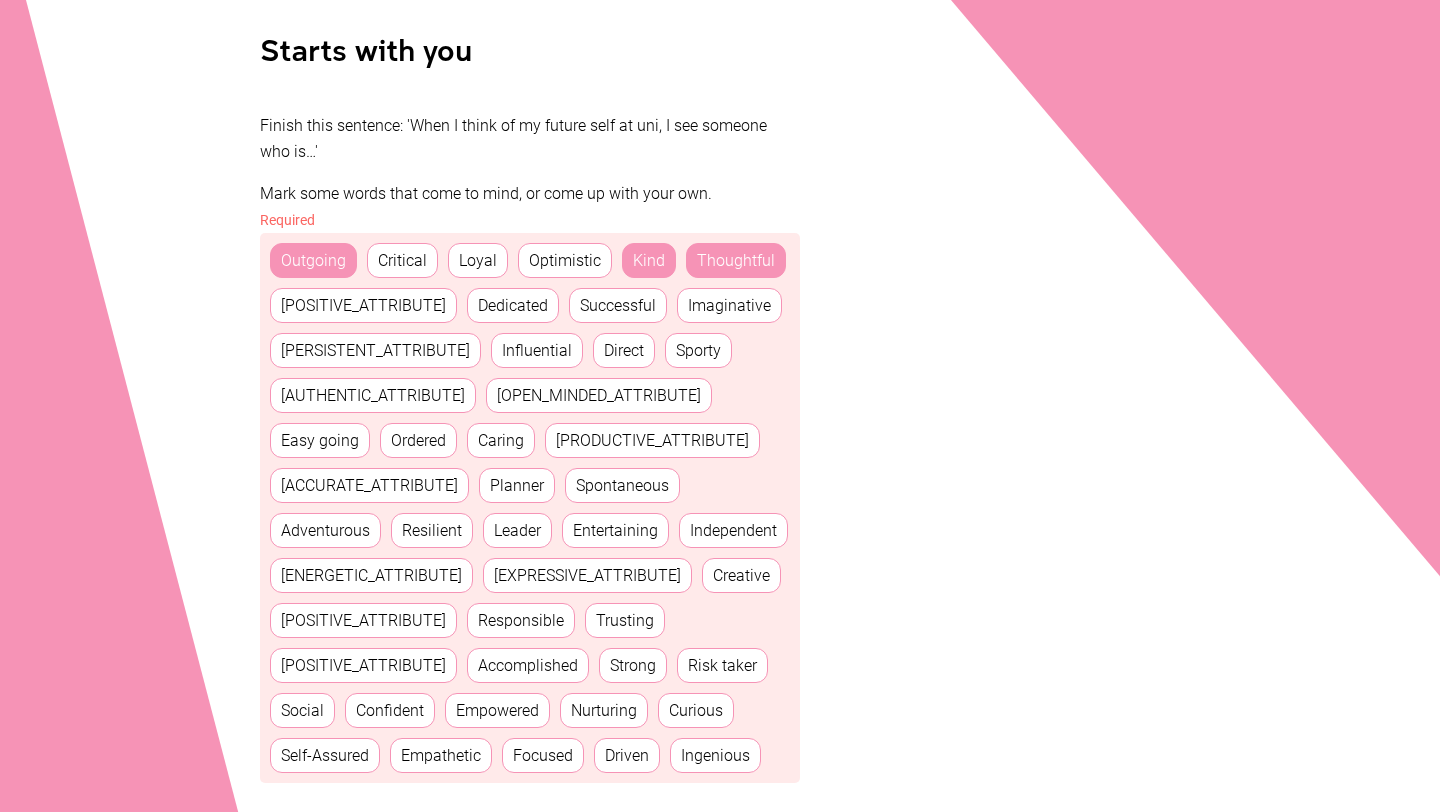 click on "Sporty" at bounding box center [698, 350] 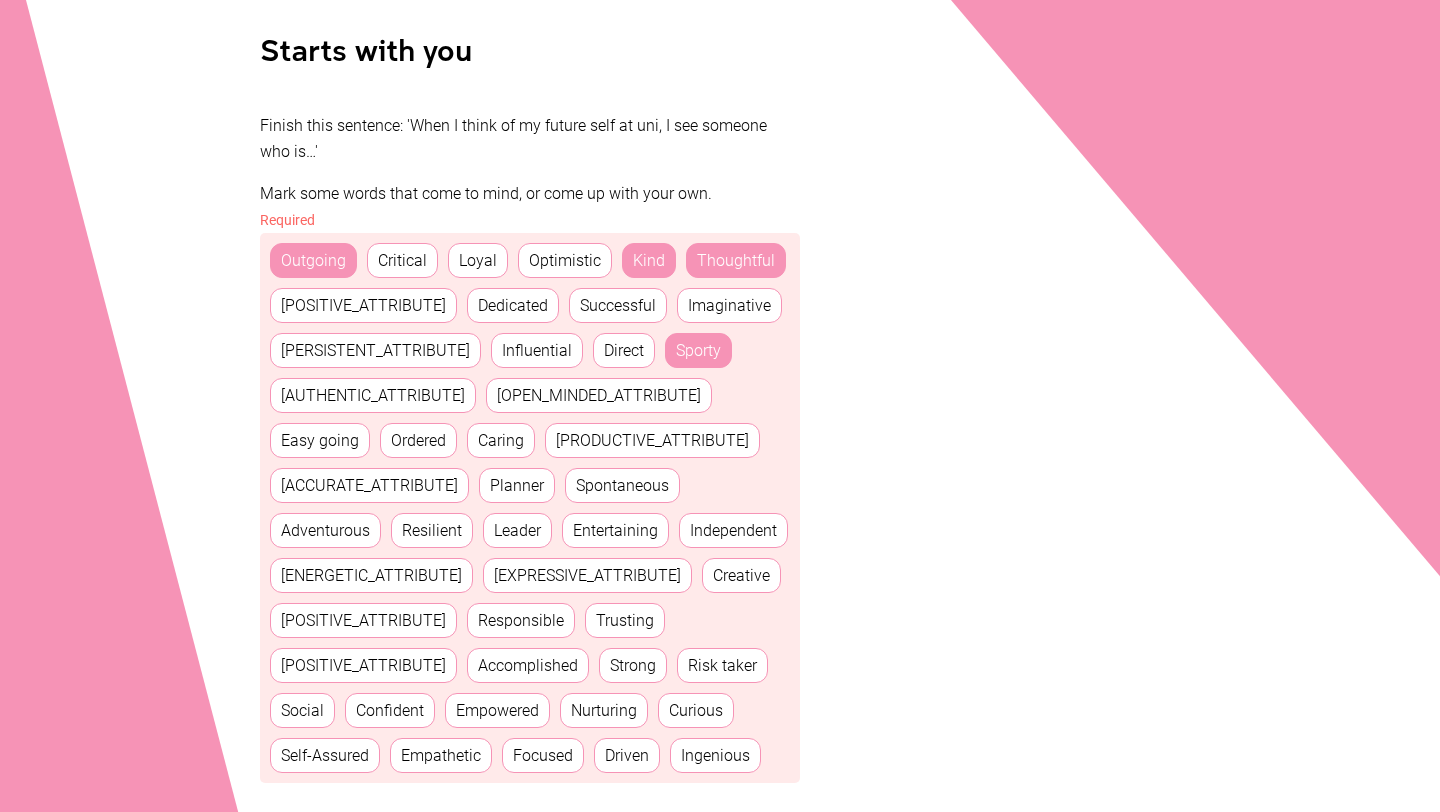 click on "[AUTHENTIC_ATTRIBUTE]" at bounding box center (373, 395) 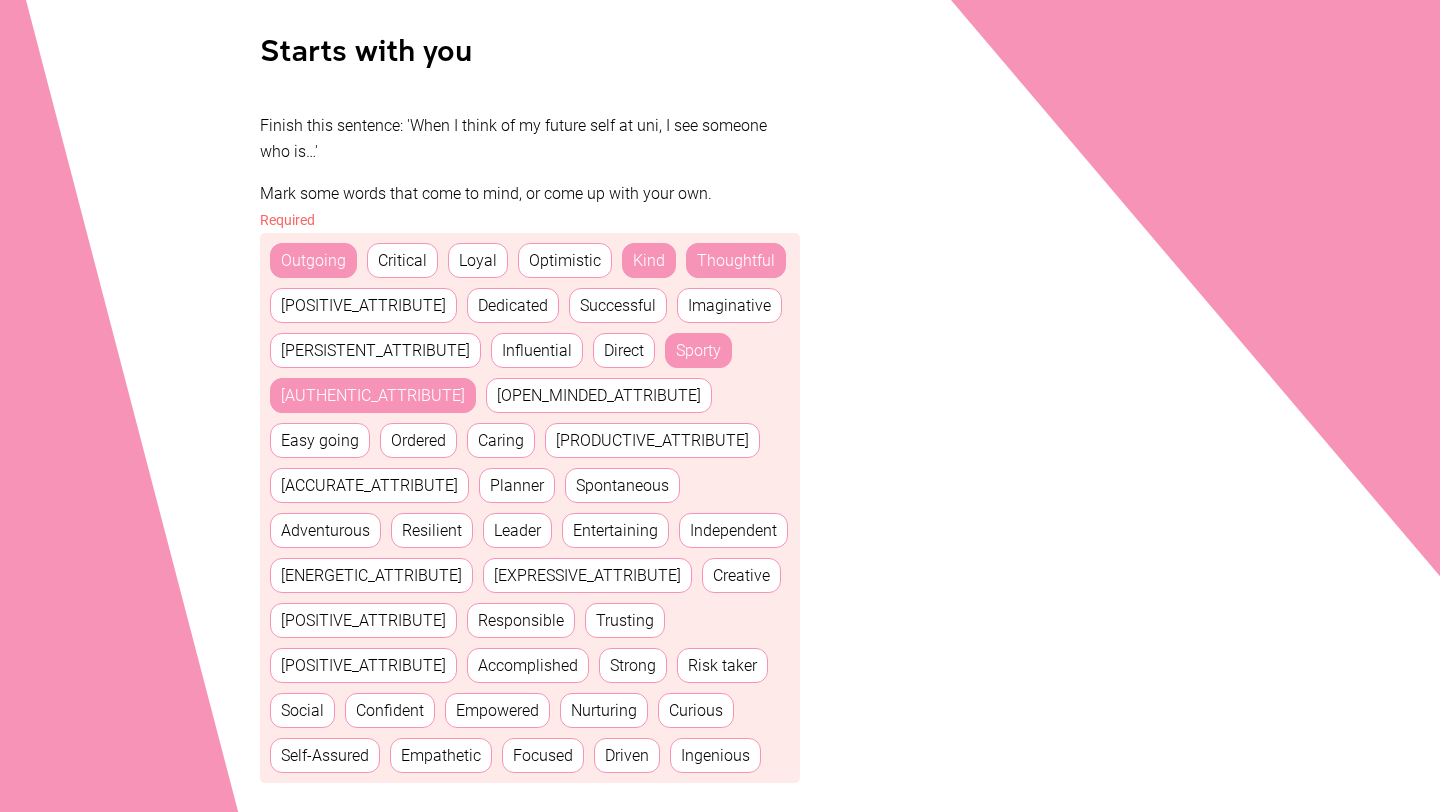 click on "[OPEN_MINDED_ATTRIBUTE]" at bounding box center [599, 395] 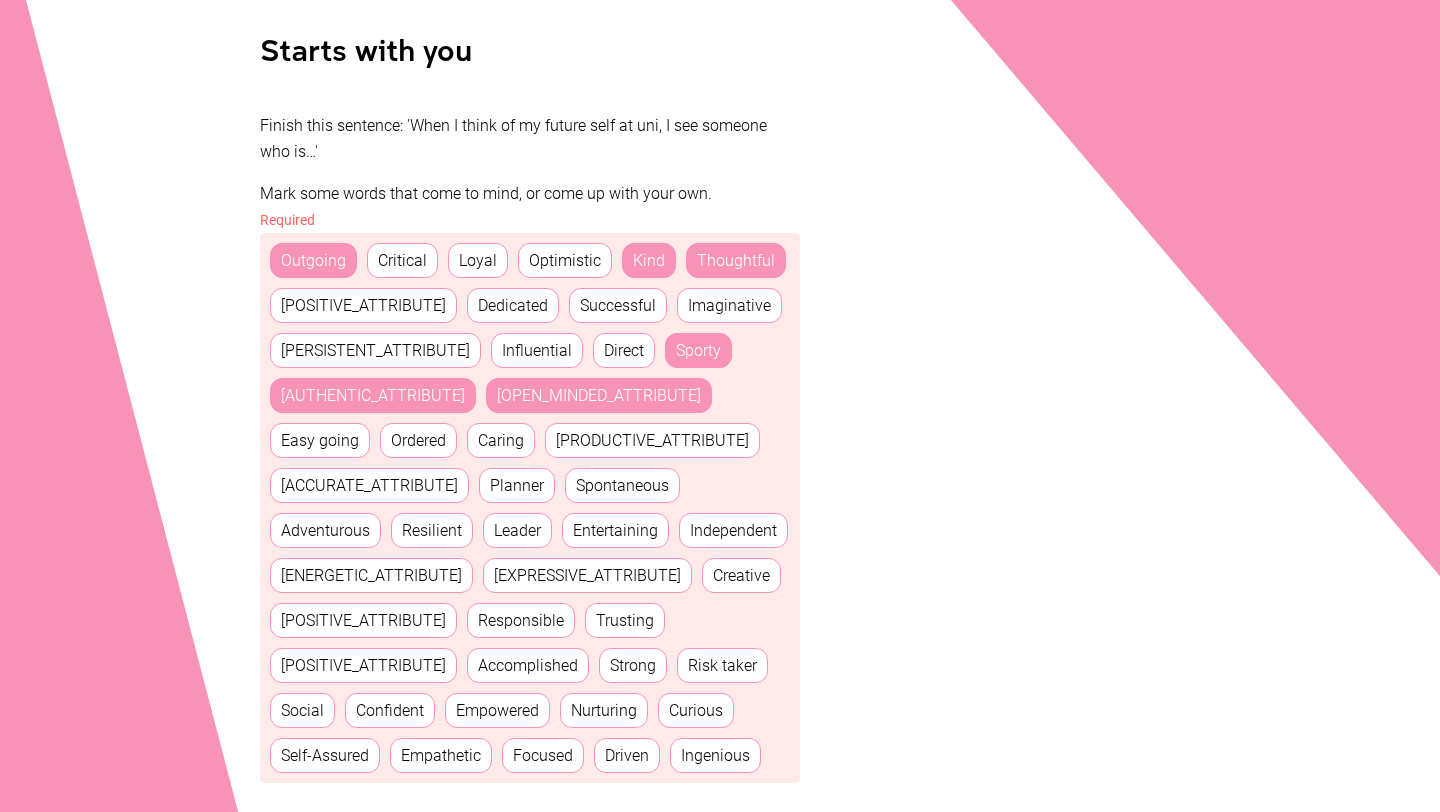 click on "Resilient" at bounding box center (432, 530) 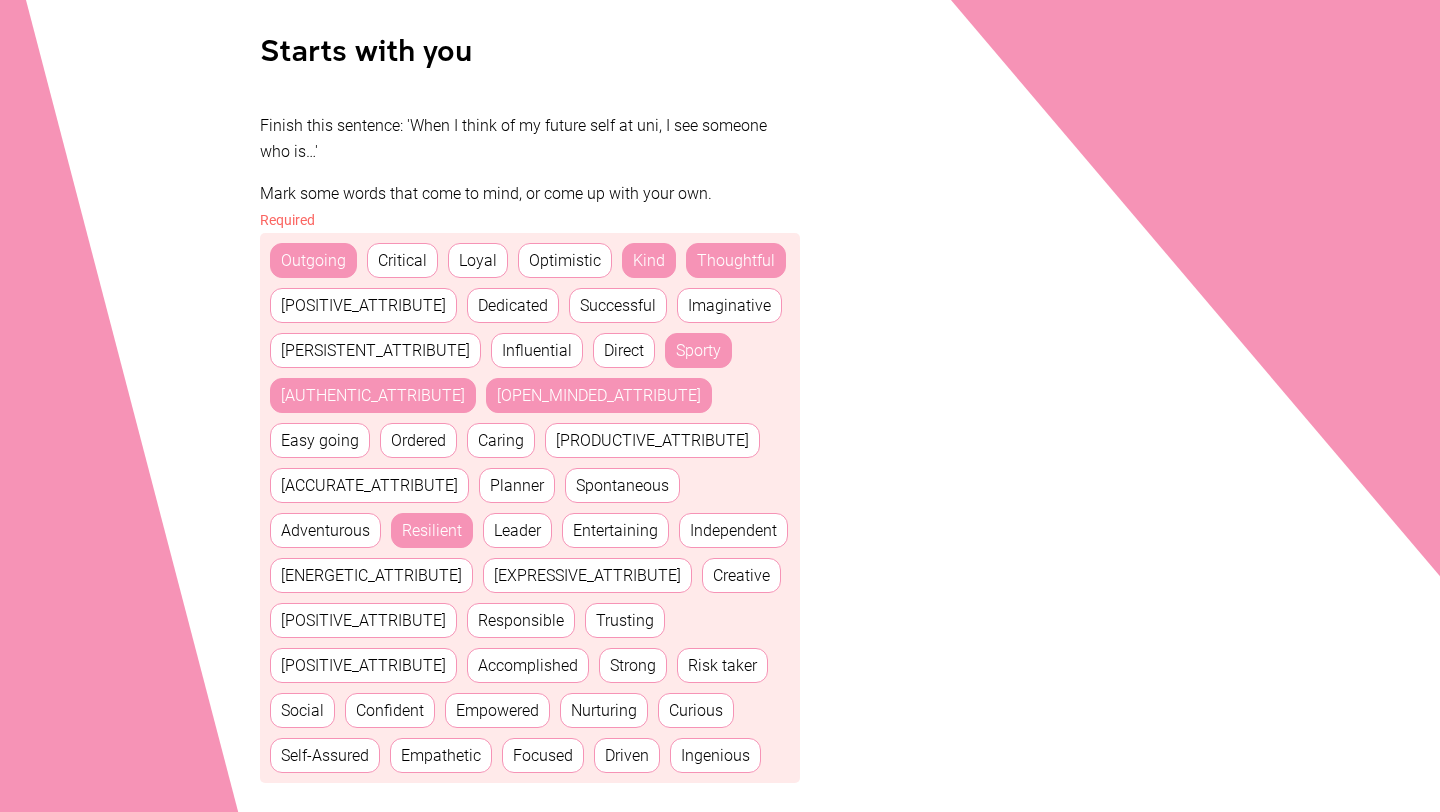 click on "Outgoing  Critical Loyal Optimistic Kind Thoughtful Honest Dedicated Successful Imaginative Persistent Influential Direct Sporty Authentic Open minded Easy going Ordered Caring Productive Accurate Planner Spontaneous Adventurous  Resilient  Leader Entertaining Independent  Energetic Expressive Creative Positive Responsible Trusting Calm Accomplished Strong Risk taker Social Confident Empowered Nurturing Curious Self-Assured Empathetic  Focused Driven Ingenious" at bounding box center [530, 508] 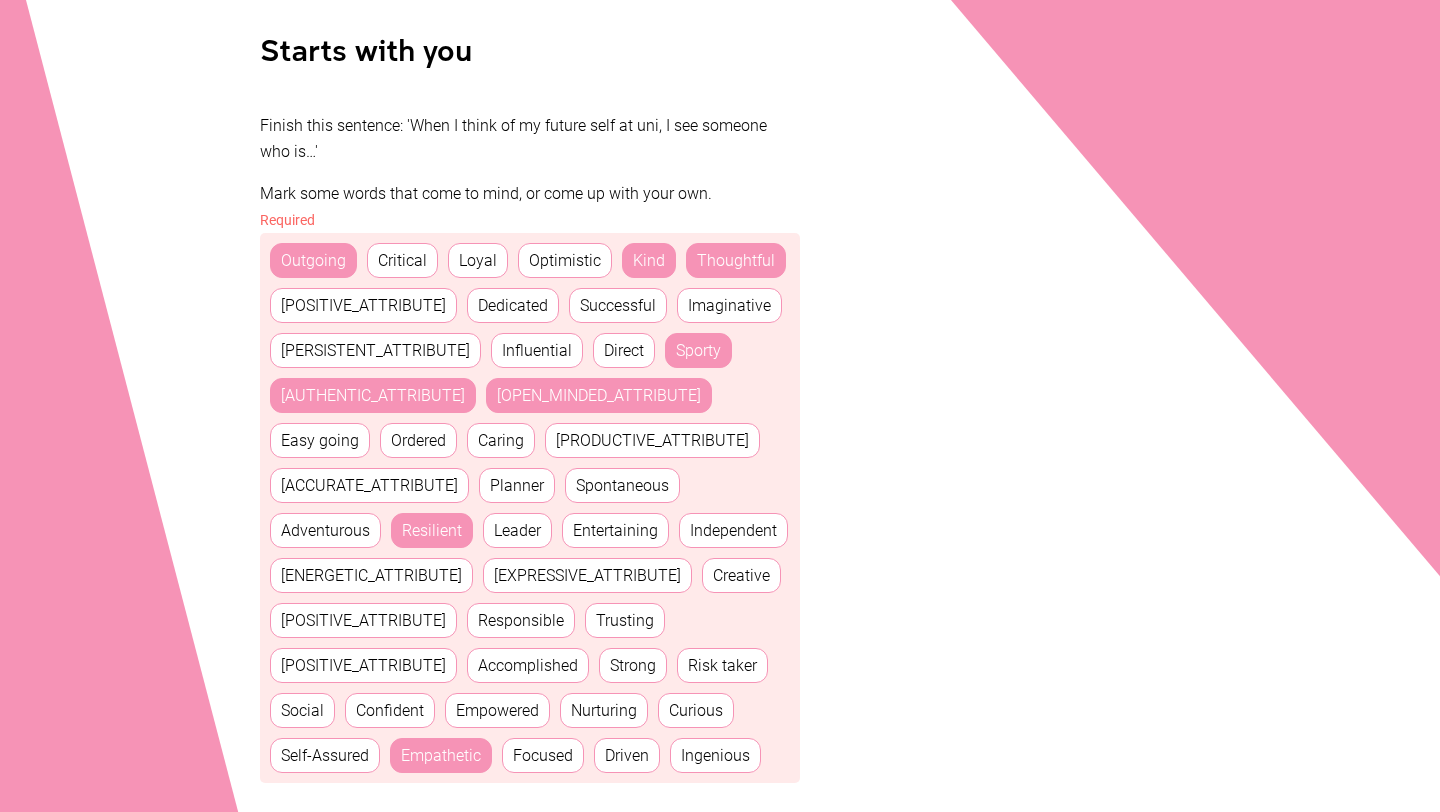 click on "Focused" at bounding box center (543, 755) 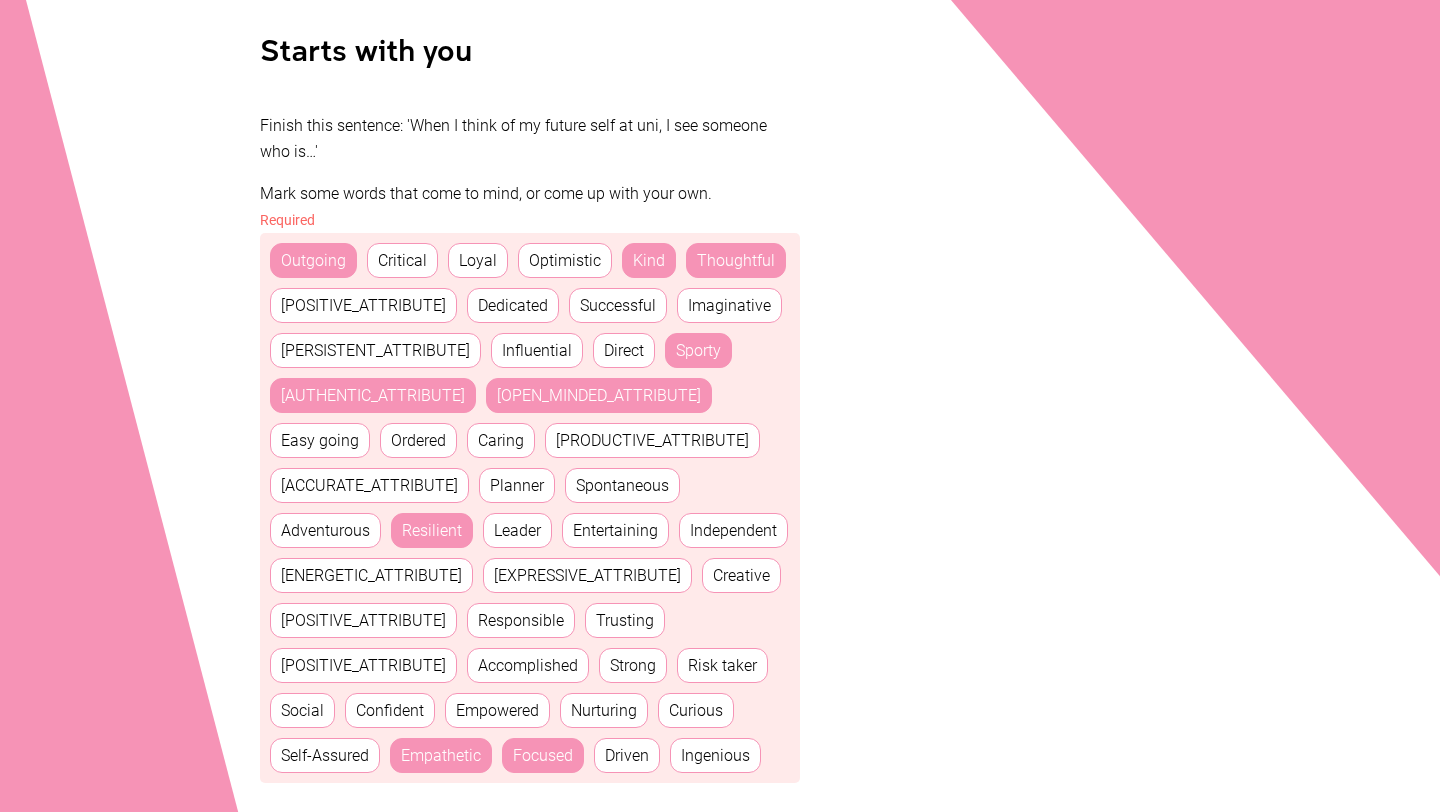 click on "Empowered" at bounding box center (497, 710) 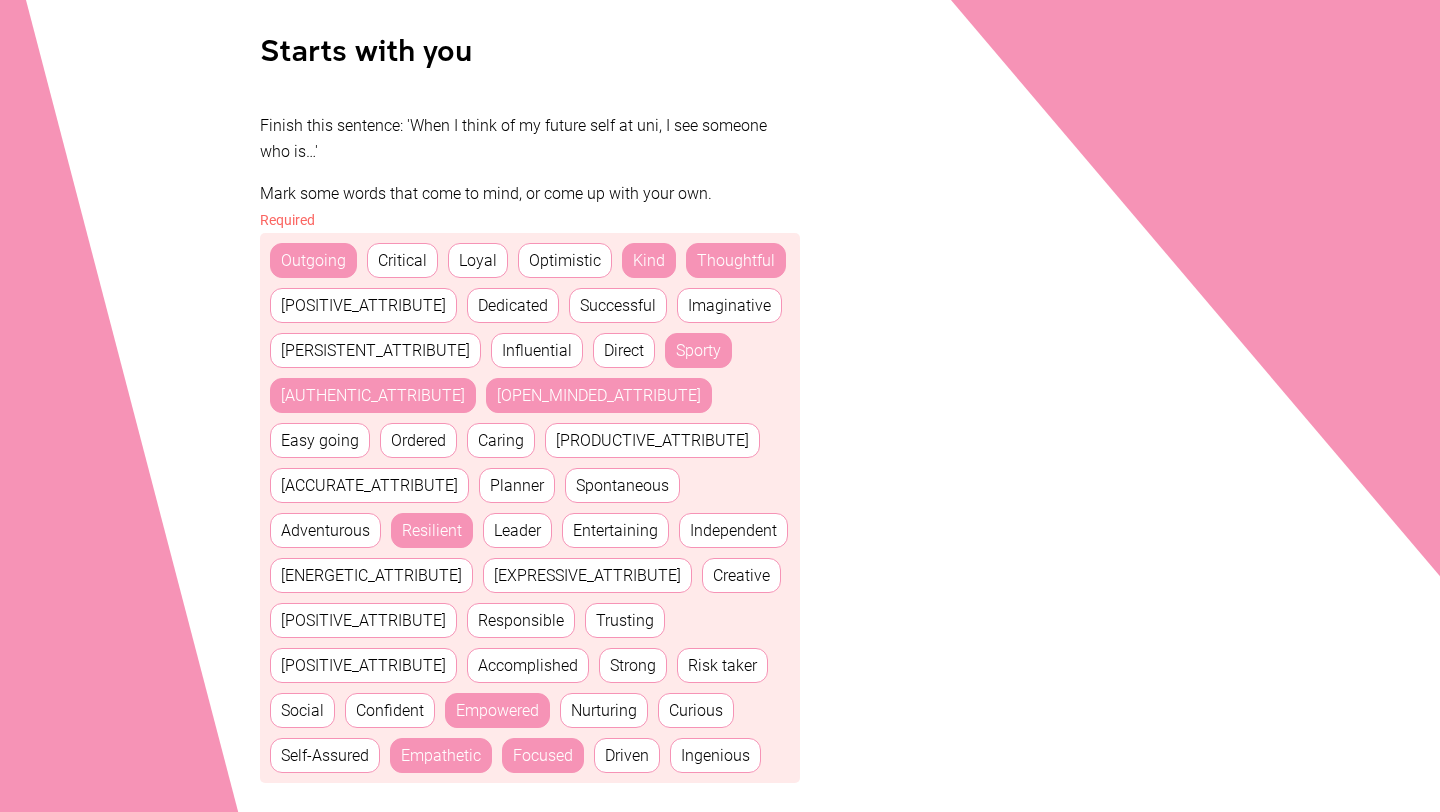 click on "Social" at bounding box center [302, 710] 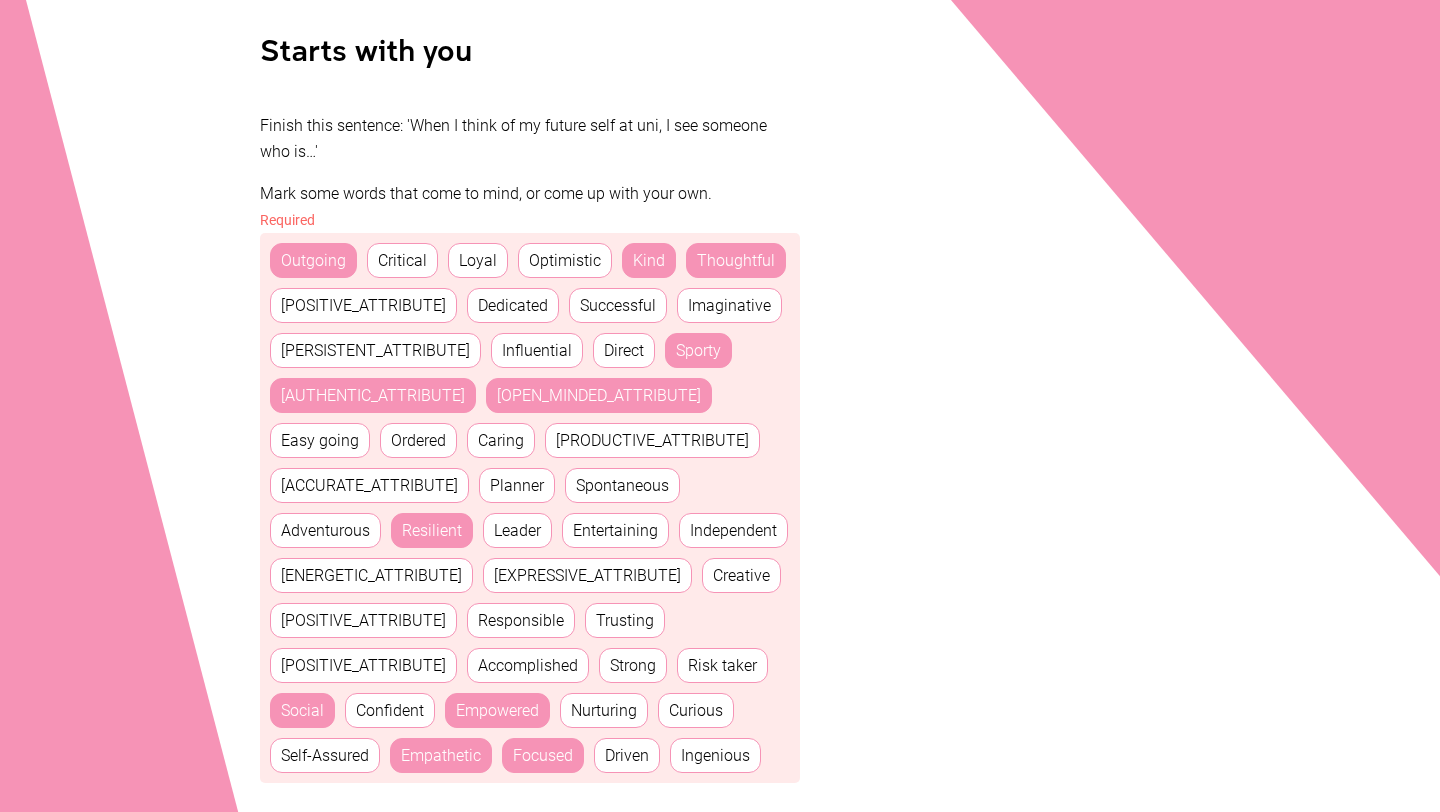 click on "Confident" at bounding box center [390, 710] 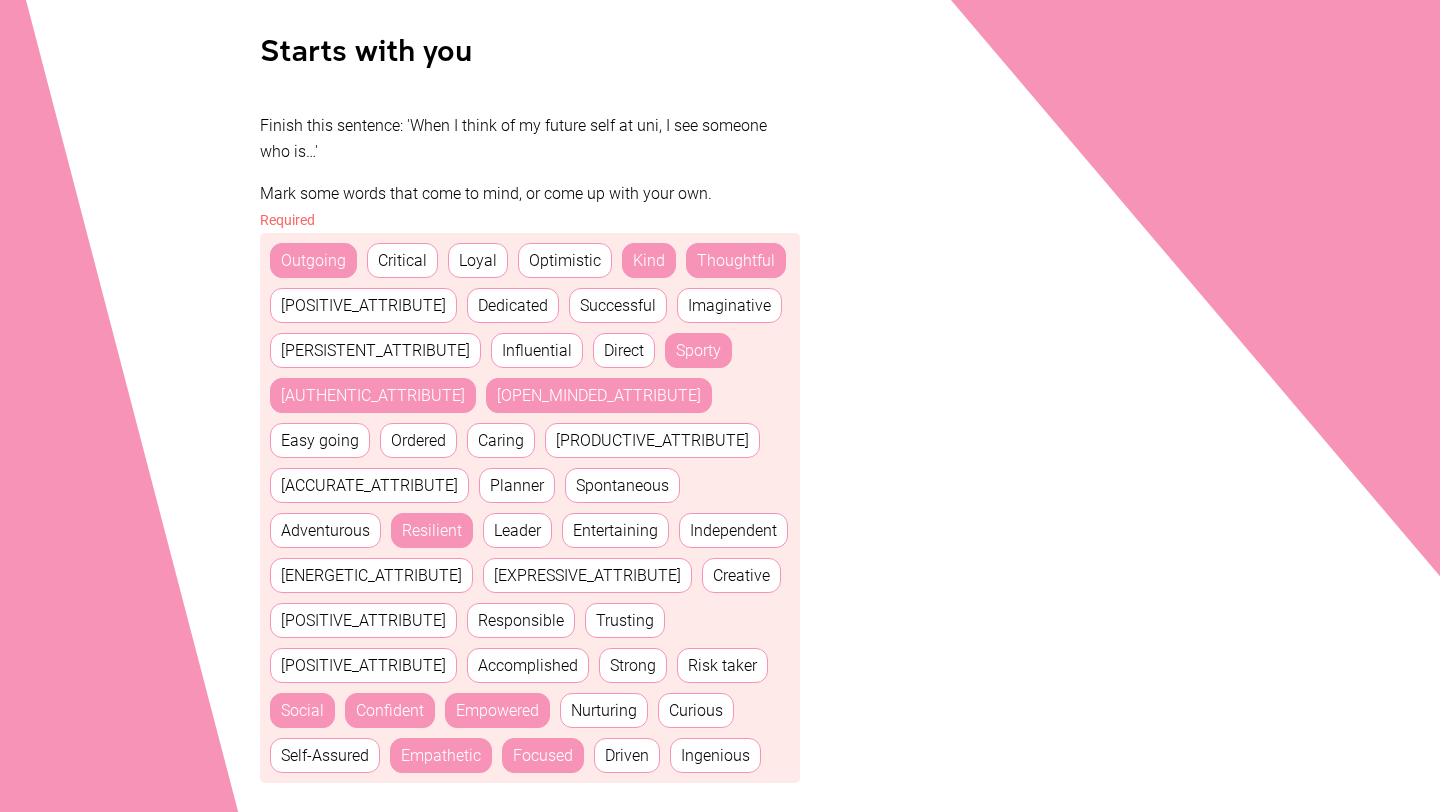 click on "[POSITIVE_ATTRIBUTE]" at bounding box center (363, 665) 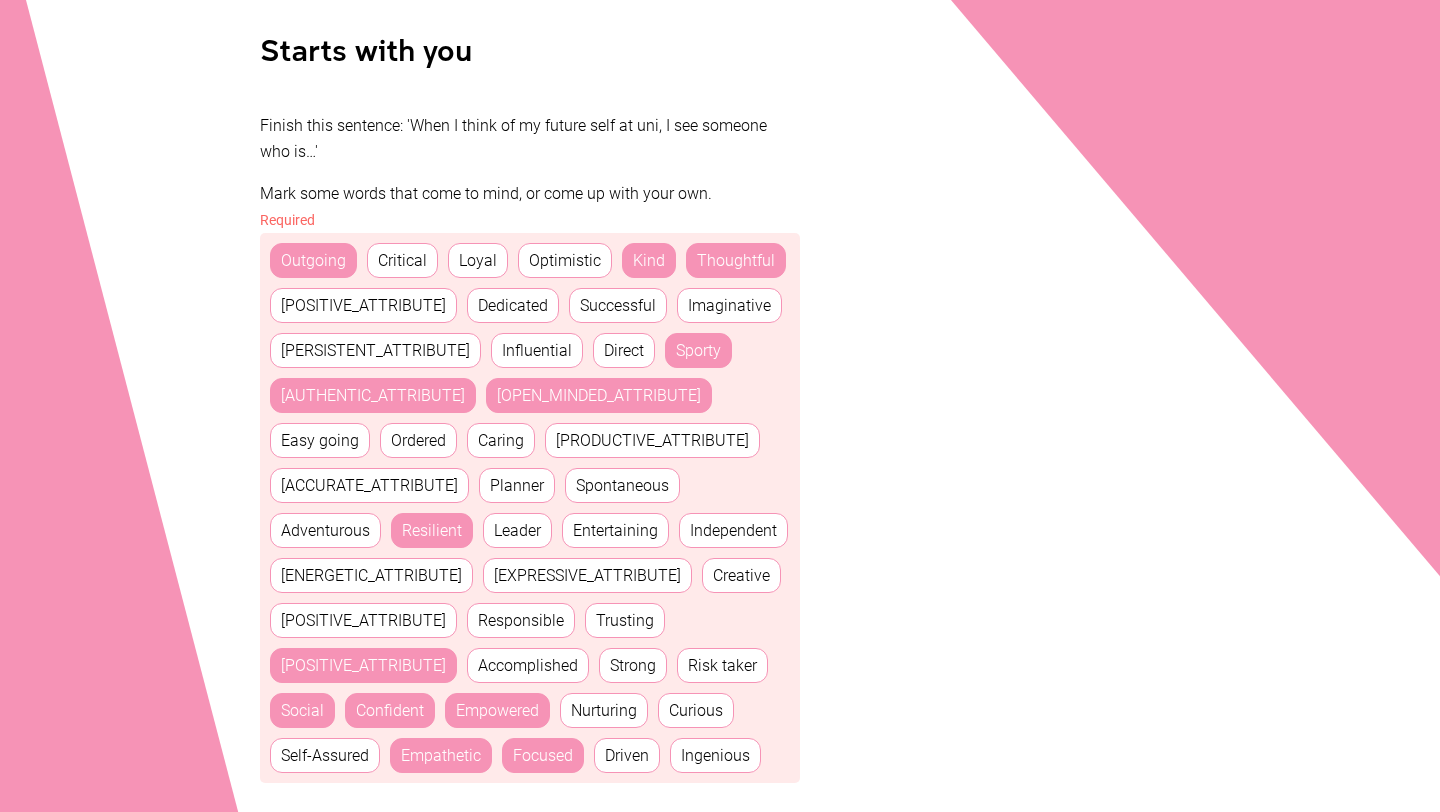 click on "Trusting" at bounding box center [625, 620] 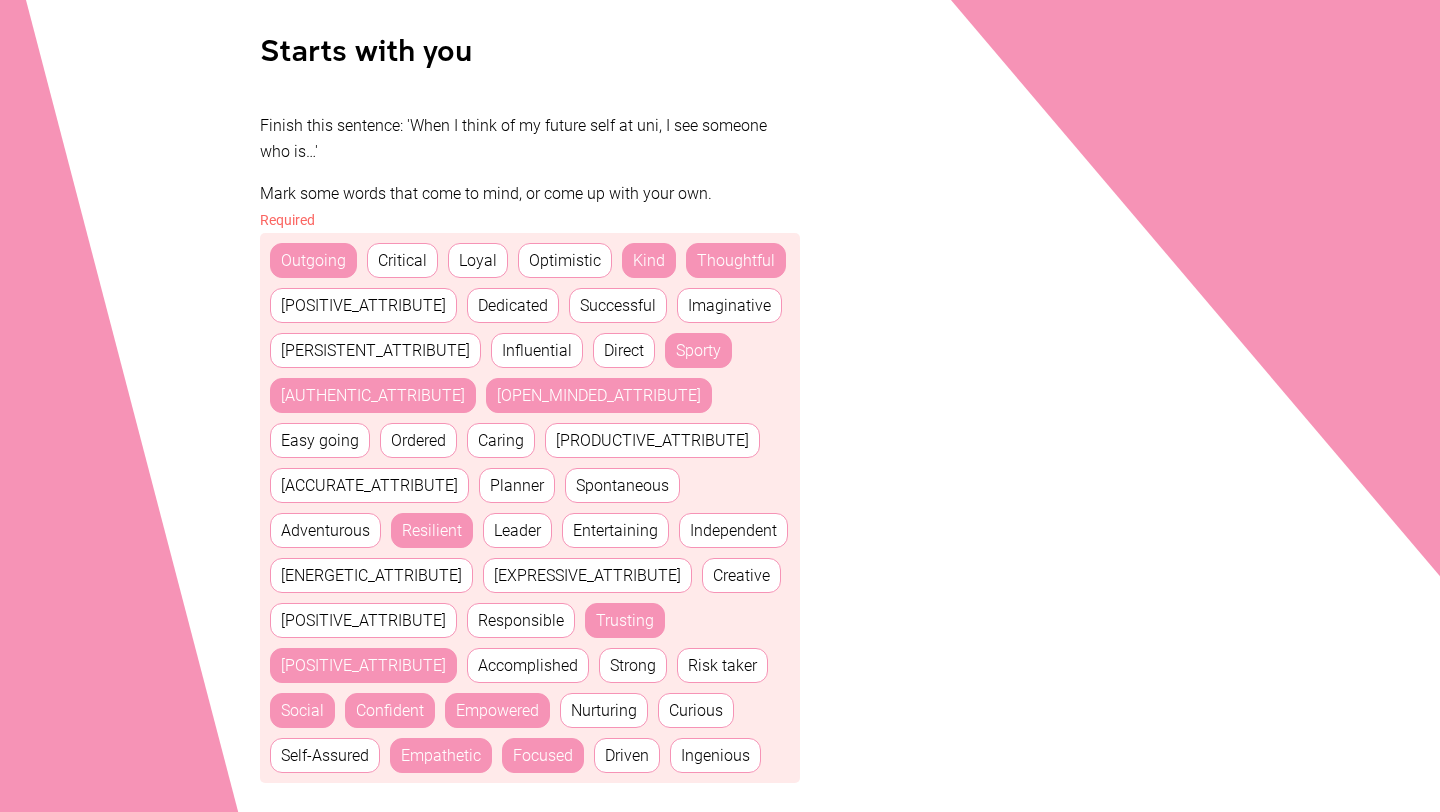 click on "Strong" at bounding box center (633, 665) 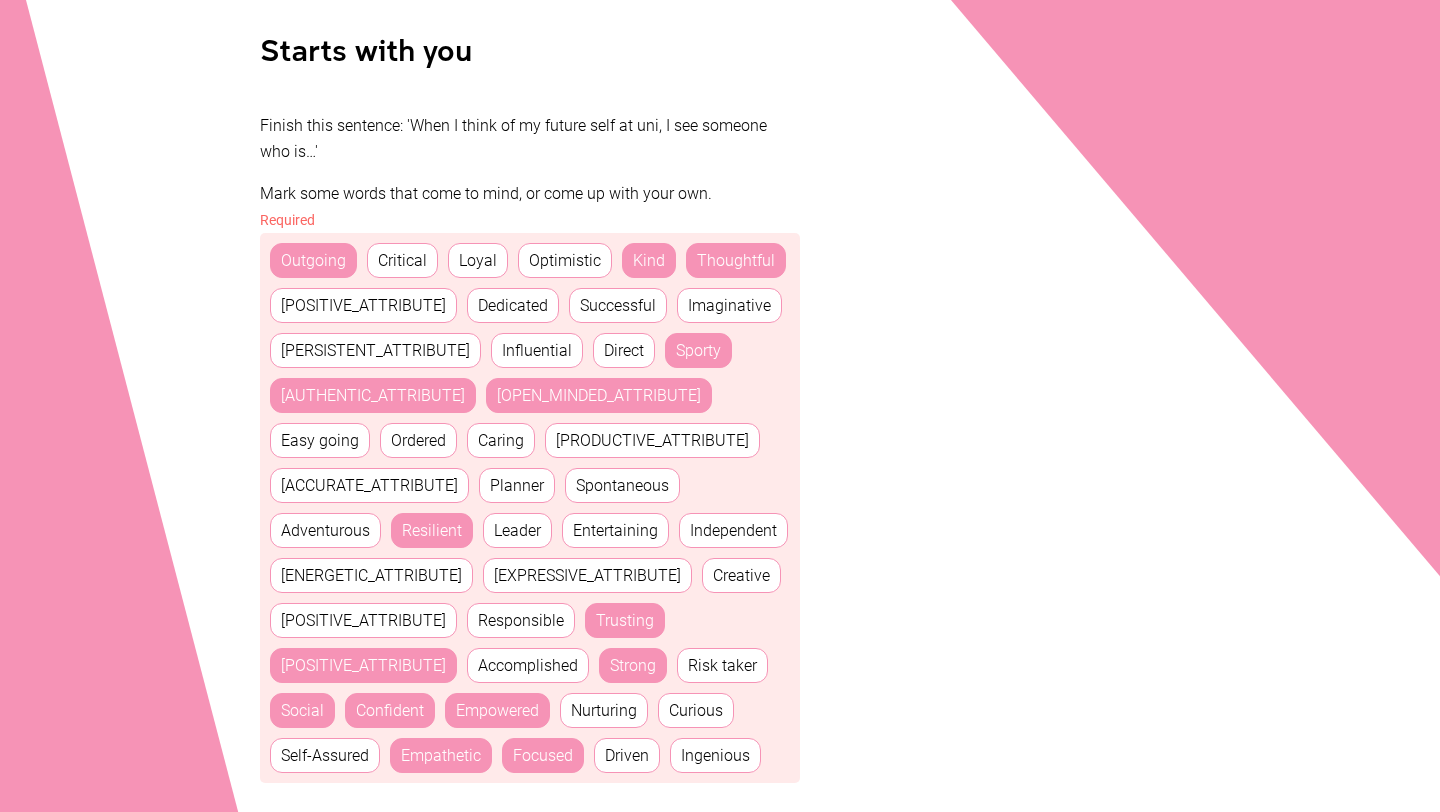 click on "[POSITIVE_ATTRIBUTE]" at bounding box center [363, 620] 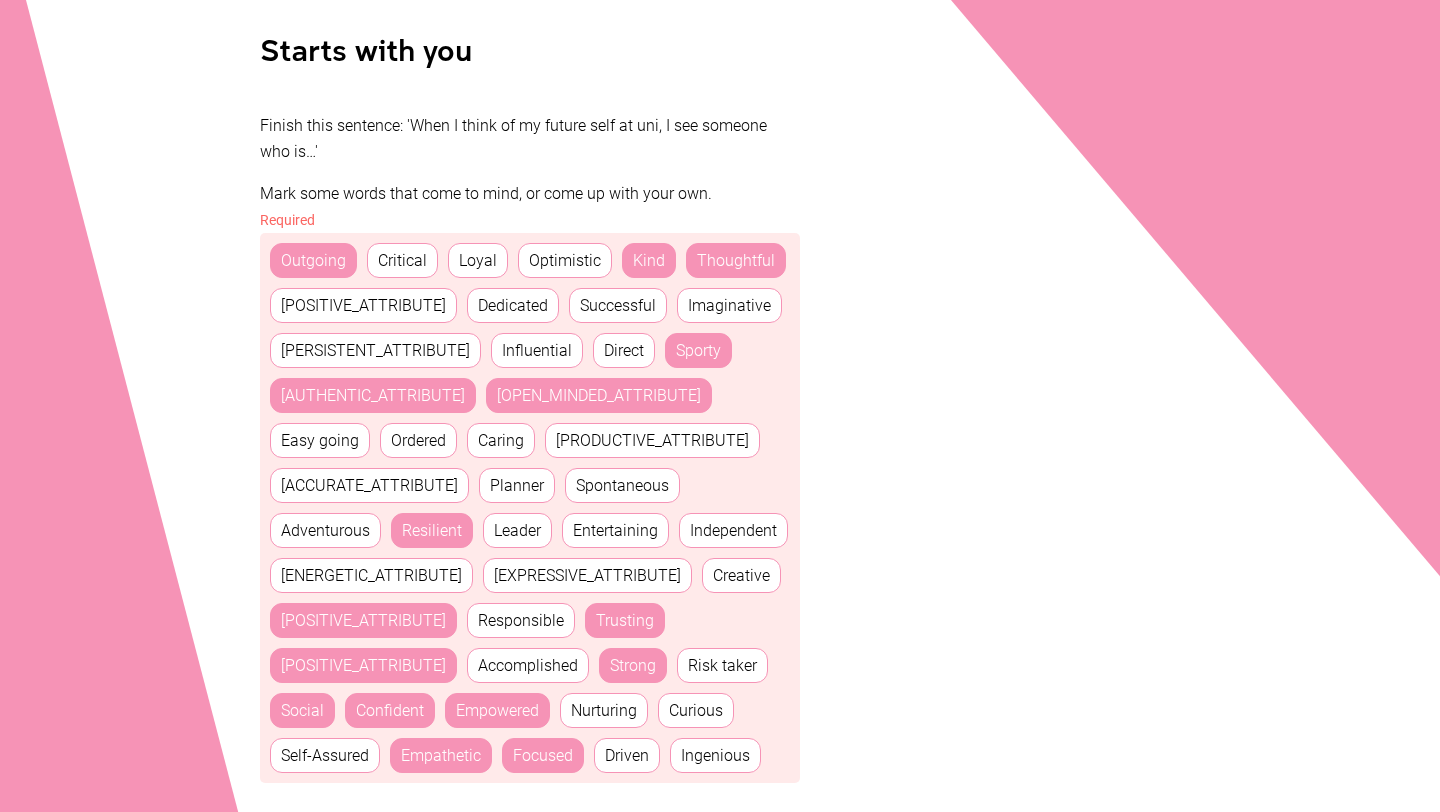 click on "Responsible" at bounding box center (521, 620) 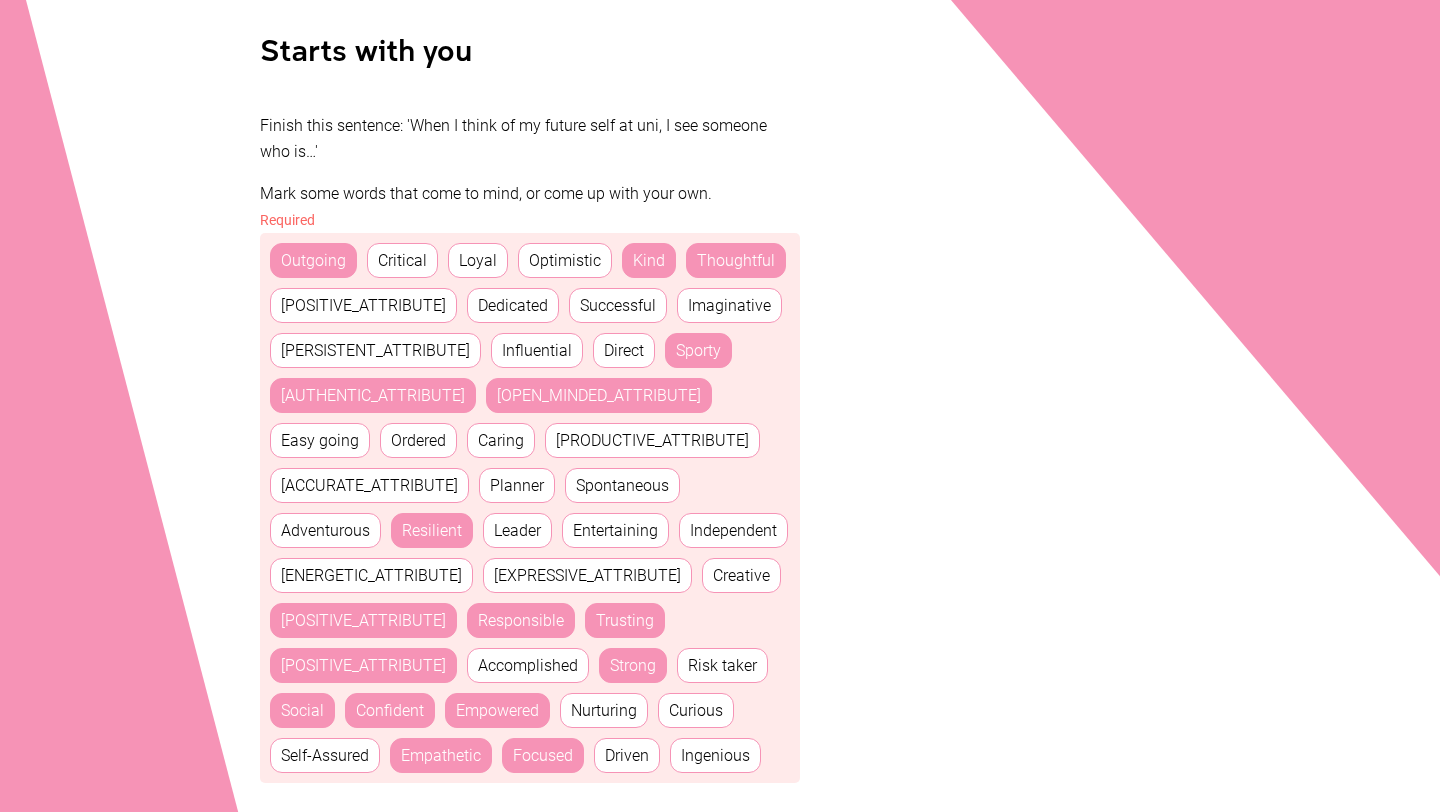 click on "Independent" at bounding box center [733, 530] 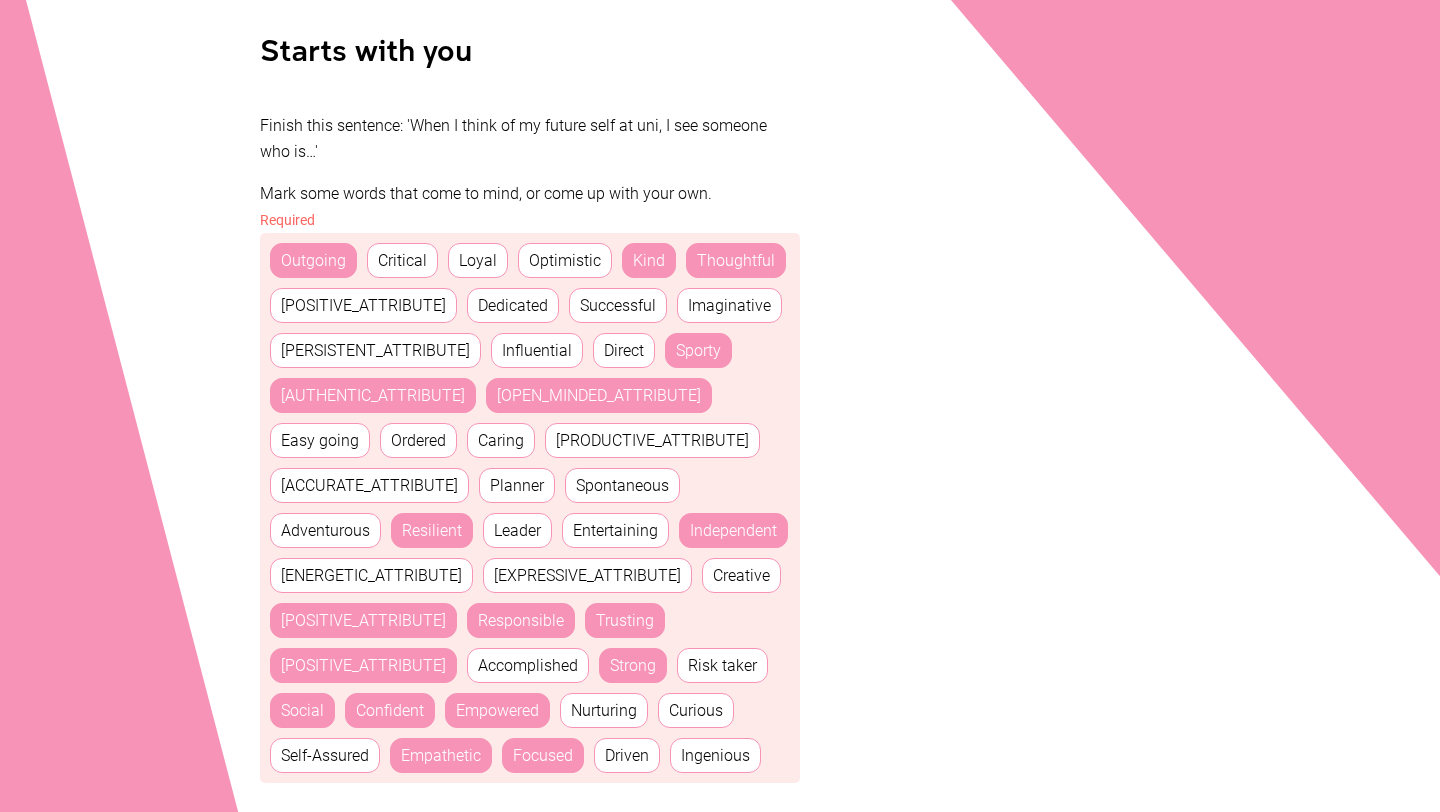 click on "[PRODUCTIVE_ATTRIBUTE]" at bounding box center (652, 440) 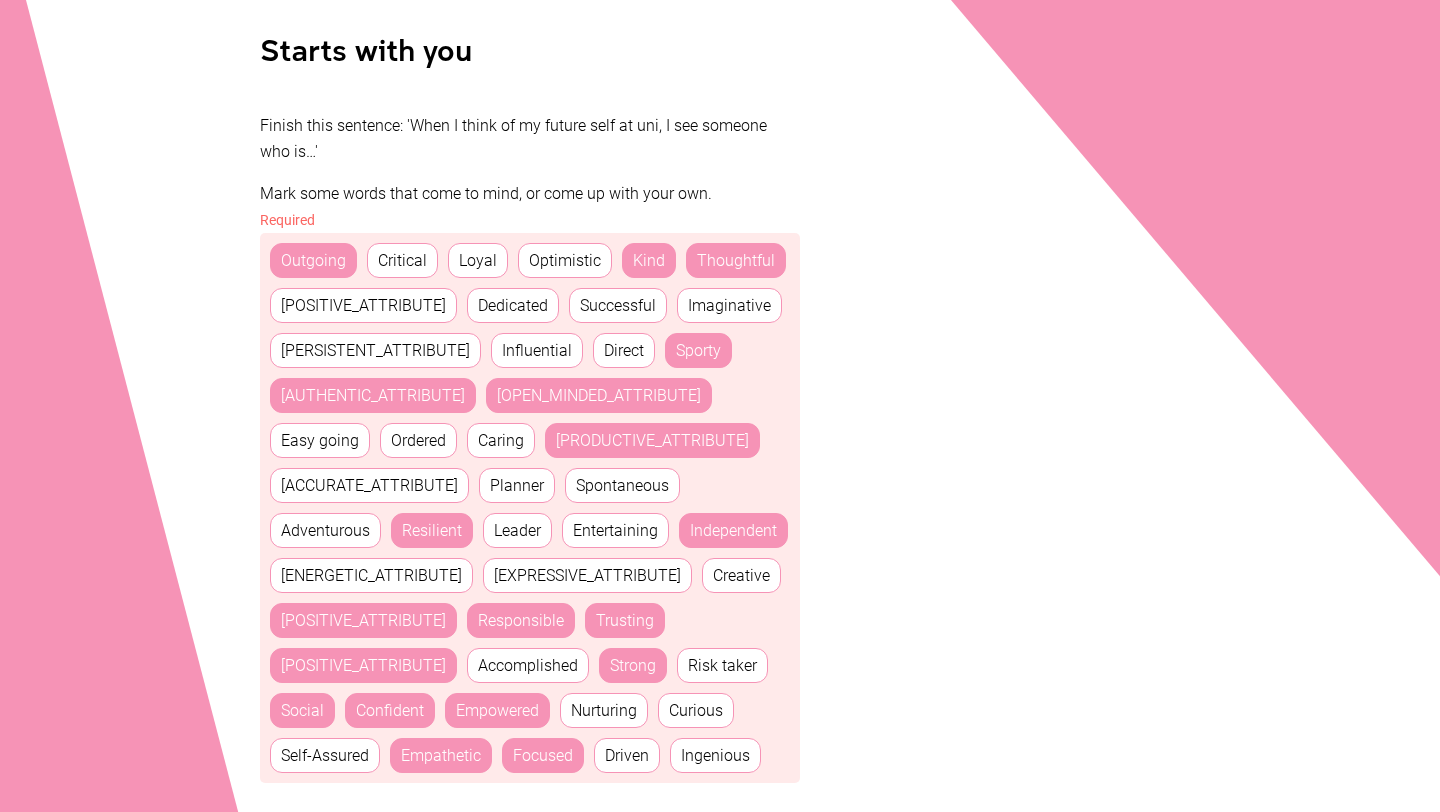 click on "Caring" at bounding box center [501, 440] 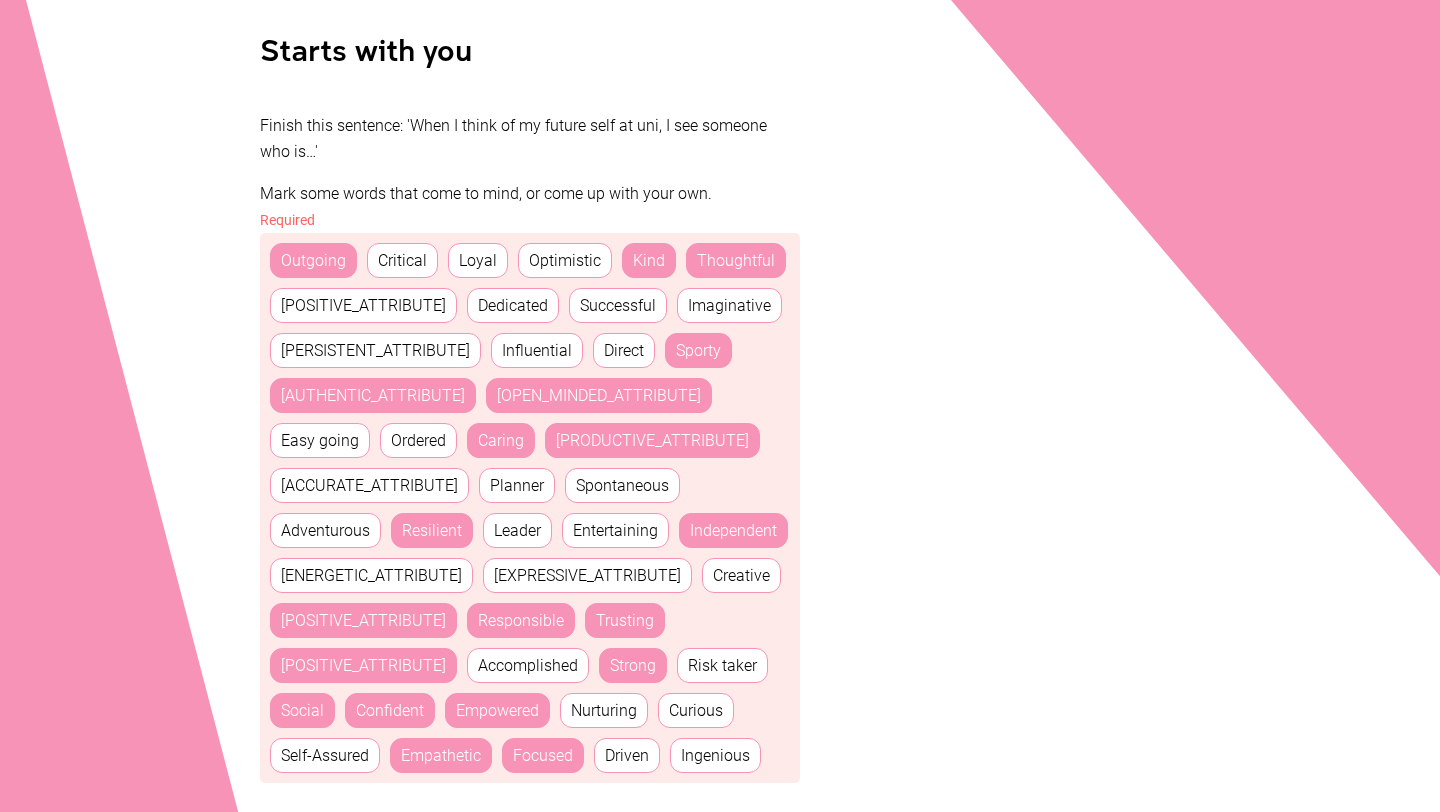 click on "Easy going" at bounding box center [320, 440] 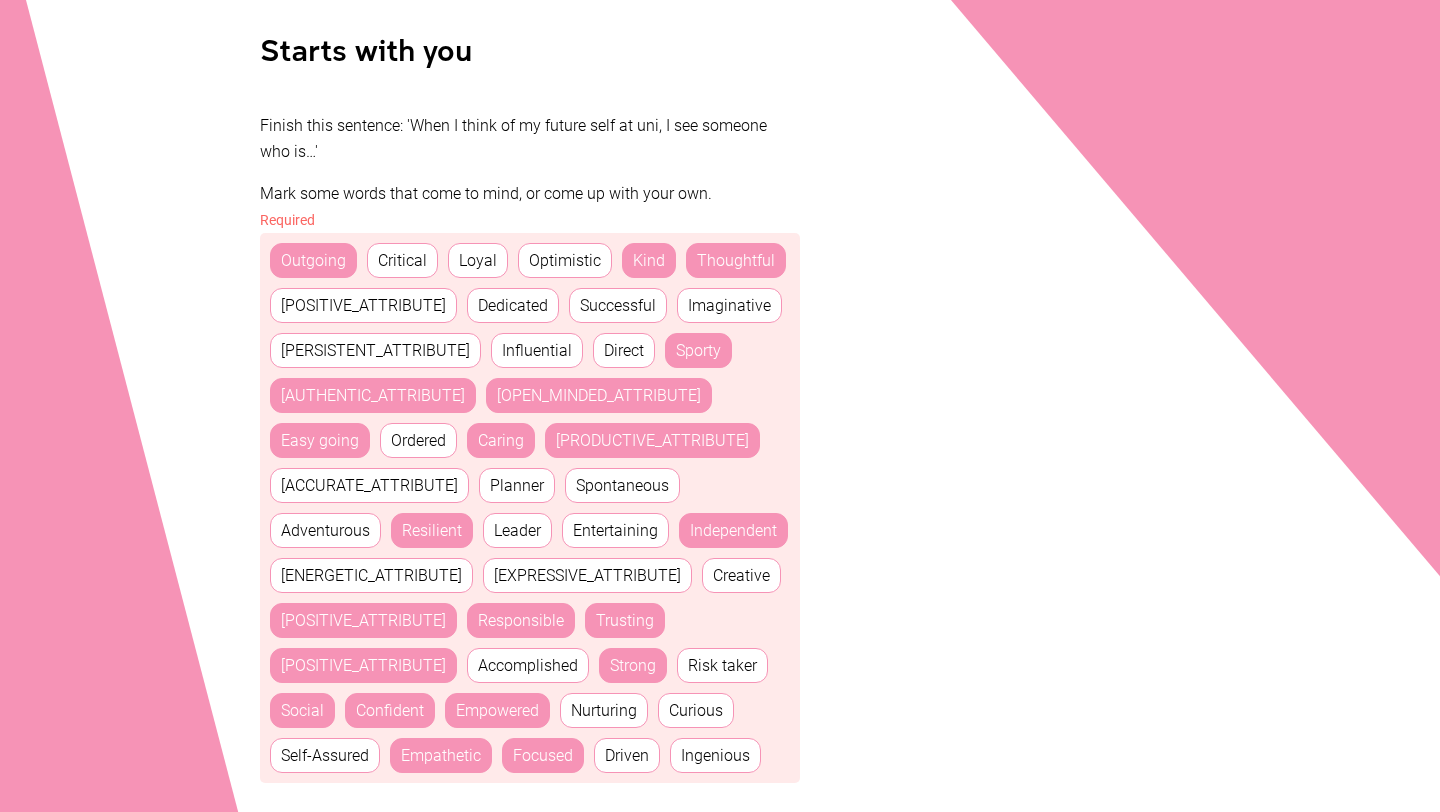click on "Easy going" at bounding box center (320, 440) 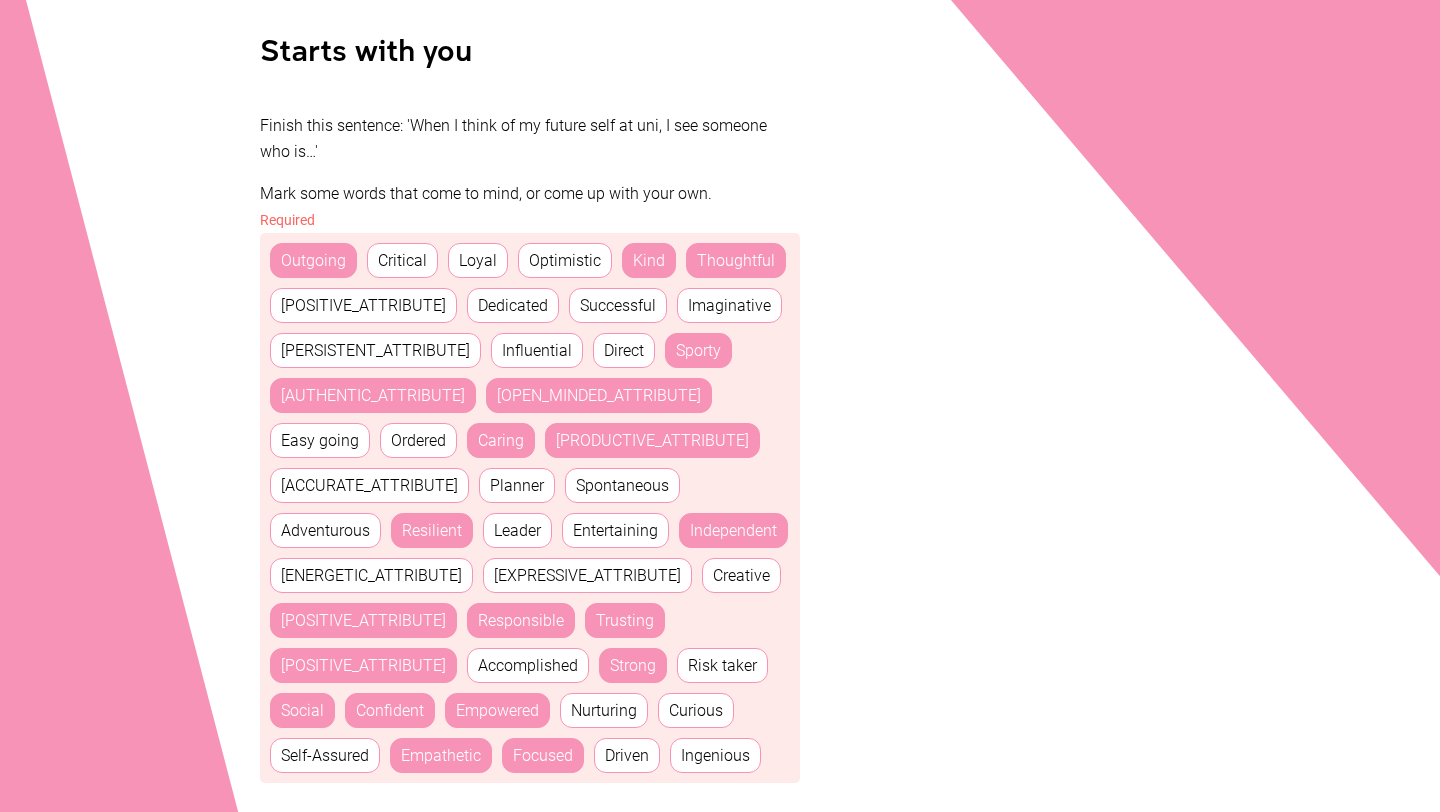 click on "Easy going" at bounding box center [320, 440] 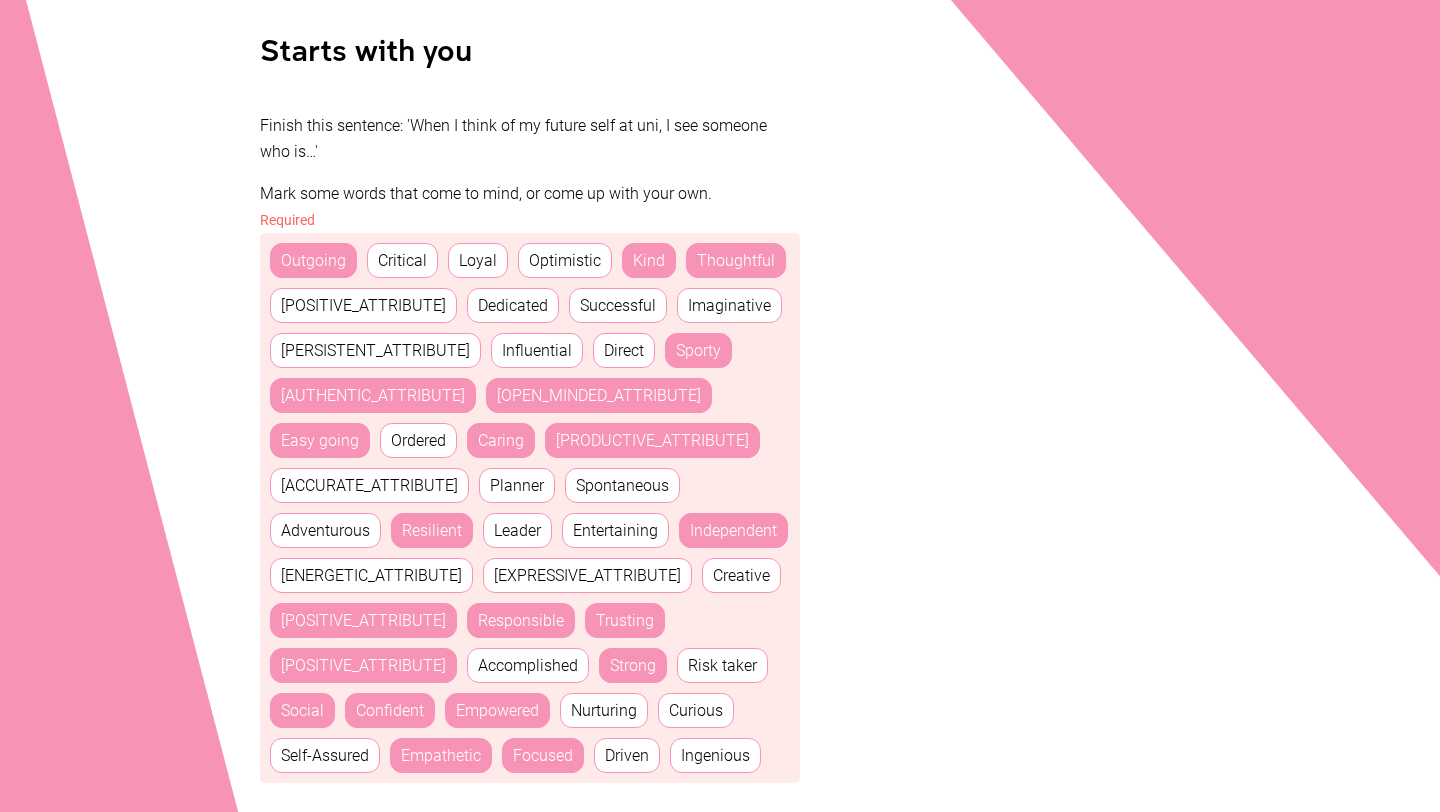 click on "Successful" at bounding box center (618, 305) 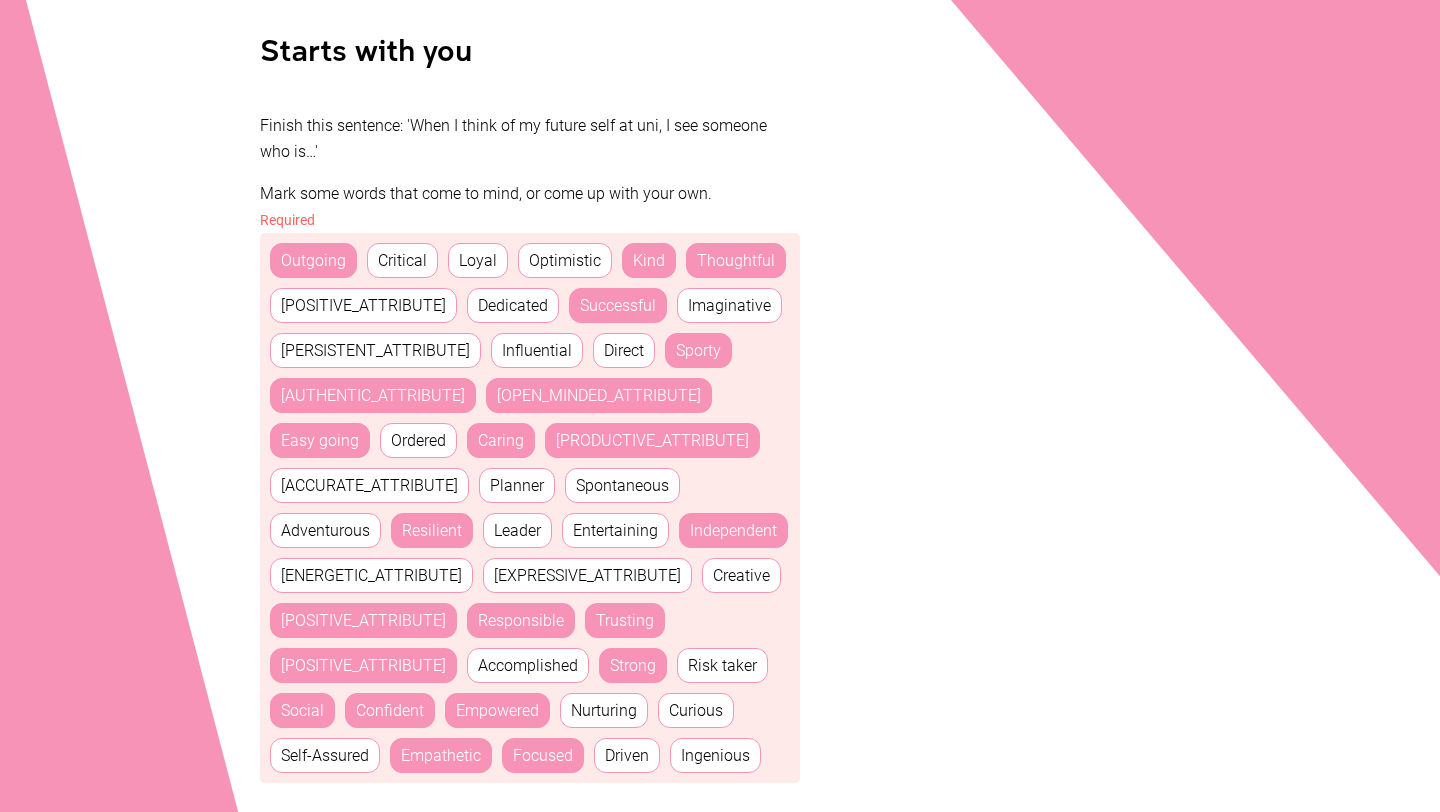 click on "[PERSISTENT_ATTRIBUTE]" at bounding box center (375, 350) 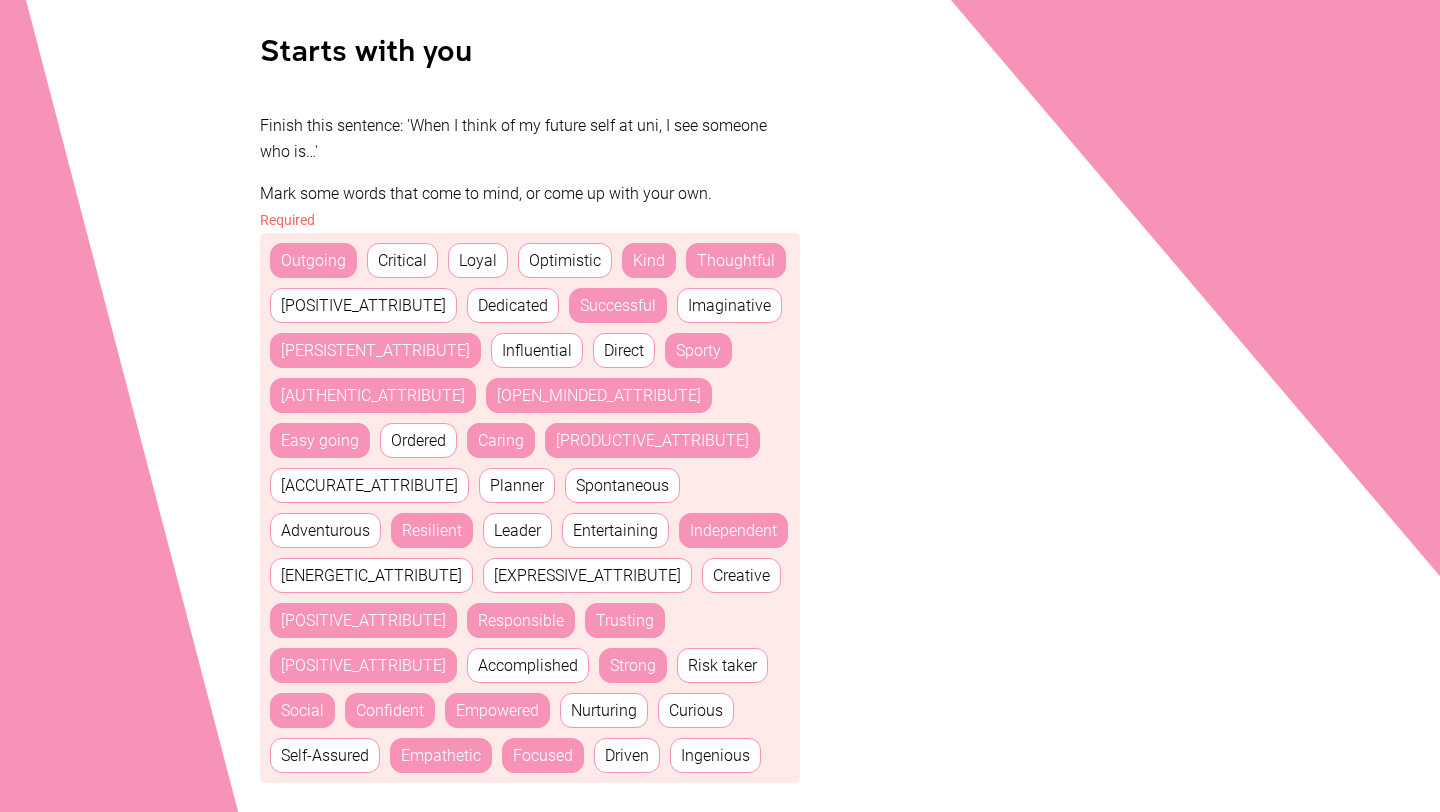 click on "[POSITIVE_ATTRIBUTE]" at bounding box center [363, 305] 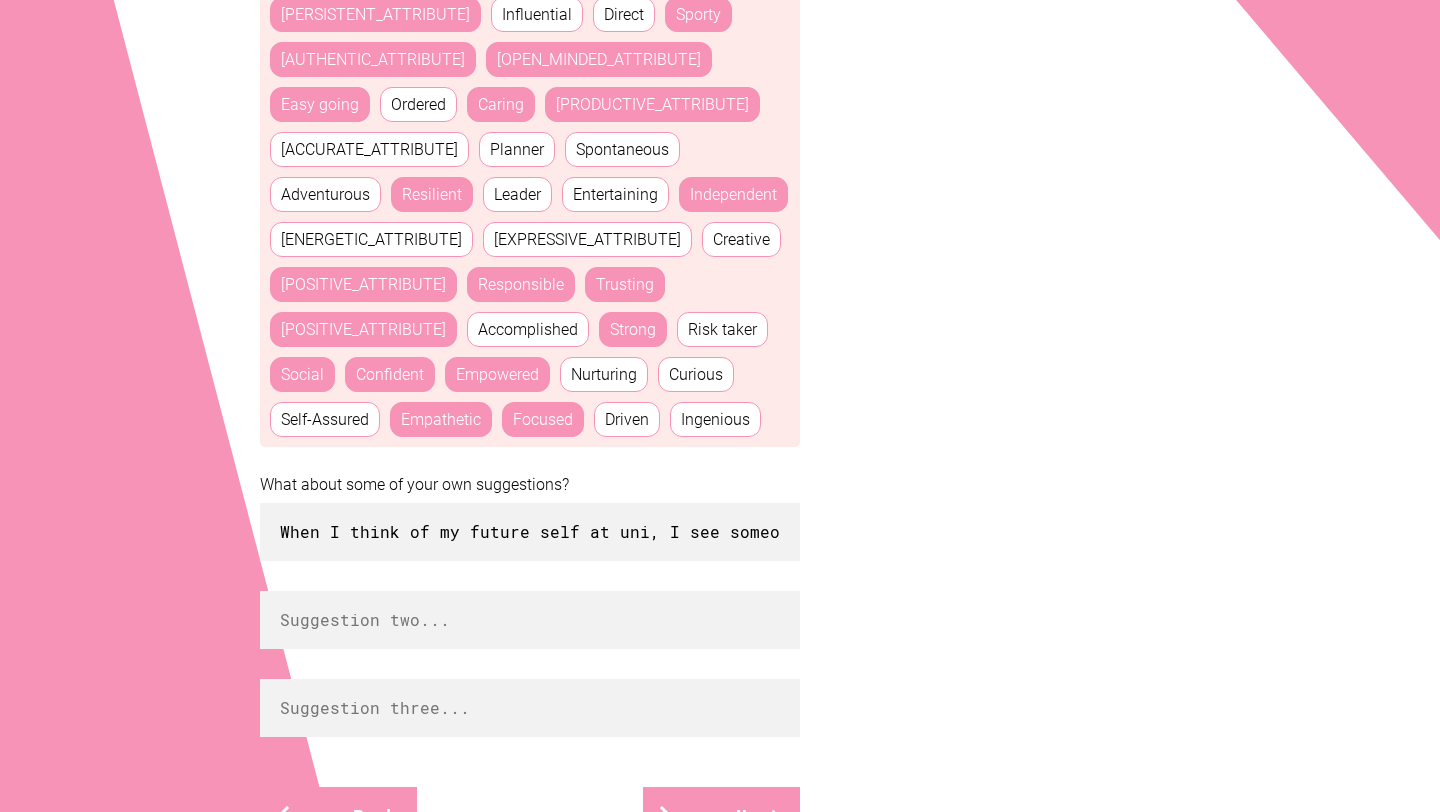 scroll, scrollTop: 1087, scrollLeft: 0, axis: vertical 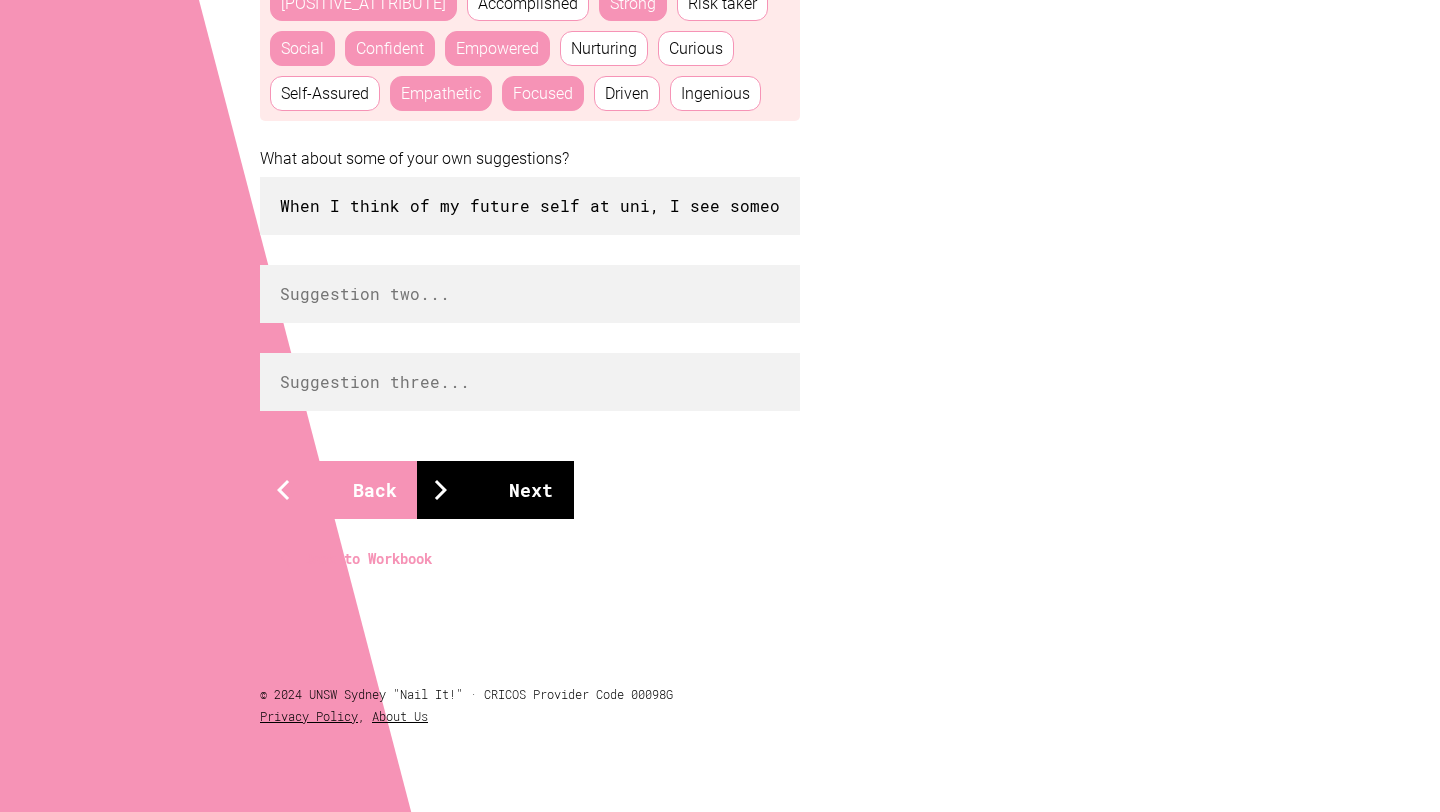 click on "Next" at bounding box center [495, 490] 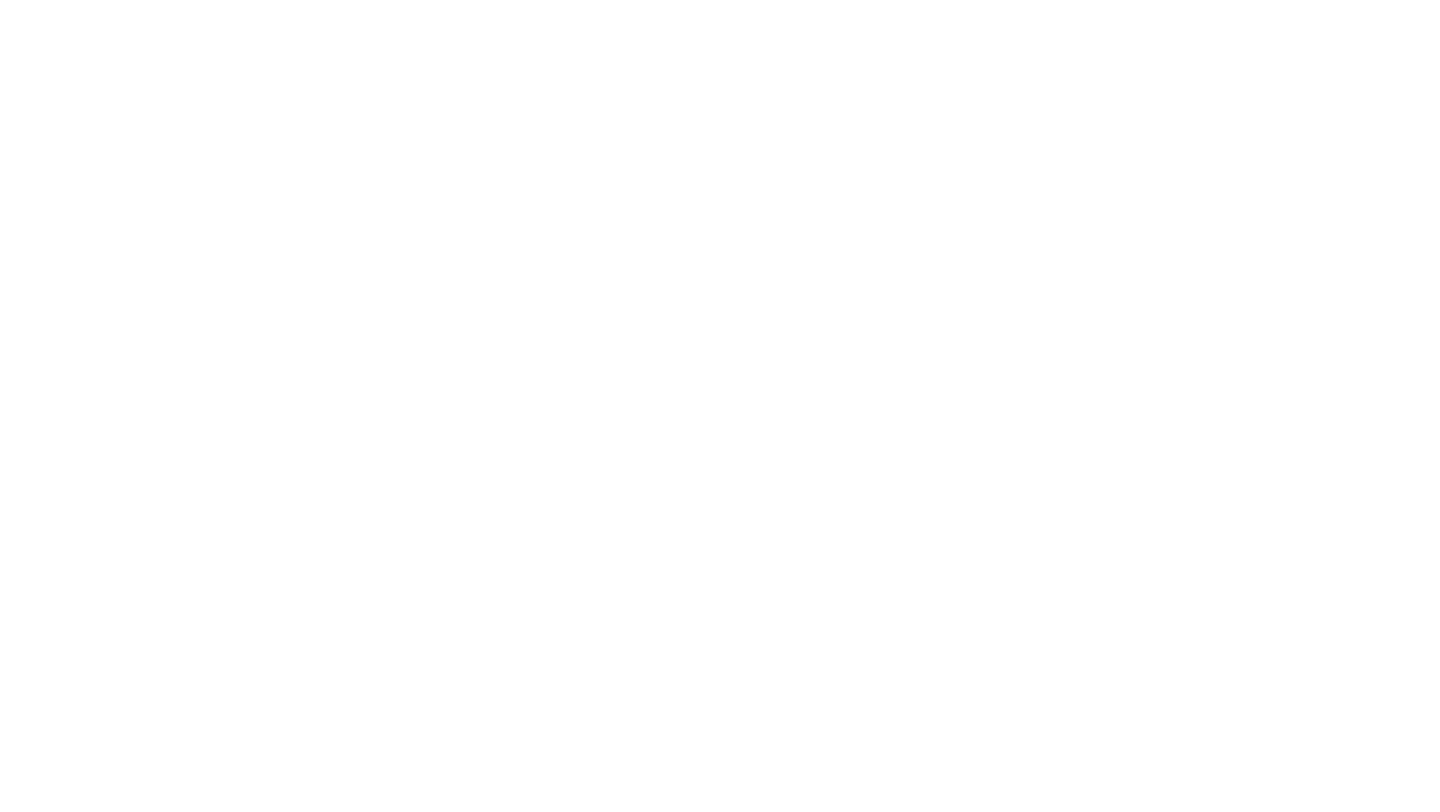 scroll, scrollTop: 1051, scrollLeft: 0, axis: vertical 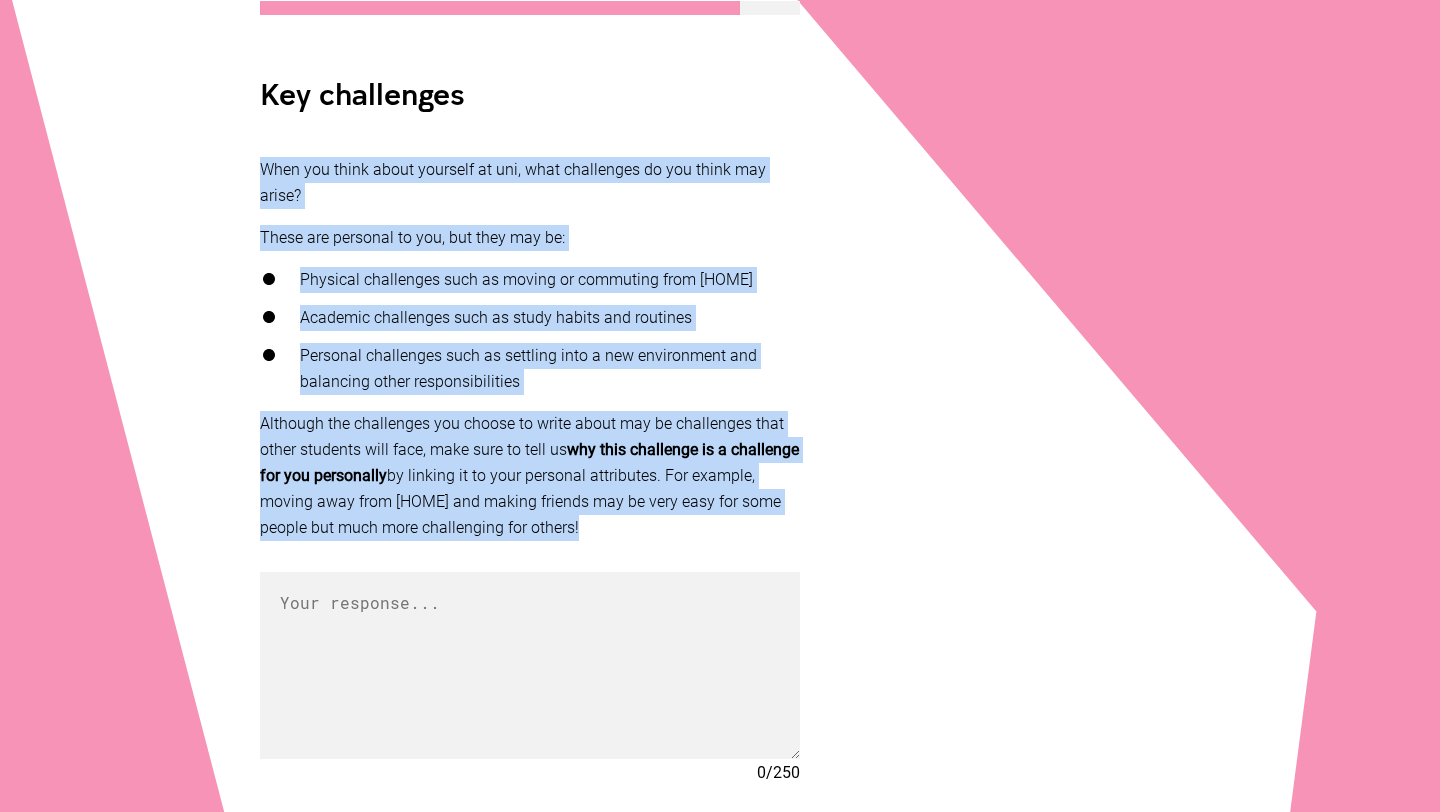 drag, startPoint x: 260, startPoint y: 166, endPoint x: 768, endPoint y: 554, distance: 639.22455 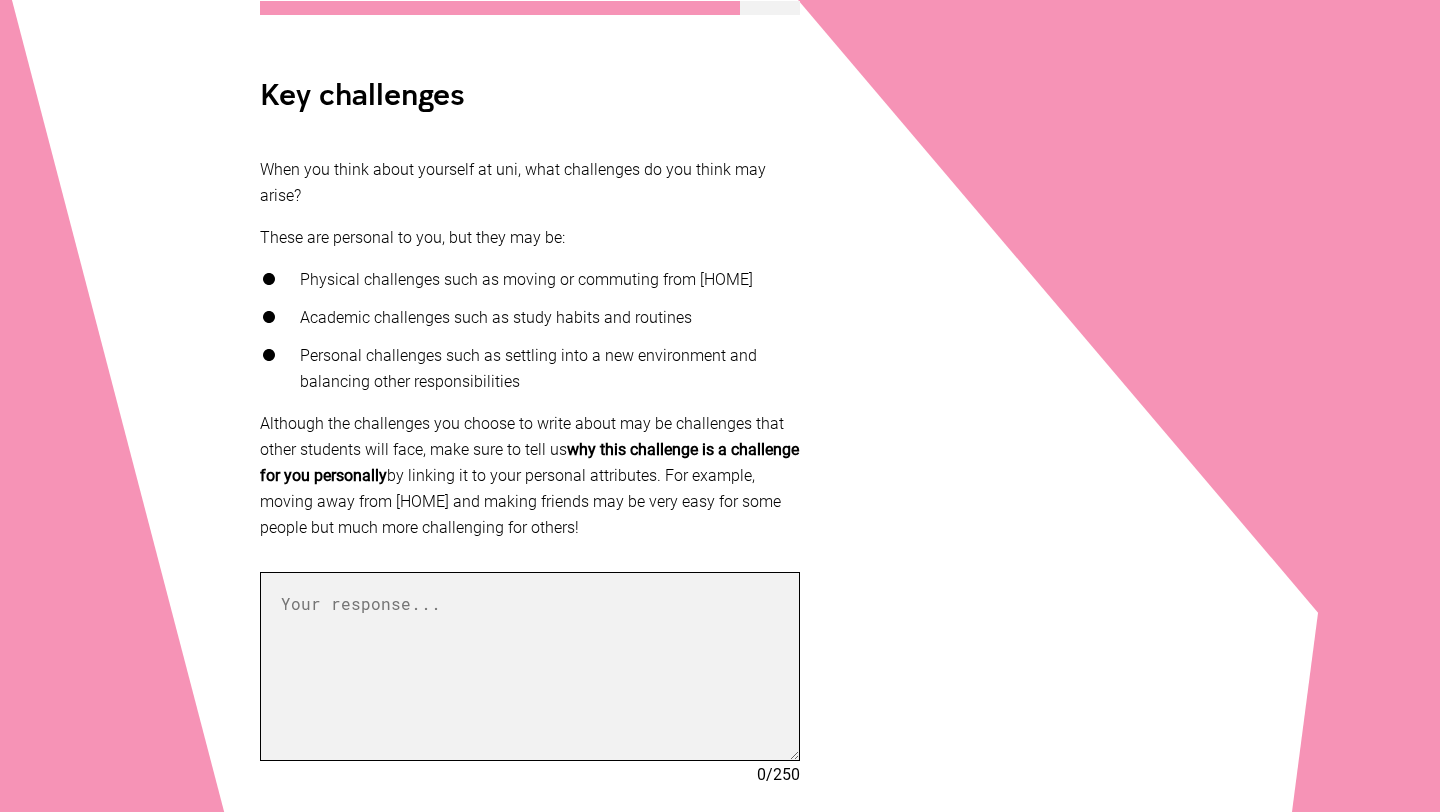 click at bounding box center (530, 666) 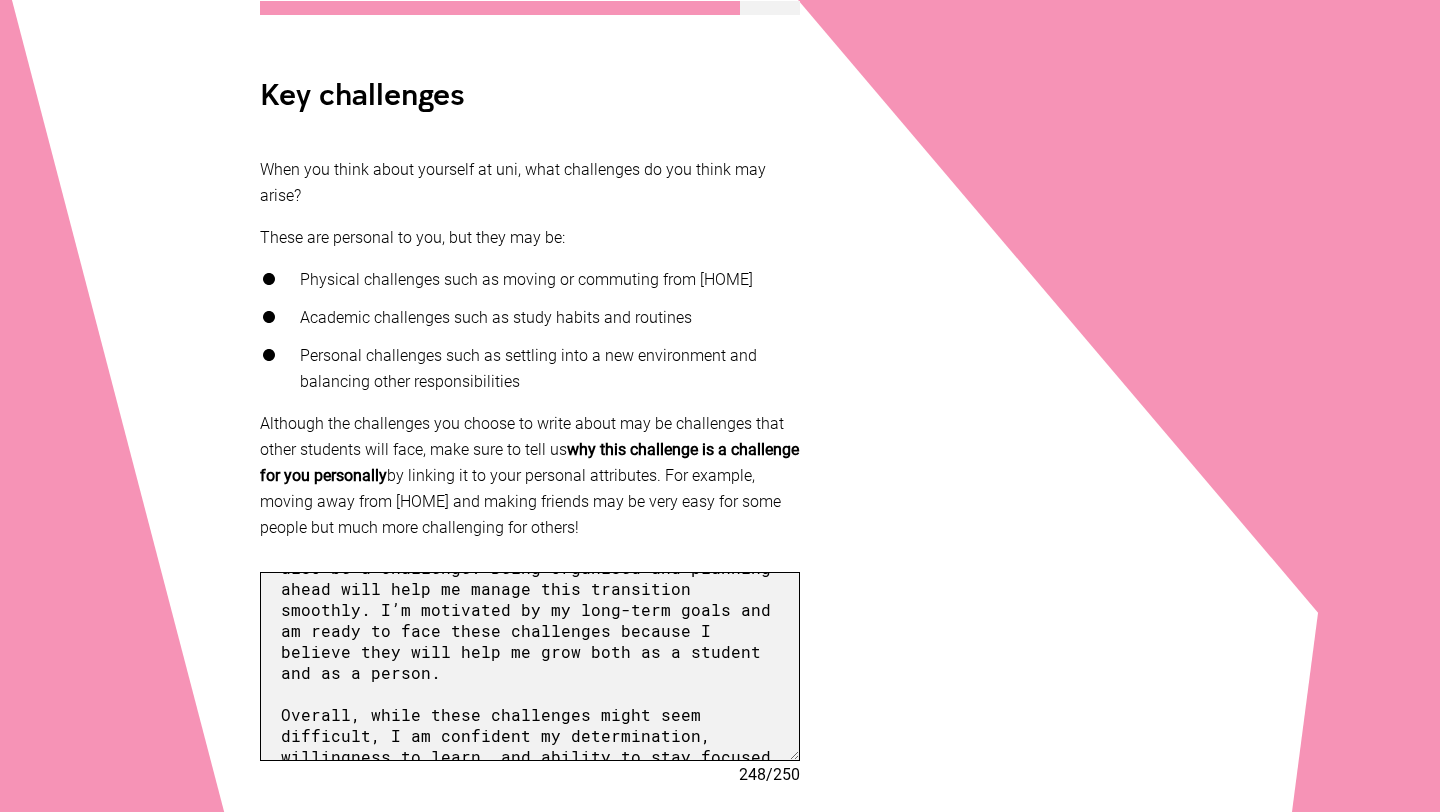 scroll, scrollTop: 602, scrollLeft: 0, axis: vertical 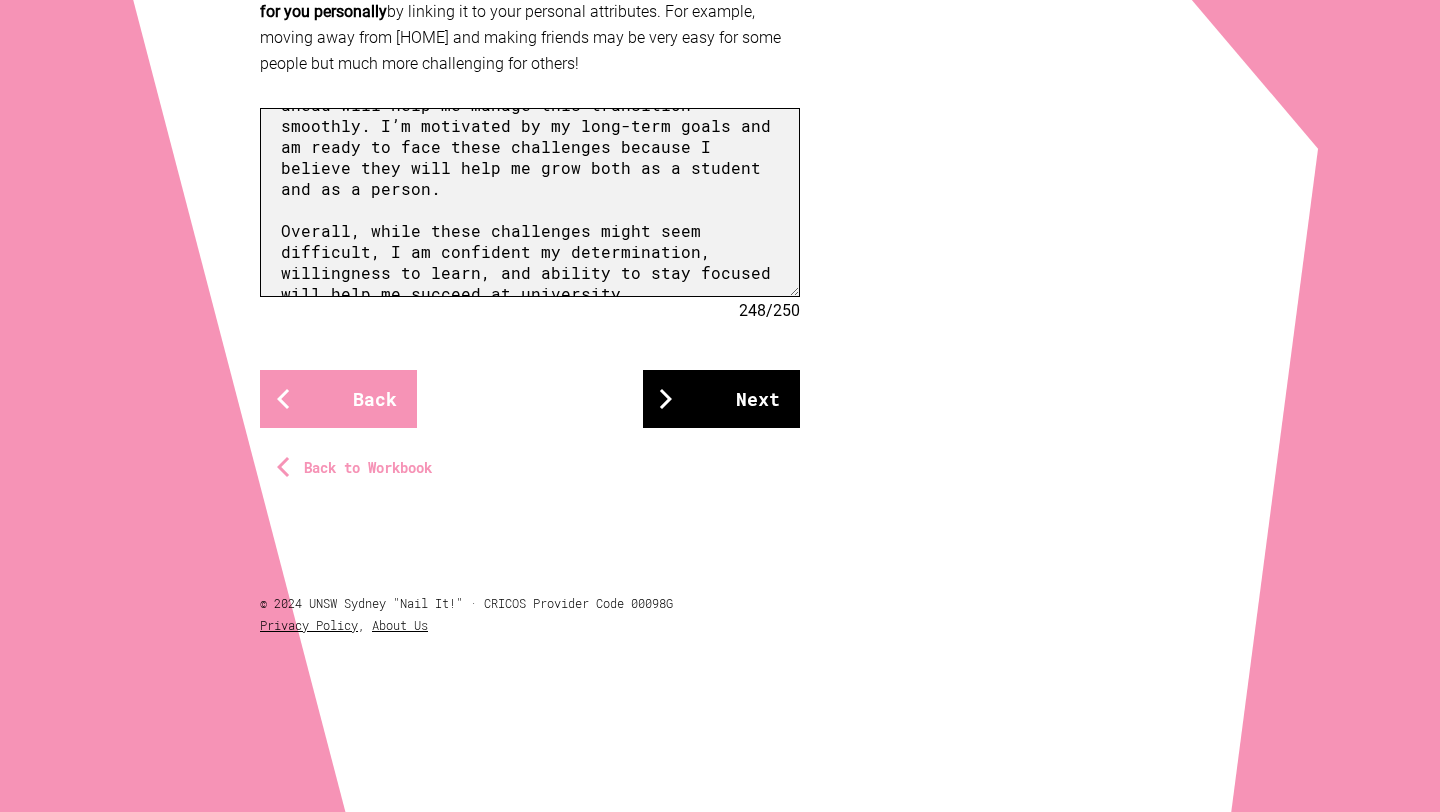 type on "When I think about myself at university, I know there will be challenges I’ll need to face and overcome. One challenge I expect is managing my time effectively to balance academic workload with personal commitments. I tend to be very dedicated to my responsibilities, which is a strength, but it can also make me feel overwhelmed if I don’t organise my time well. Developing strong study habits and routines will be essential for me to stay on top of assignments and prepare for exams while still having time to relax and recharge.
Another challenge I anticipate is adjusting to a new environment, especially being away from home for the first time. I’m naturally a bit reserved, so making new friends and building a support network might take extra effort. However, I see this as an opportunity to develop my confidence and communication skills. I am determined to push myself outside of my comfort zone because I know that building connections will be important for both my personal wellbeing and success at university..." 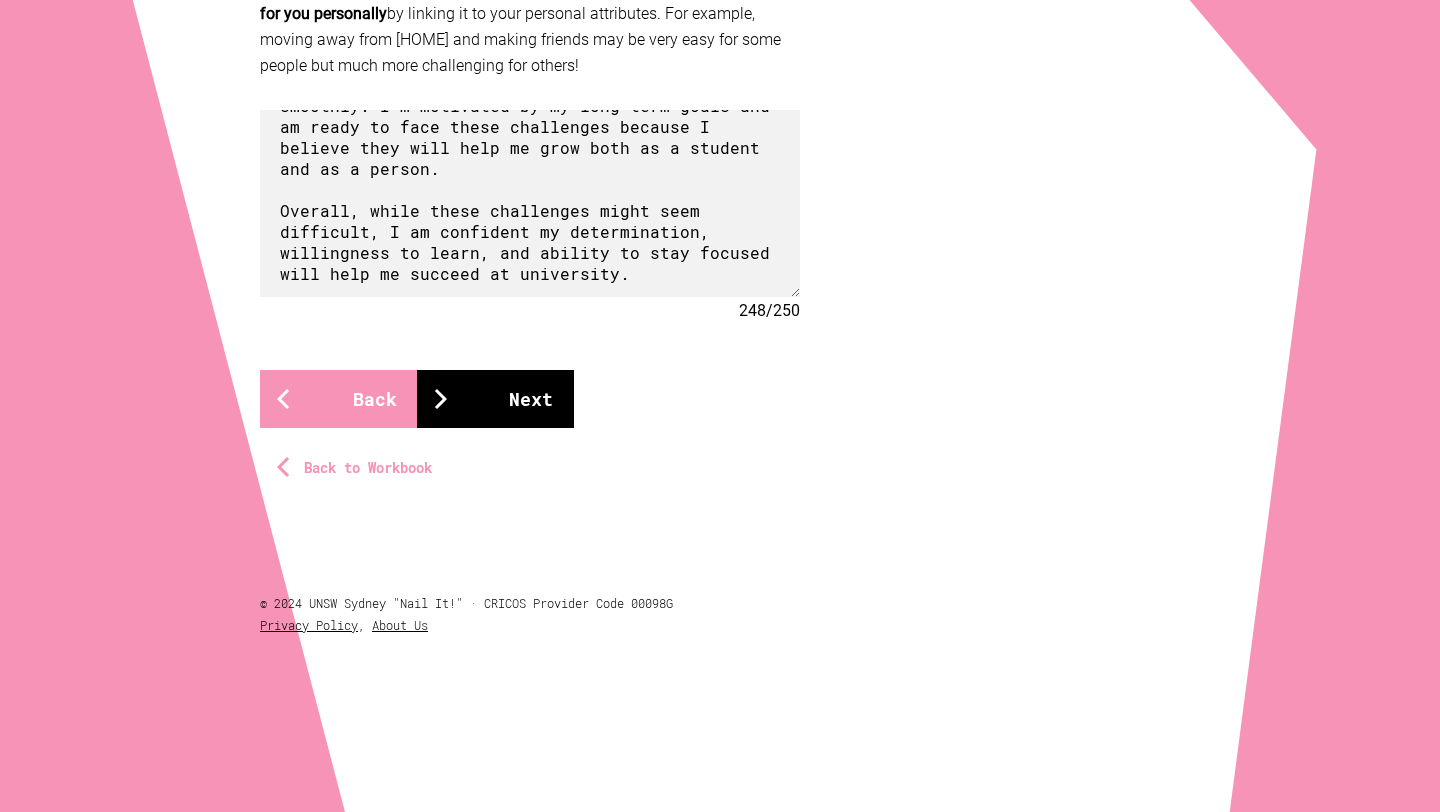 scroll, scrollTop: 846, scrollLeft: 0, axis: vertical 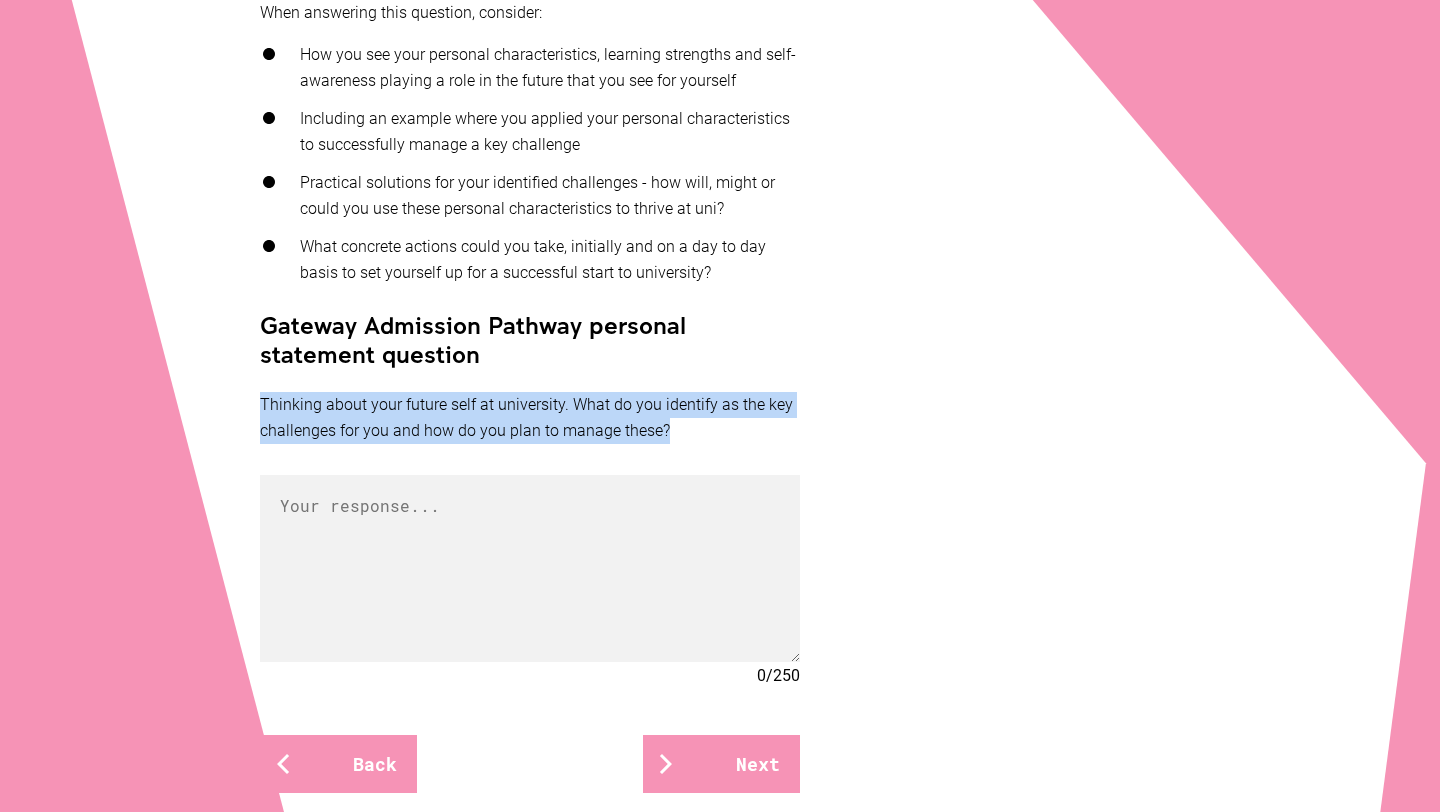 drag, startPoint x: 259, startPoint y: 398, endPoint x: 728, endPoint y: 425, distance: 469.77655 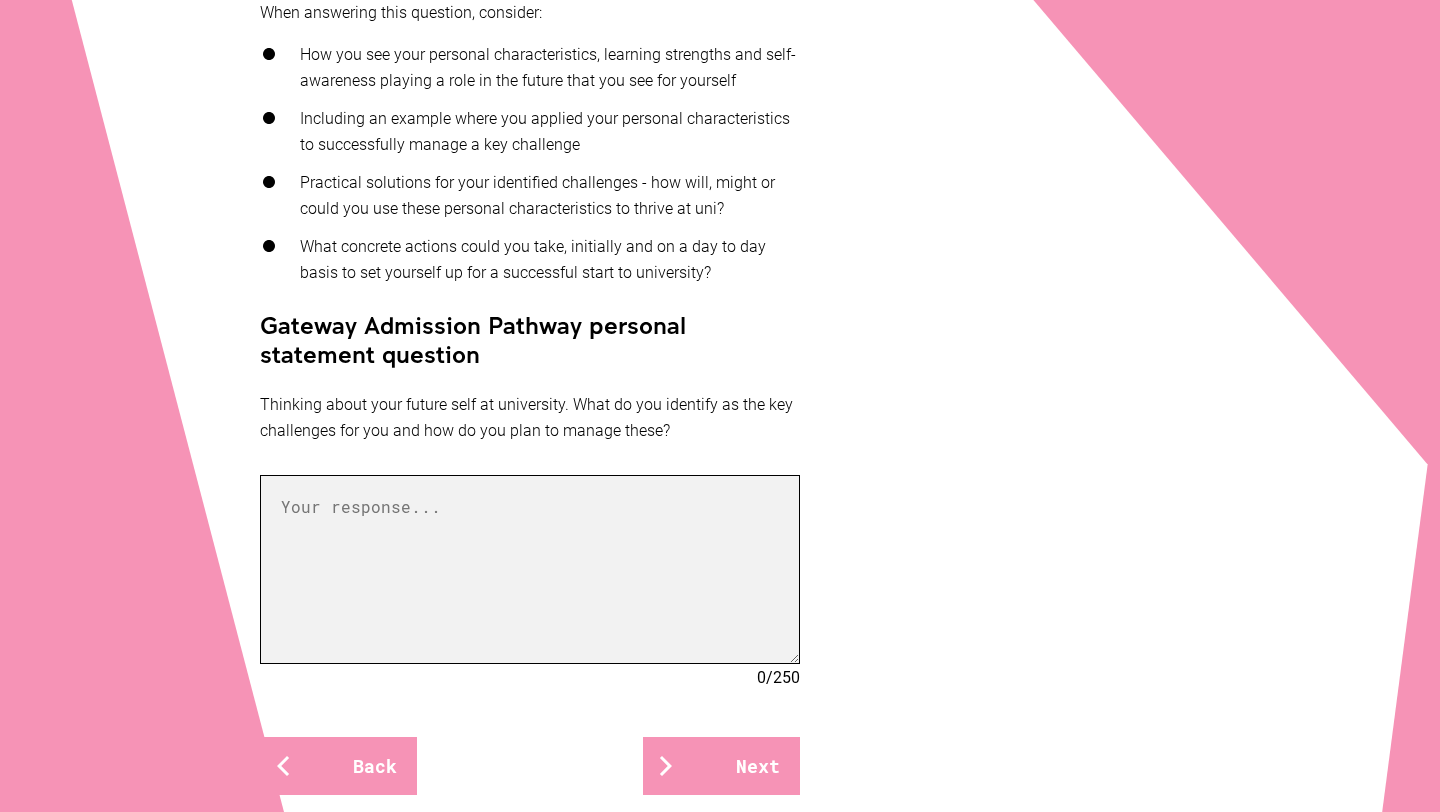 click at bounding box center (530, 569) 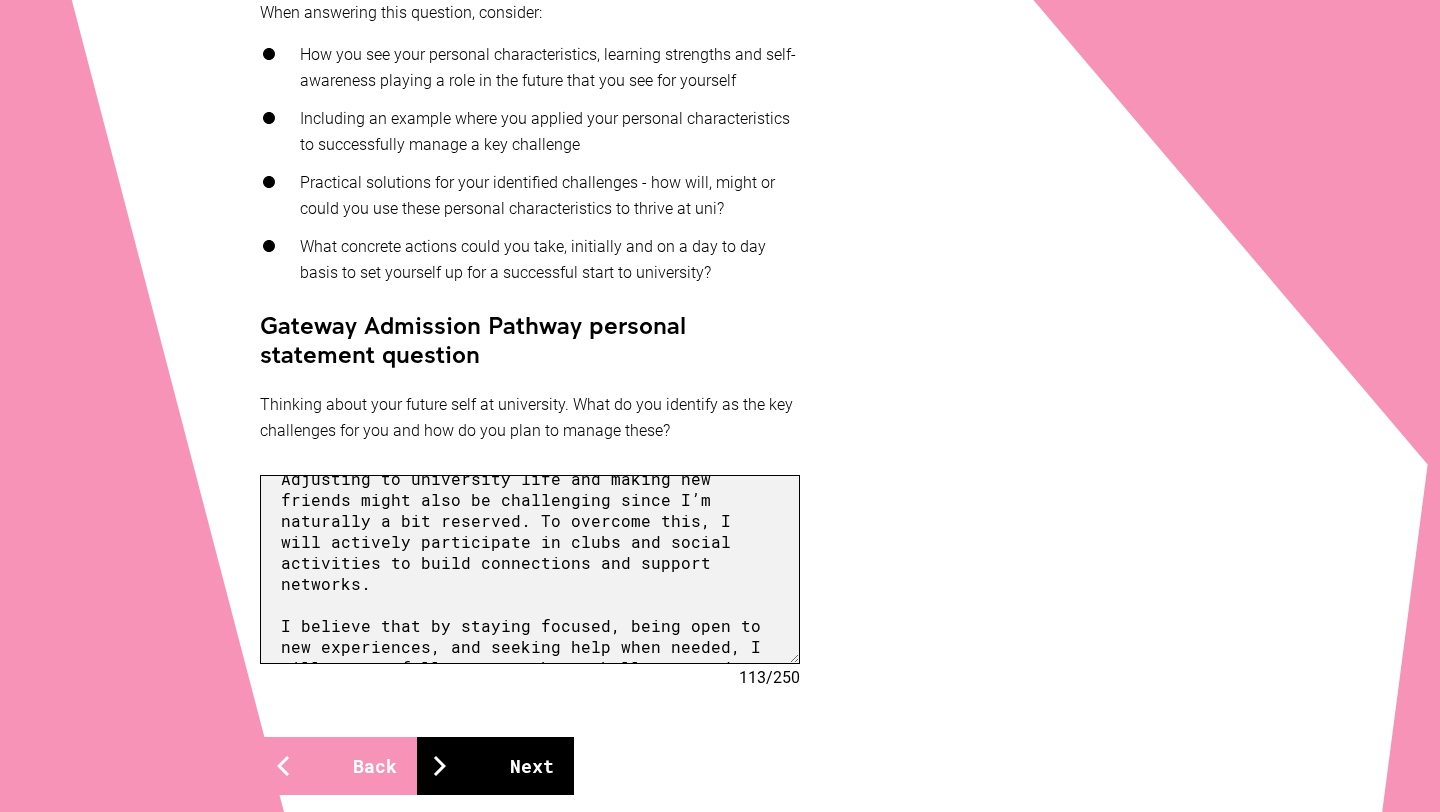 type on "Thinking about my future self at university, I identify managing my time and adjusting to a new environment as key challenges. Balancing study, social life, and personal commitments will require good organisation and discipline. To manage this, I plan to create a clear schedule, set realistic goals, and prioritise tasks to stay on track.
Adjusting to university life and making new friends might also be challenging since I’m naturally a bit reserved. To overcome this, I will actively participate in clubs and social activities to build connections and support networks.
I believe that by staying focused, being open to new experiences, and seeking help when needed, I will successfully manage these challenges and thrive at university." 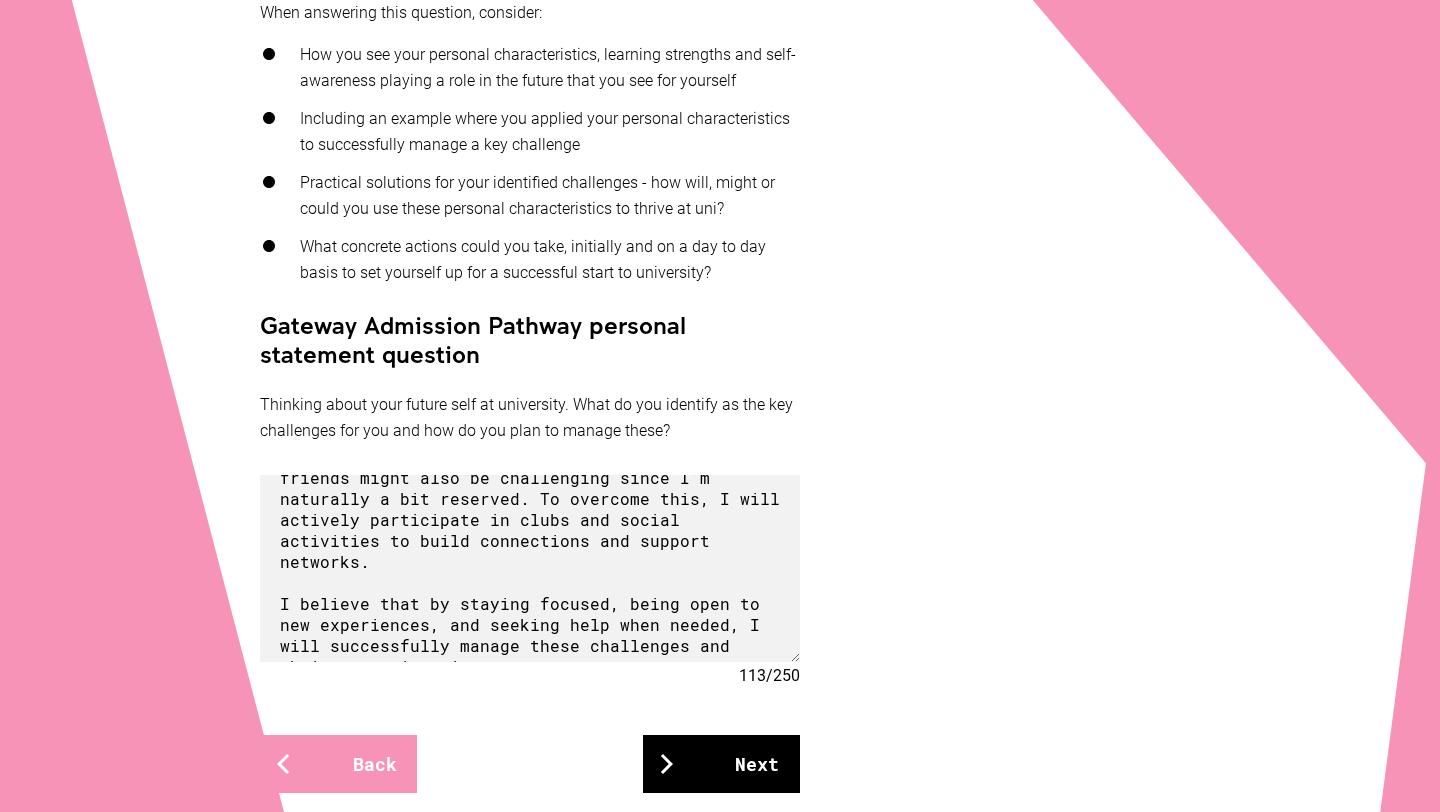 click on "Next" at bounding box center (721, 764) 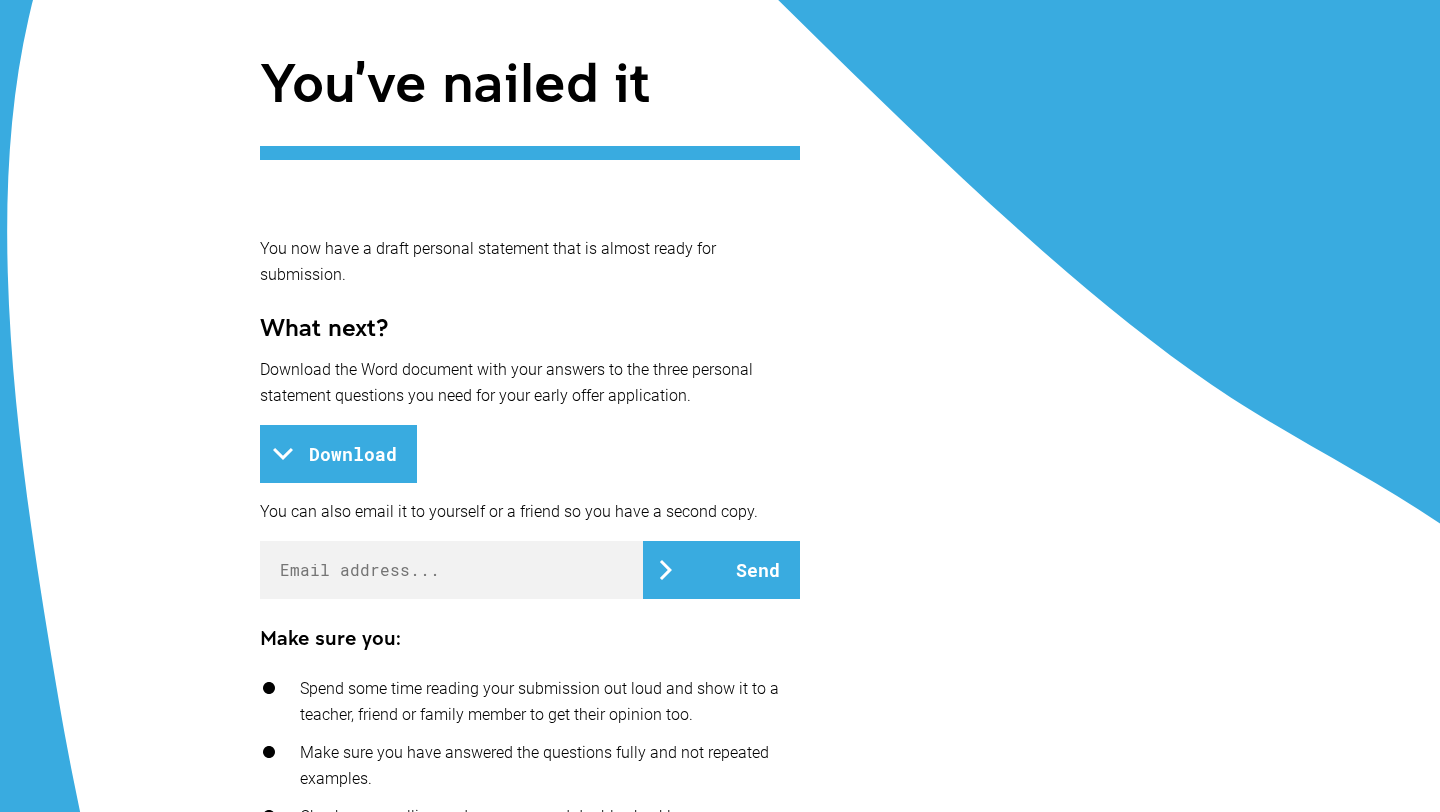scroll, scrollTop: 288, scrollLeft: 0, axis: vertical 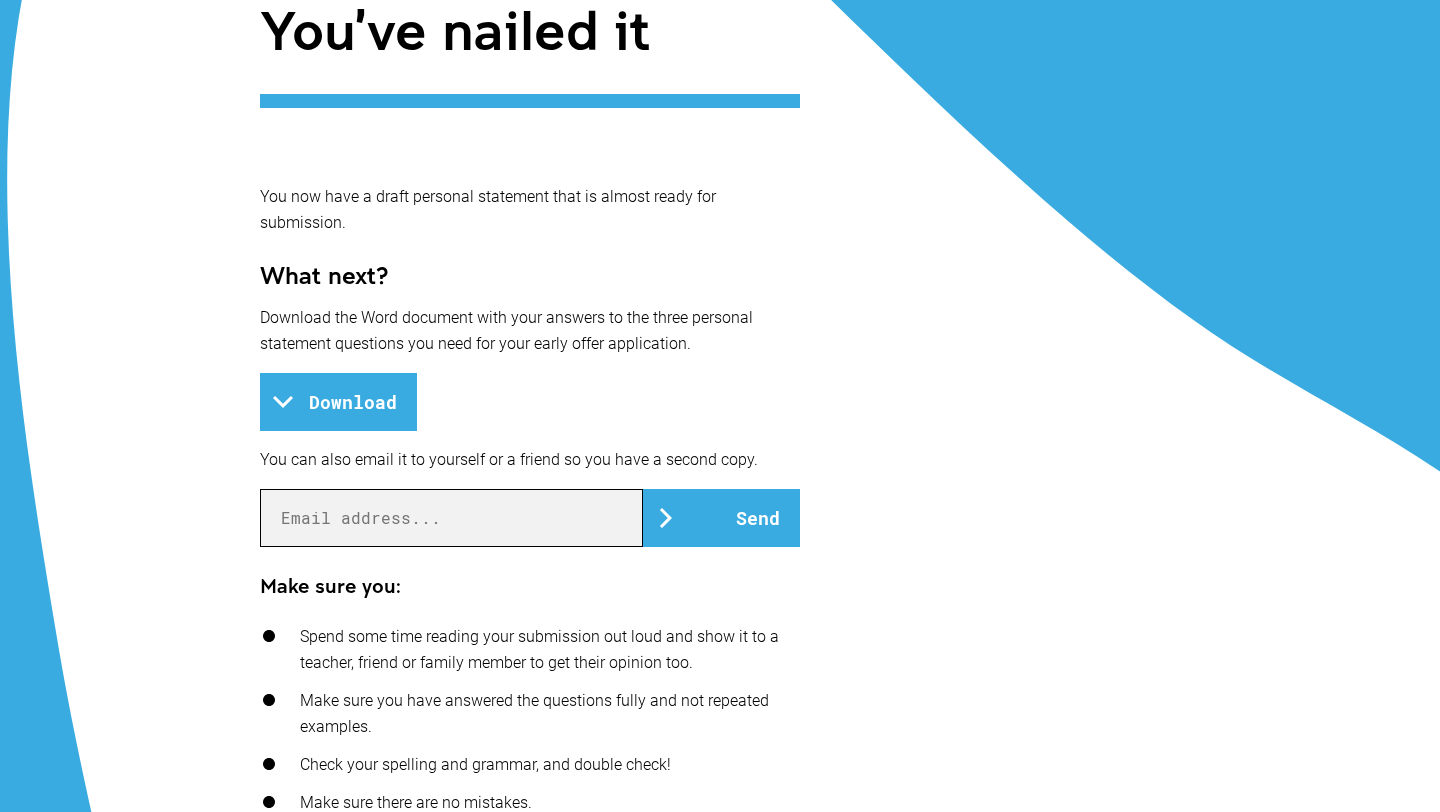 click at bounding box center [451, 518] 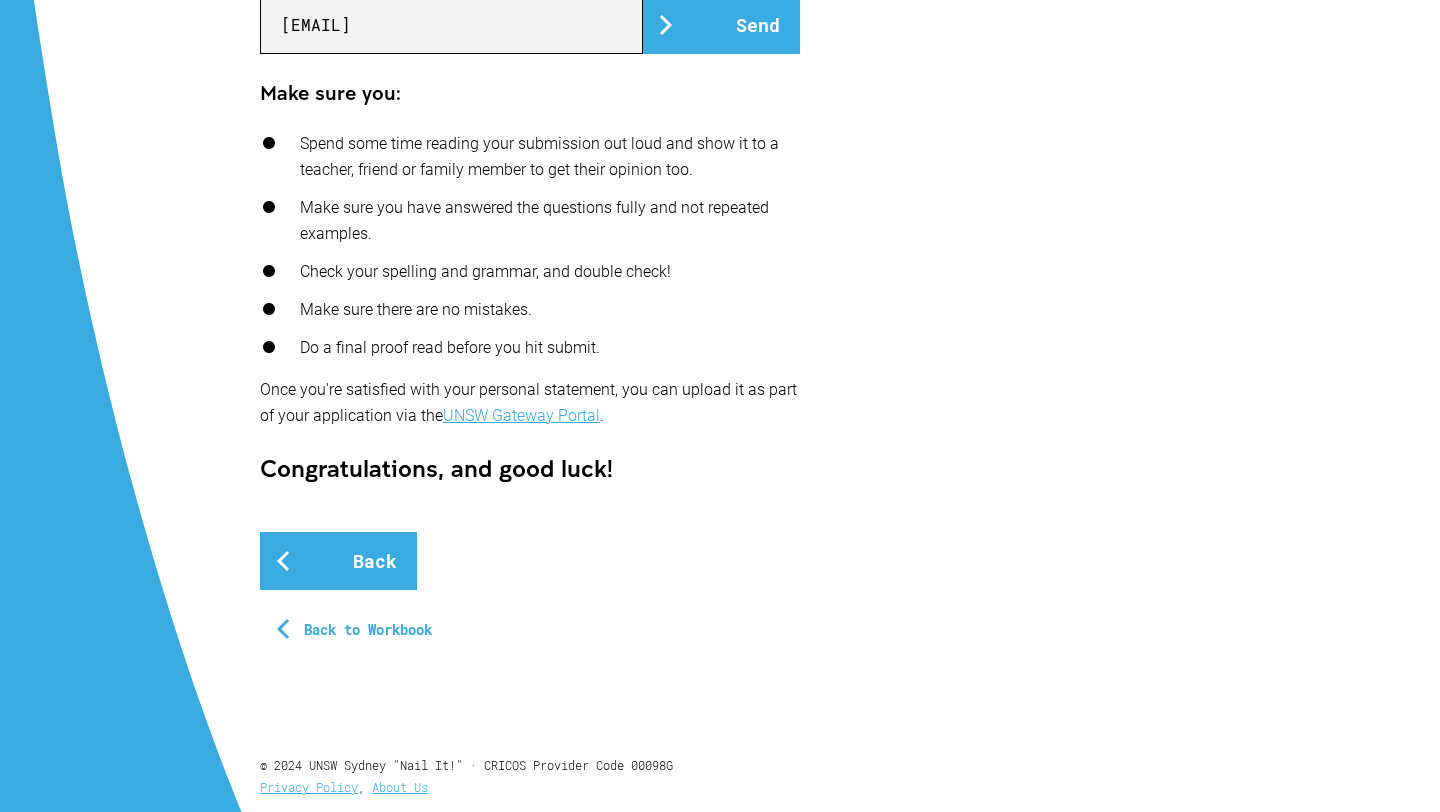 scroll, scrollTop: 714, scrollLeft: 0, axis: vertical 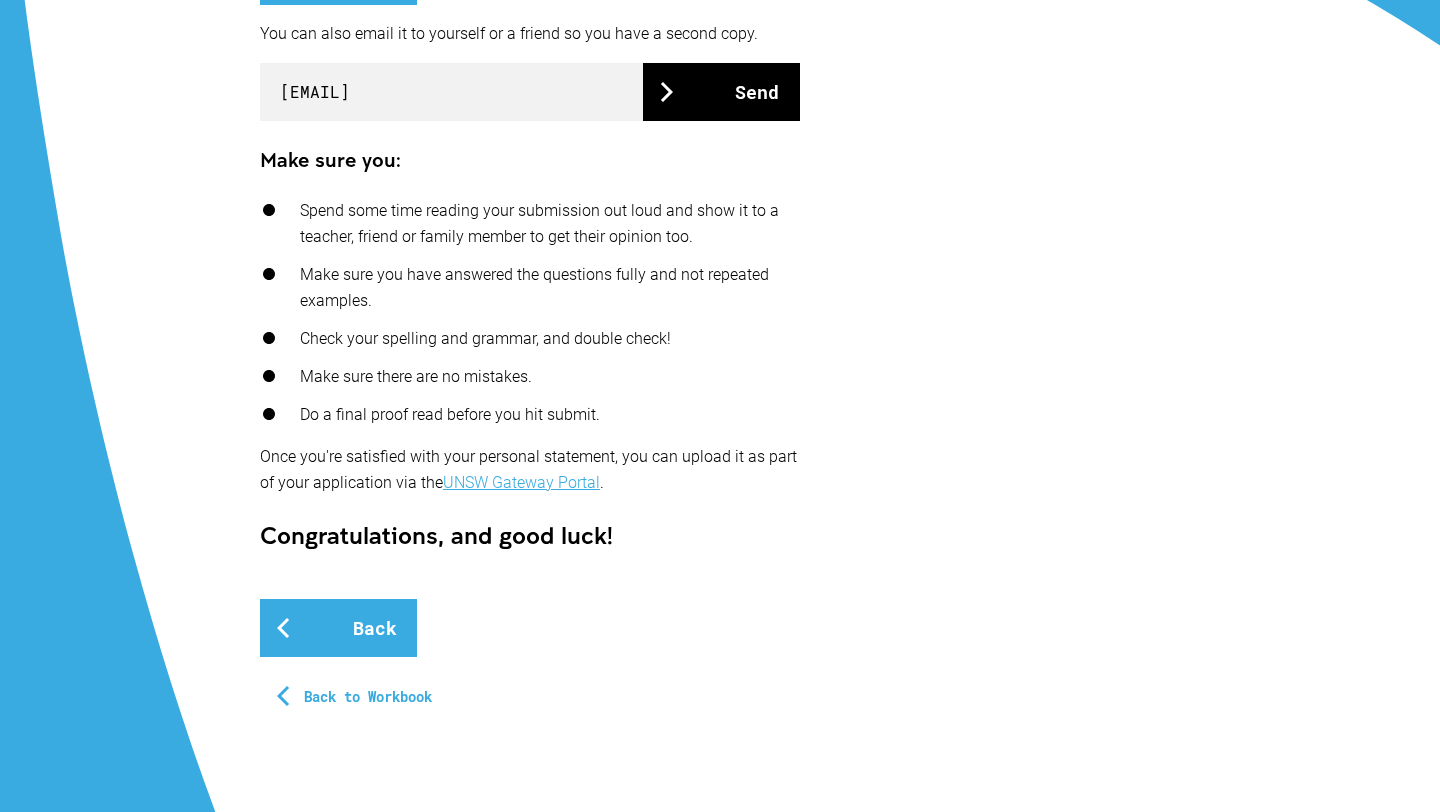 click on "Send" at bounding box center [721, 92] 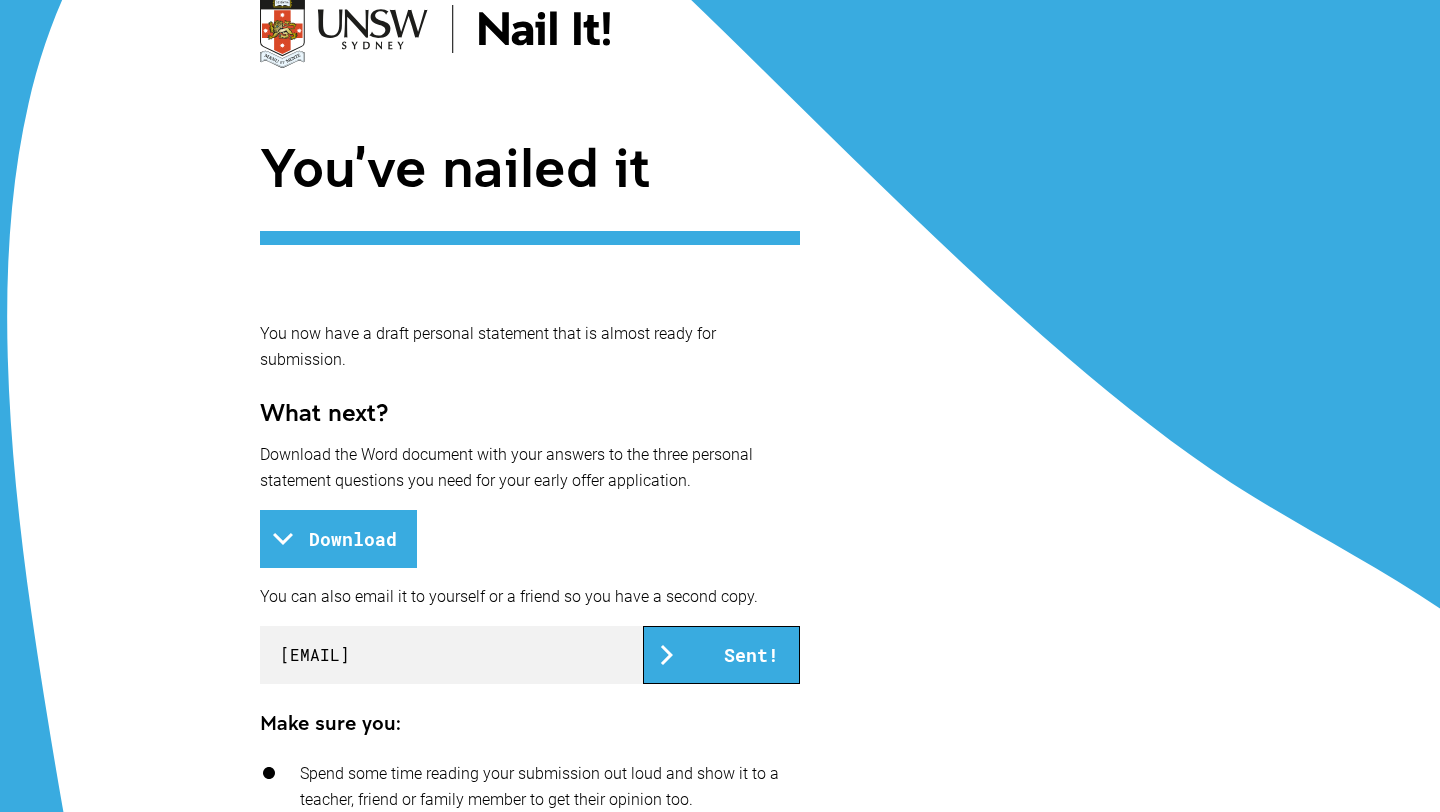 scroll, scrollTop: 152, scrollLeft: 0, axis: vertical 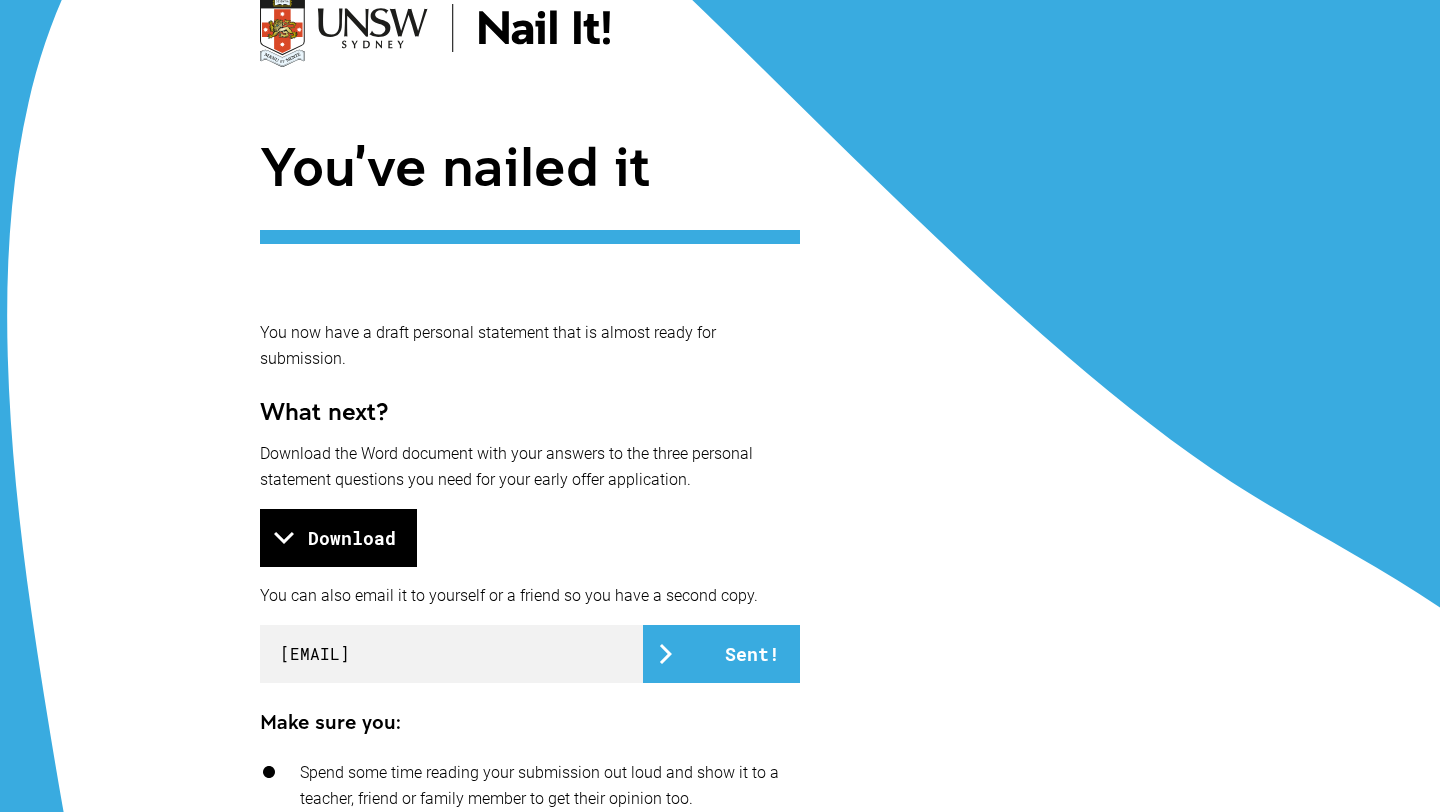 click on "Download" at bounding box center [338, 538] 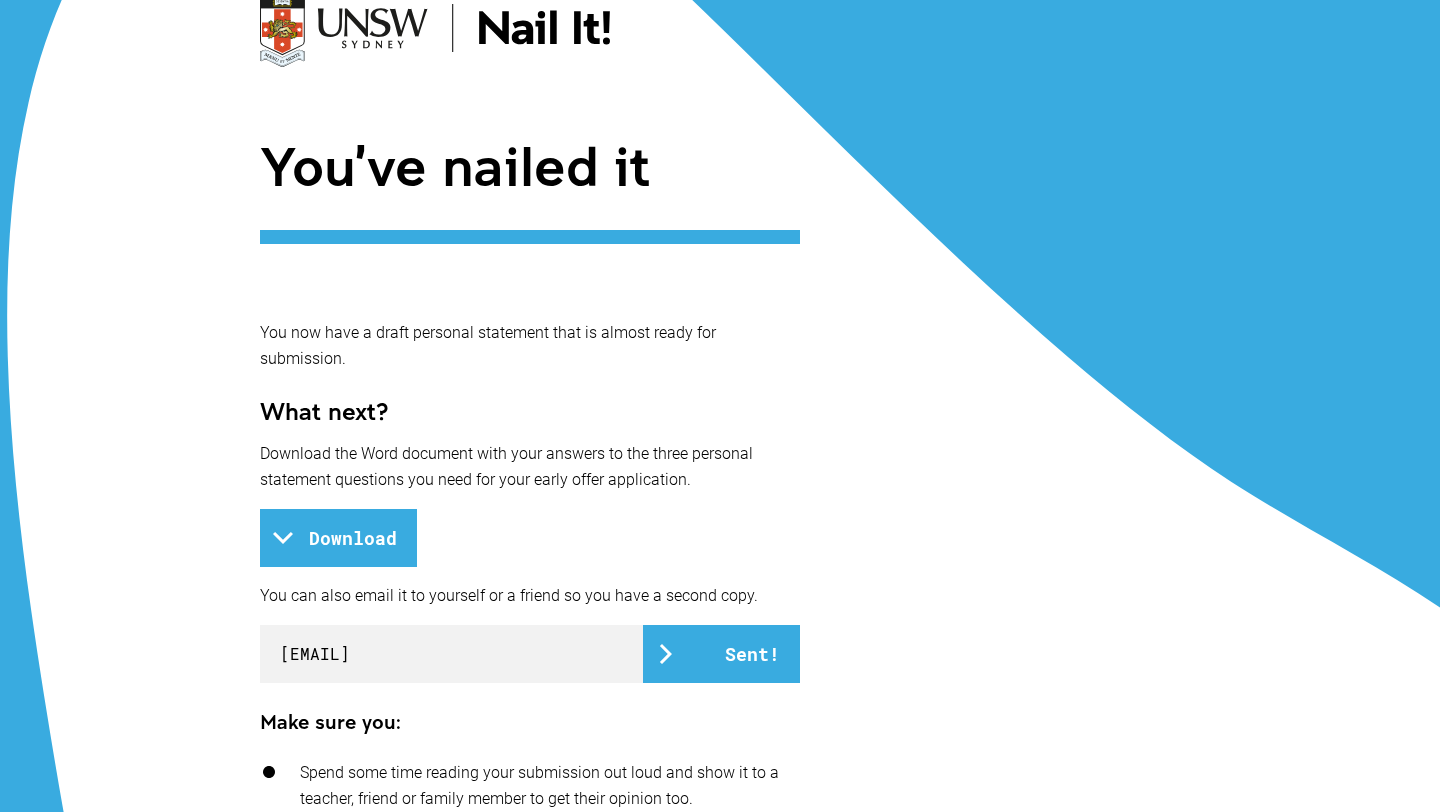 click on "You've nailed it You now have a draft personal statement that is almost ready for submission. What next? Download the Word document with your answers to the three personal statement questions you need for your early offer application. Download You can also email it to yourself or a friend so you have a second copy. [EMAIL] Sent! Make sure you: Spend some time reading your submission out loud and show it to a teacher, friend or family member to get their opinion too. Make sure you have answered the questions fully and not repeated examples. Check your spelling and grammar, and double check! Make sure there are no mistakes. Do a final proof read before you hit submit. Once you're satisfied with your personal statement, you can upload it as part of your application via the UNSW Gateway Portal . Congratulations, and good luck! Back Back to Workbook © 2024 UNSW Sydney "Nail It!" · CRICOS Provider Code 00098G Privacy Policy , About Us" at bounding box center [720, 725] 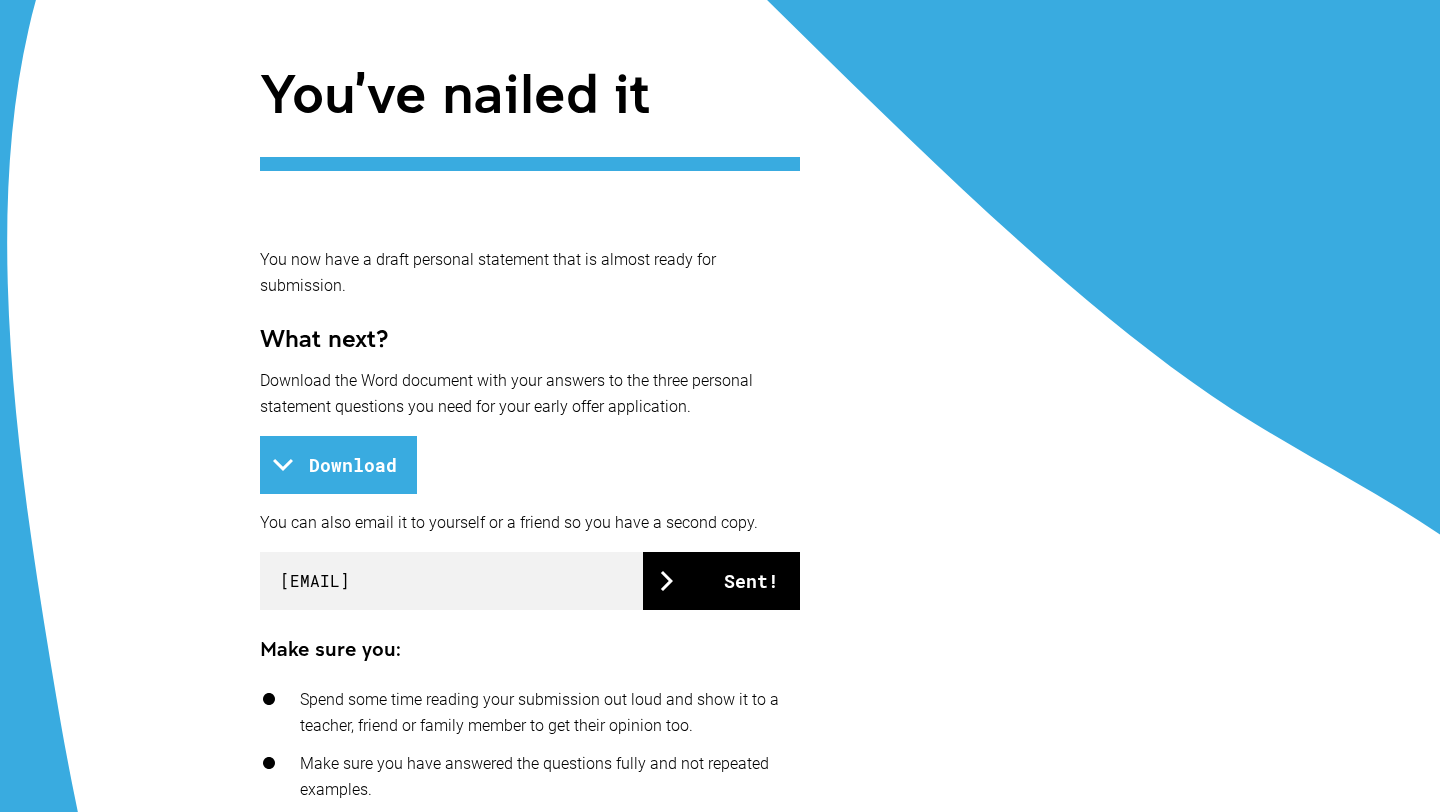 click on "Sent!" at bounding box center [721, 581] 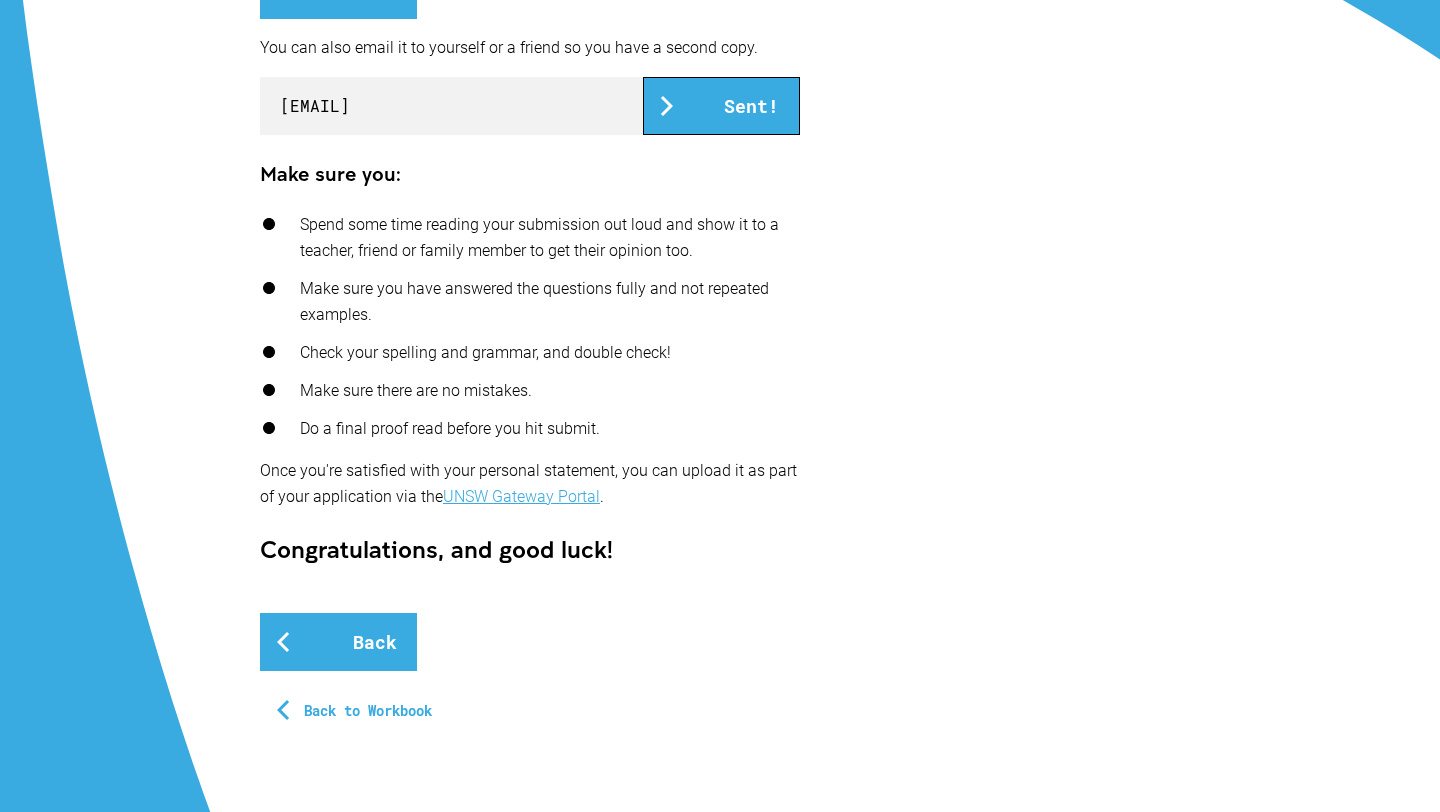 scroll, scrollTop: 681, scrollLeft: 0, axis: vertical 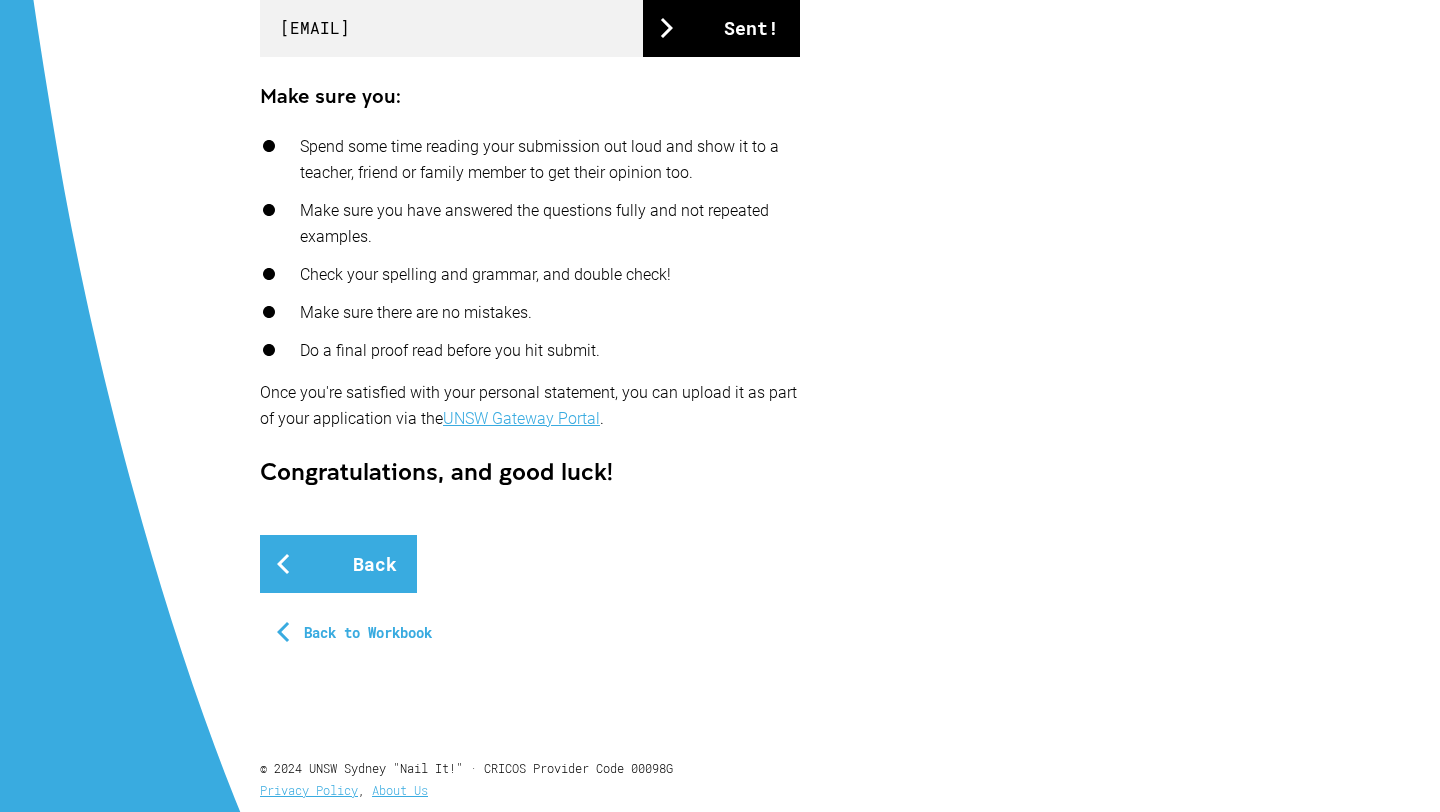click on "Sent!" at bounding box center [721, 28] 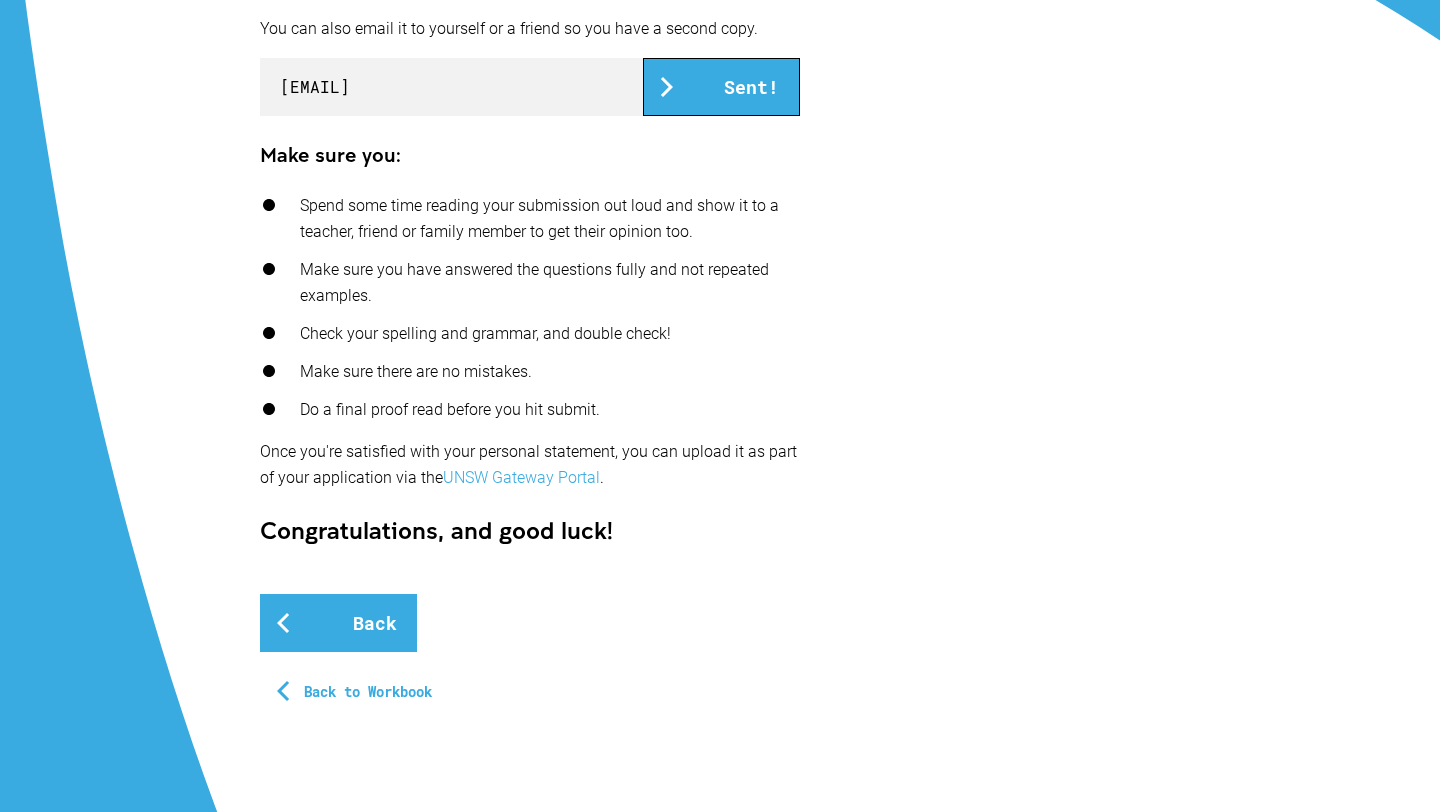 scroll, scrollTop: 718, scrollLeft: 0, axis: vertical 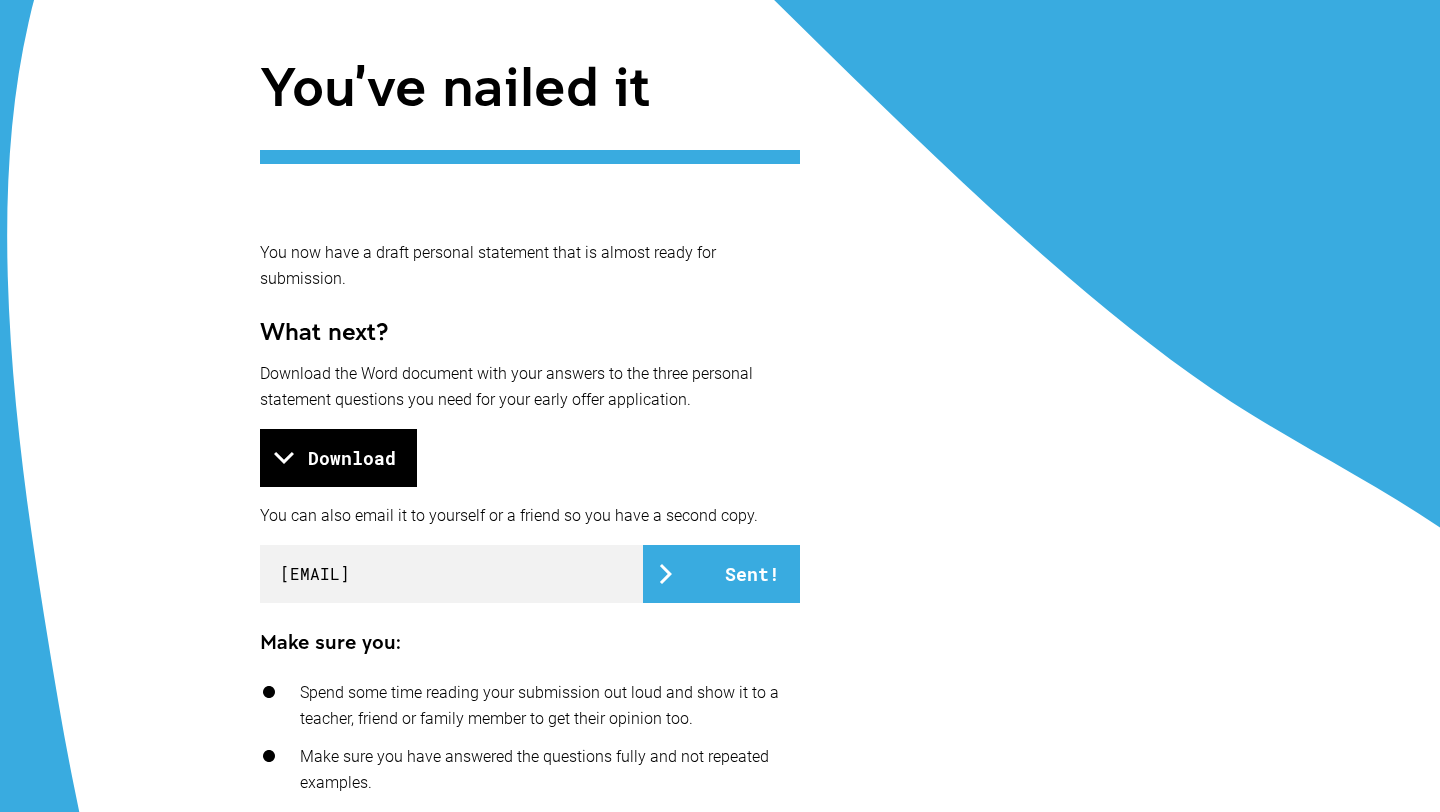 click on "Download" at bounding box center [338, 458] 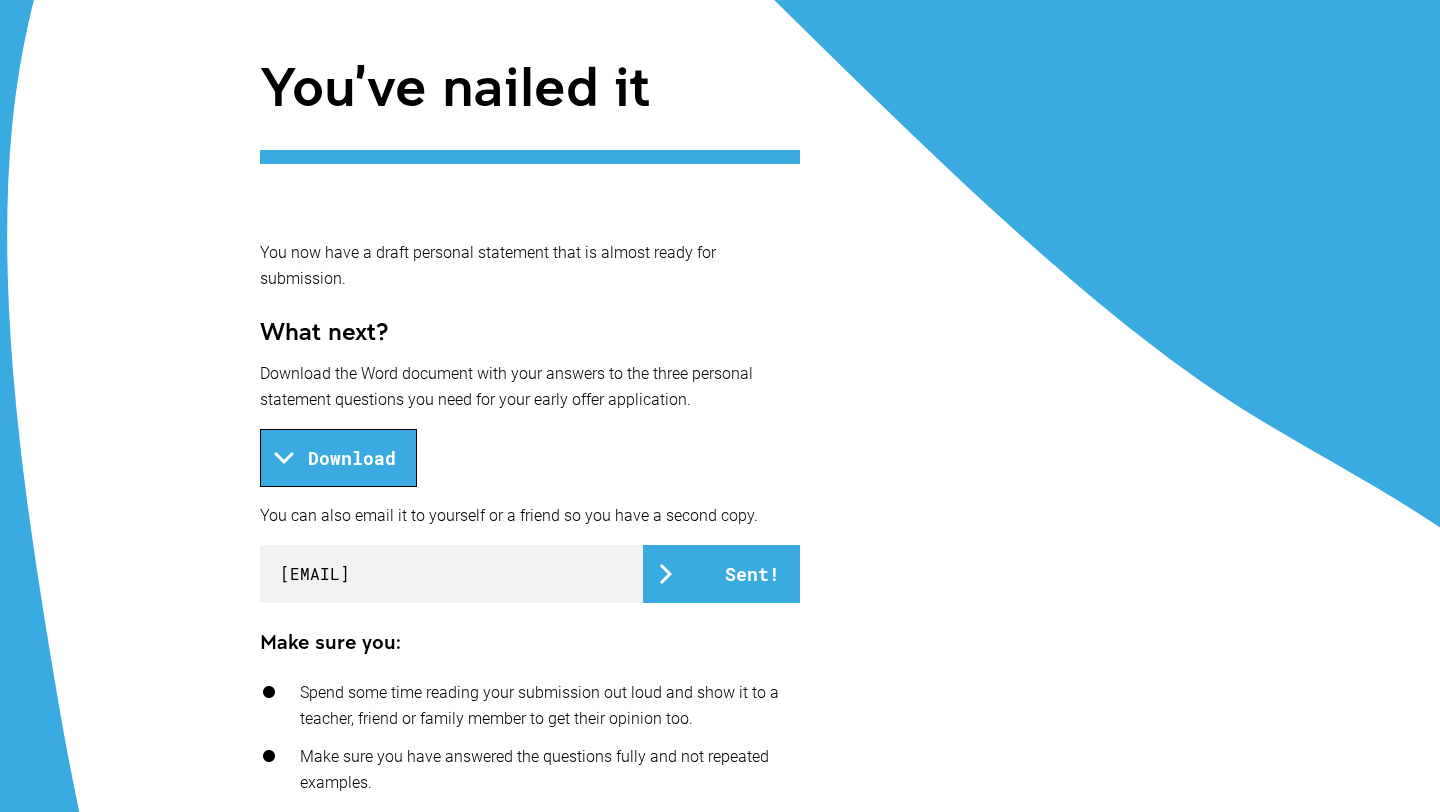 scroll, scrollTop: 241, scrollLeft: 0, axis: vertical 